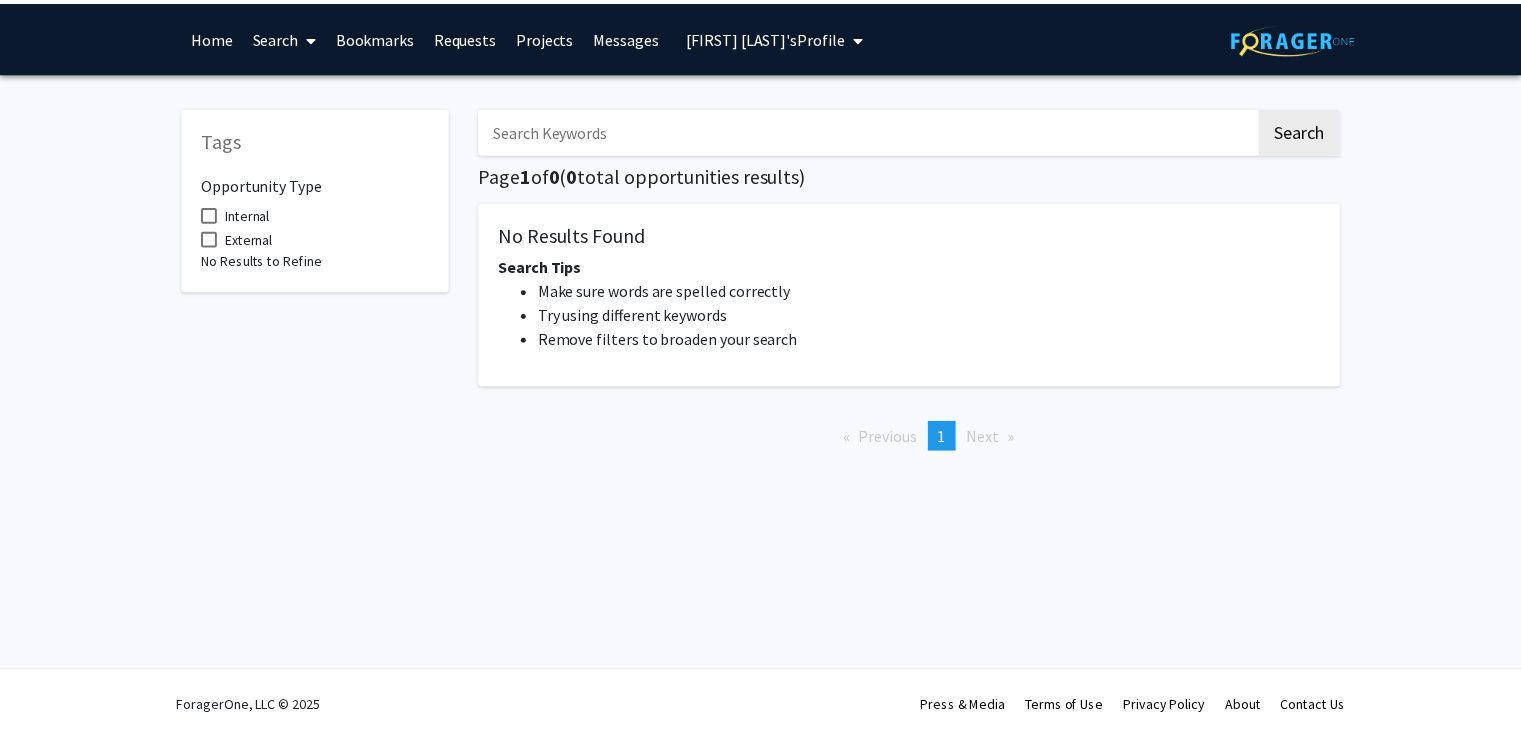 scroll, scrollTop: 0, scrollLeft: 0, axis: both 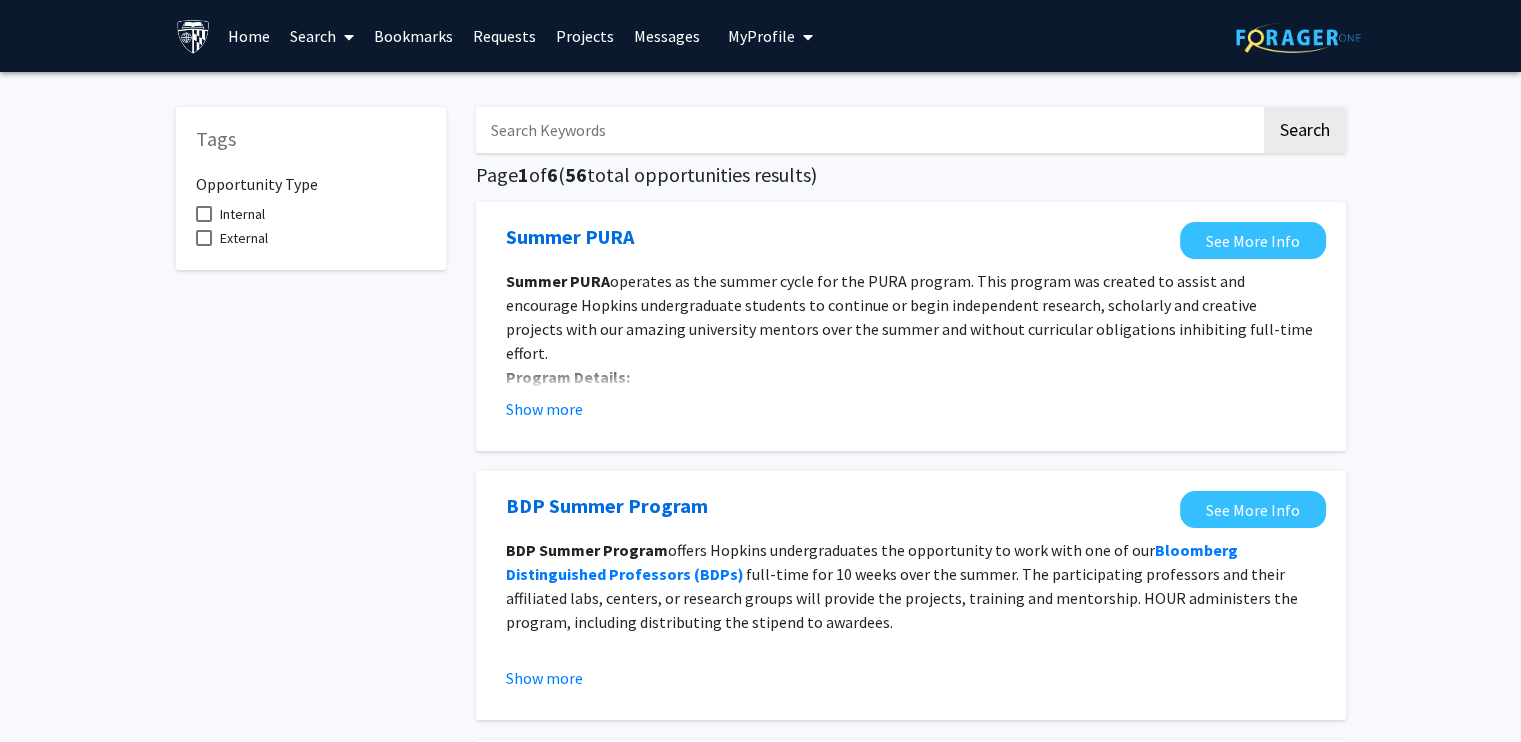 click at bounding box center [345, 37] 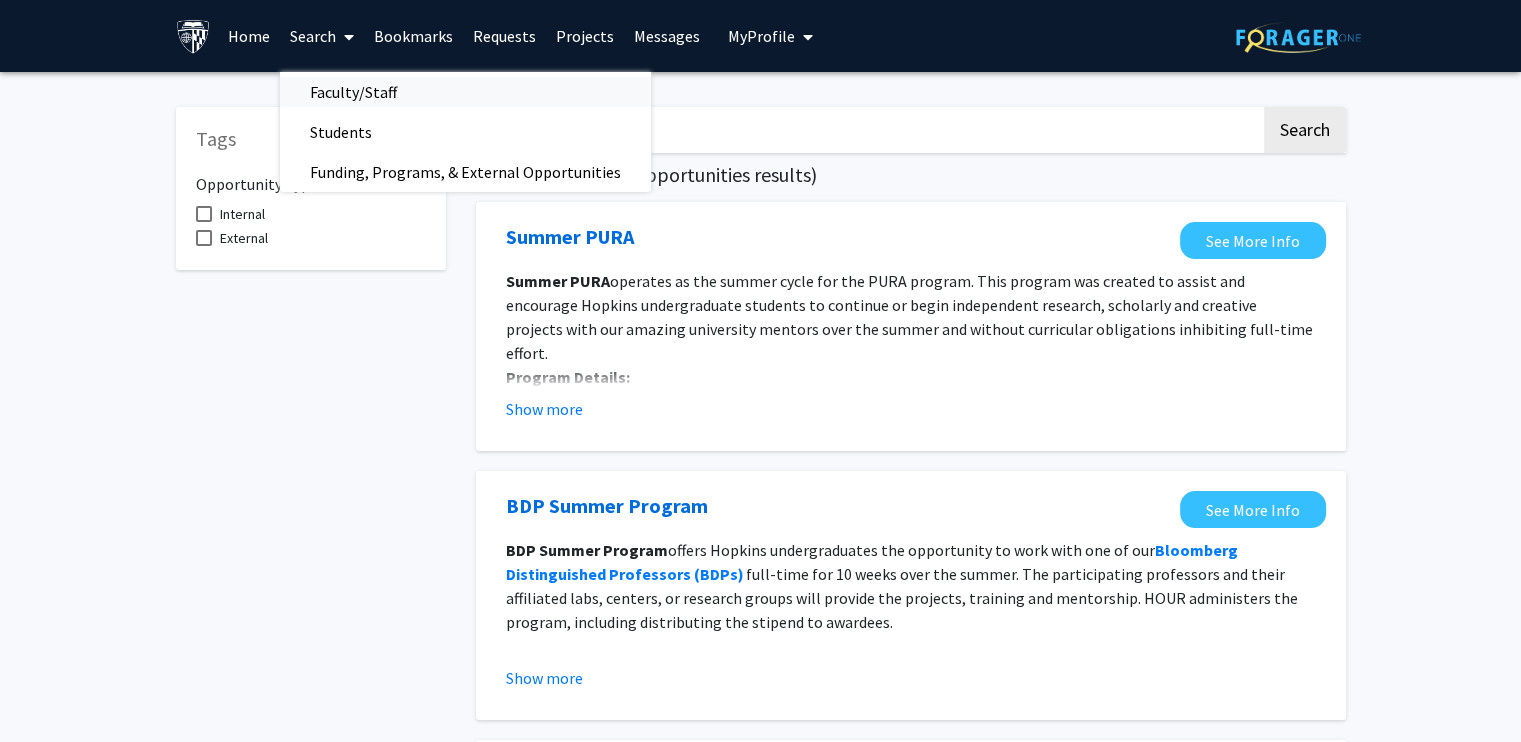 click on "Faculty/Staff" at bounding box center [353, 92] 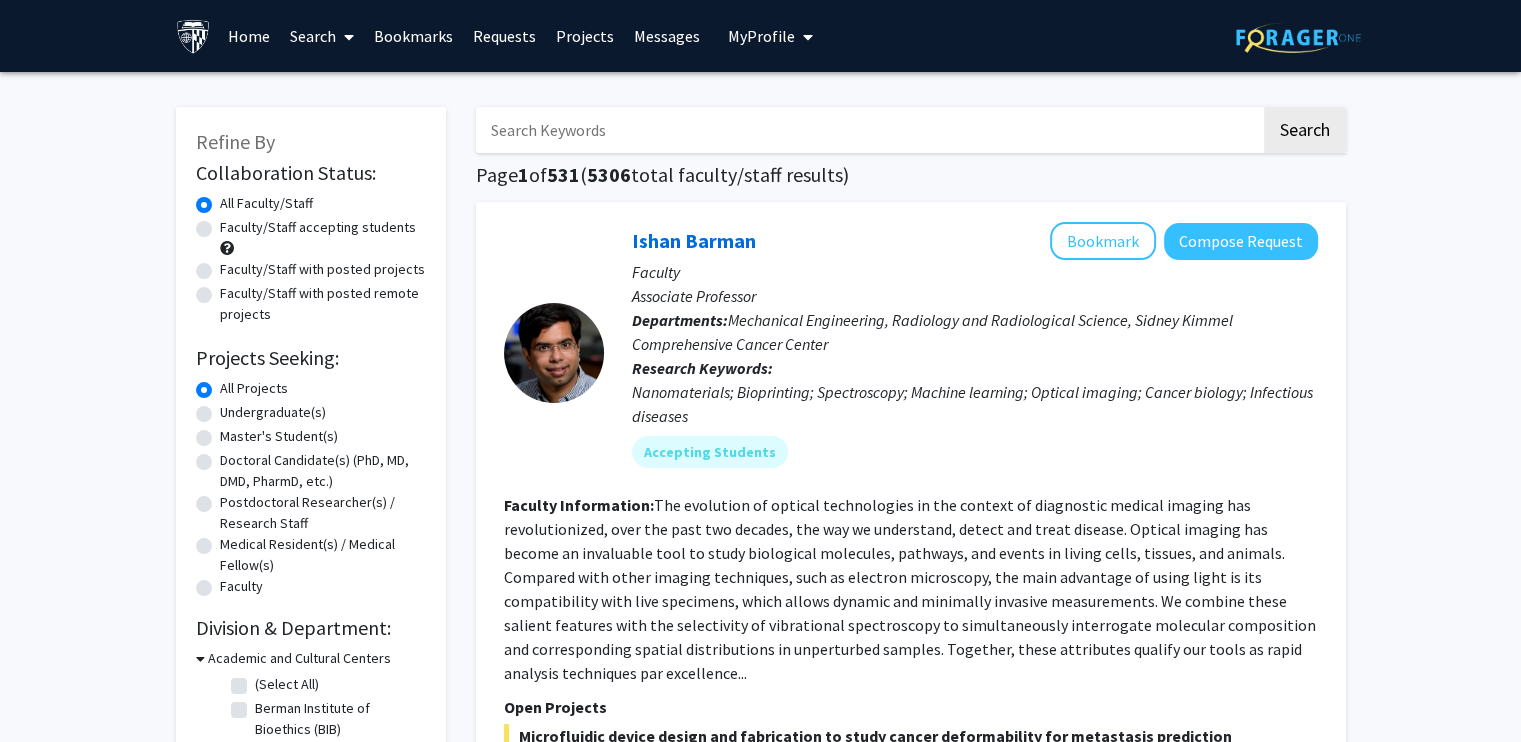 click on "Faculty/Staff accepting students" 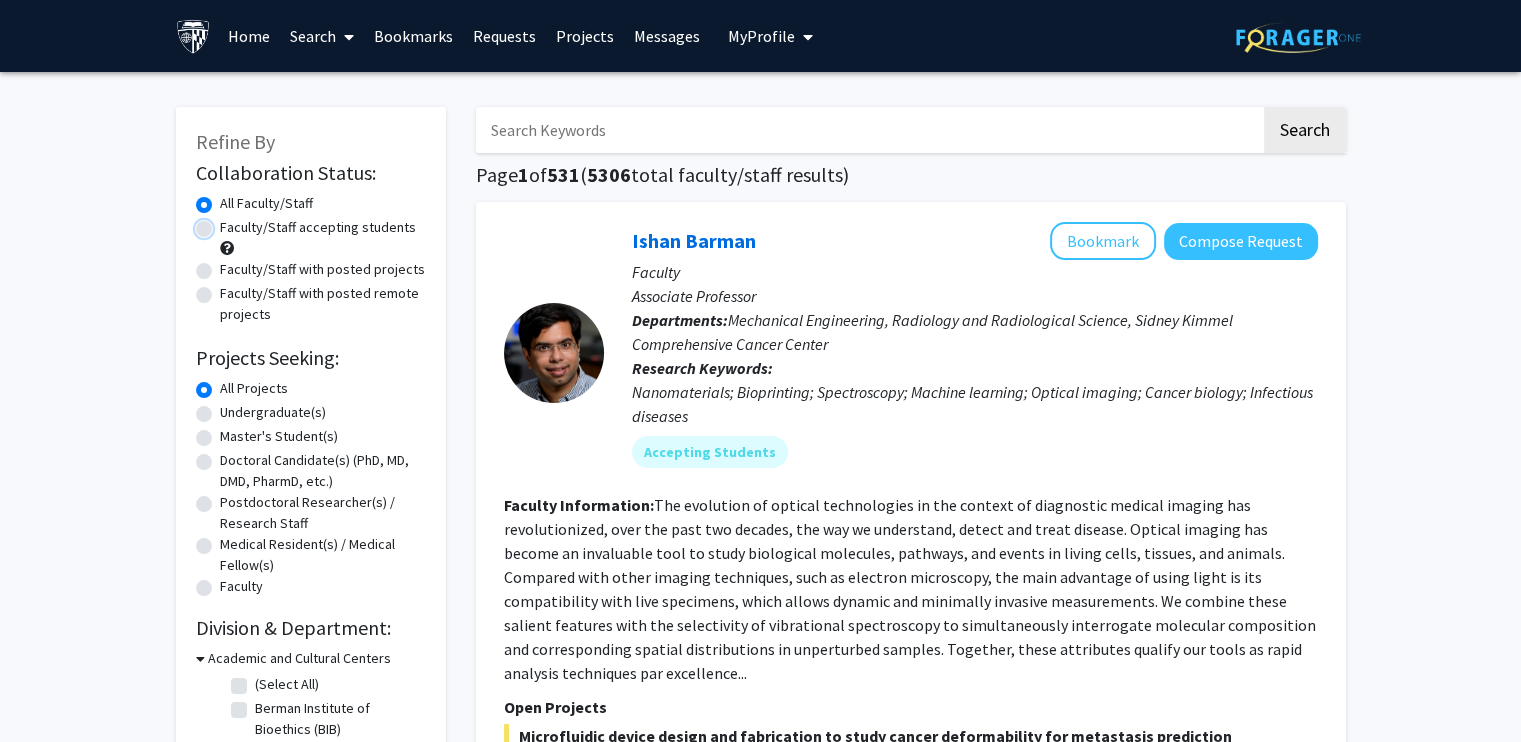 click on "Faculty/Staff accepting students" at bounding box center (226, 223) 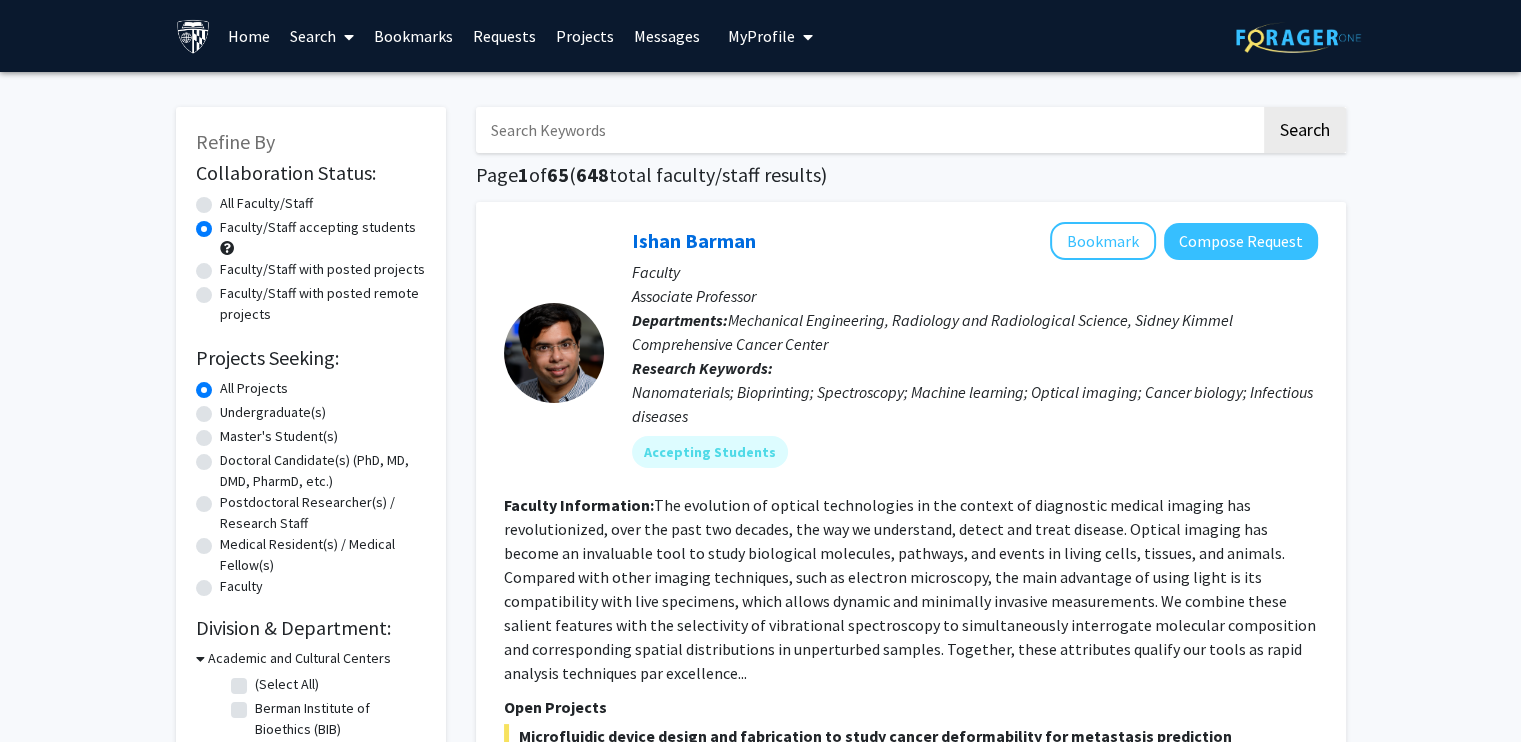click on "Master's Student(s)" 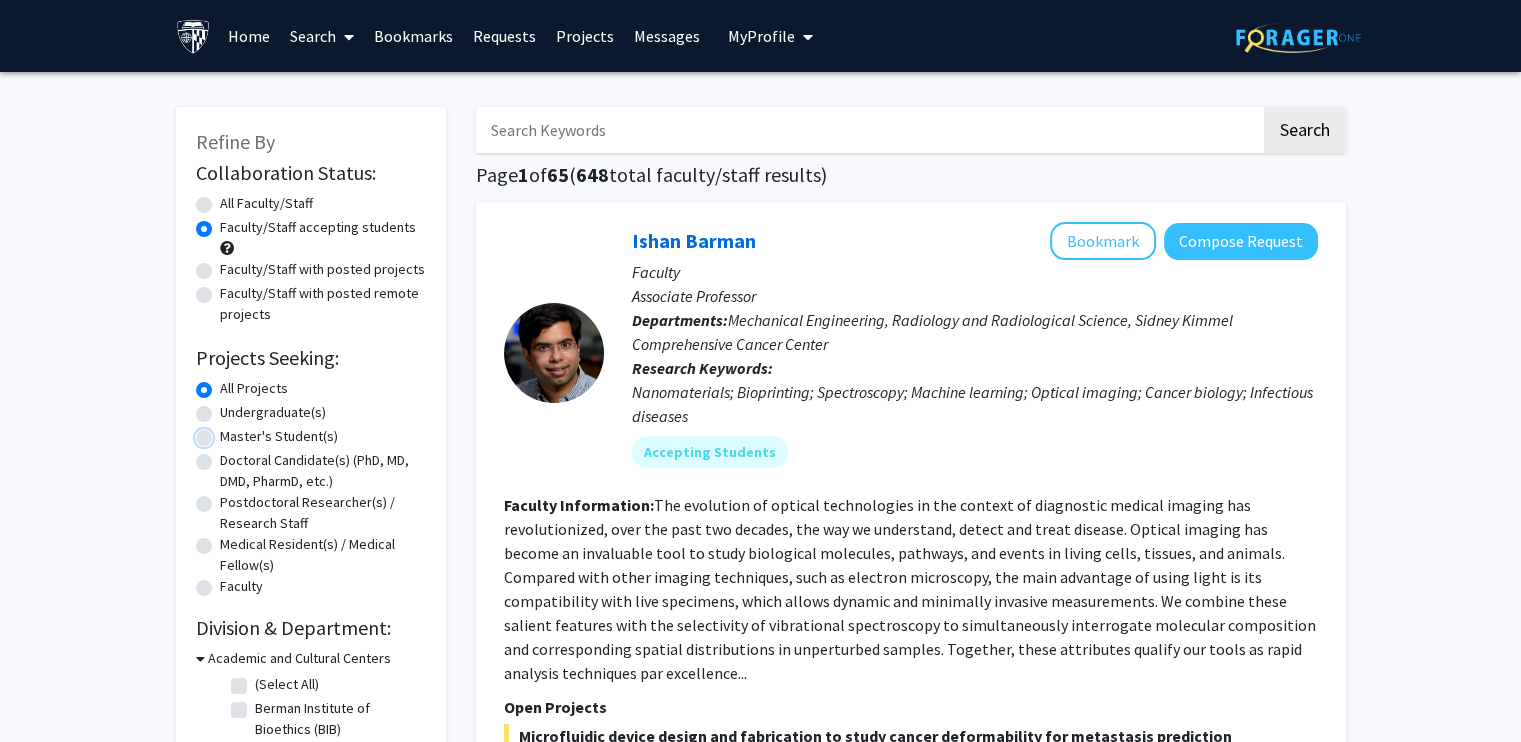 click on "Master's Student(s)" at bounding box center (226, 432) 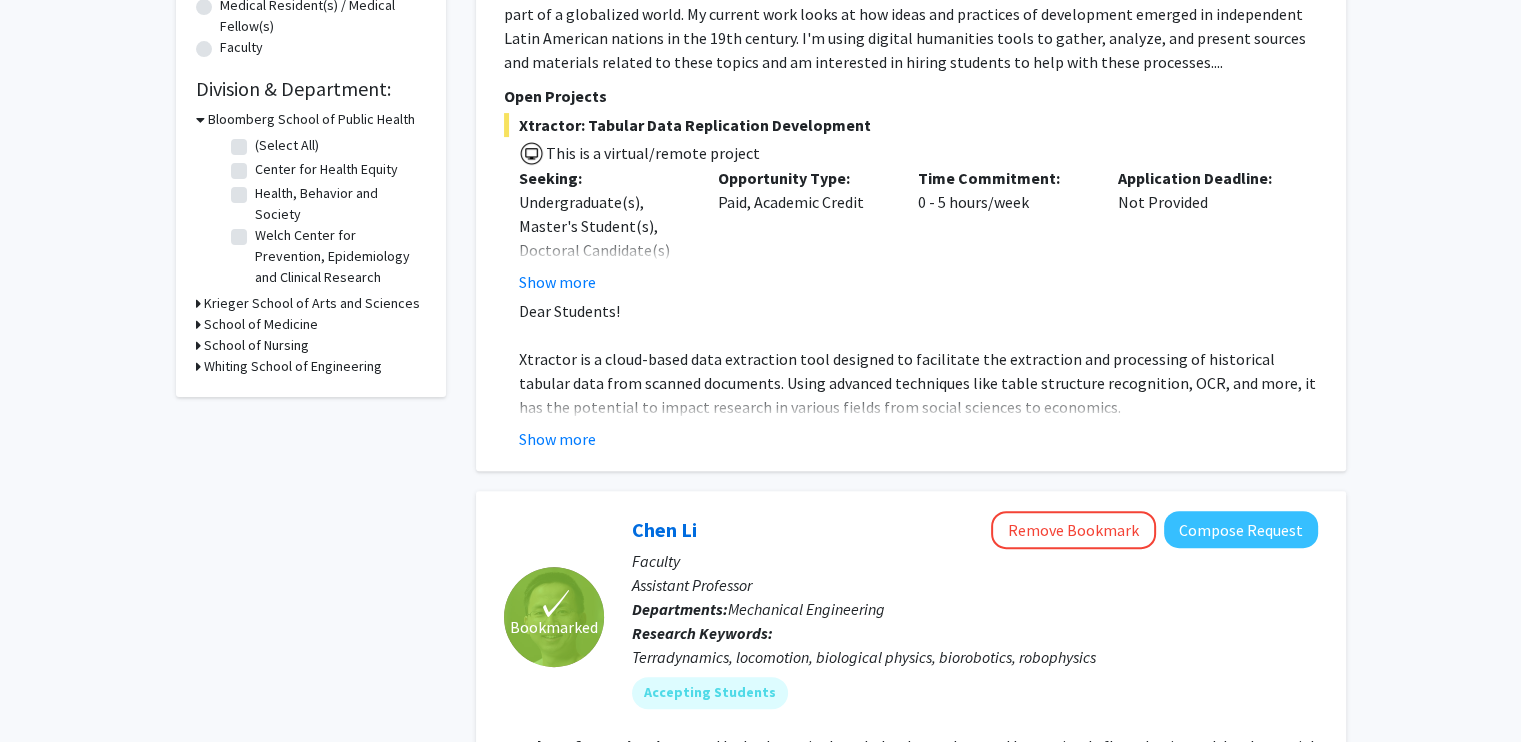 scroll, scrollTop: 549, scrollLeft: 0, axis: vertical 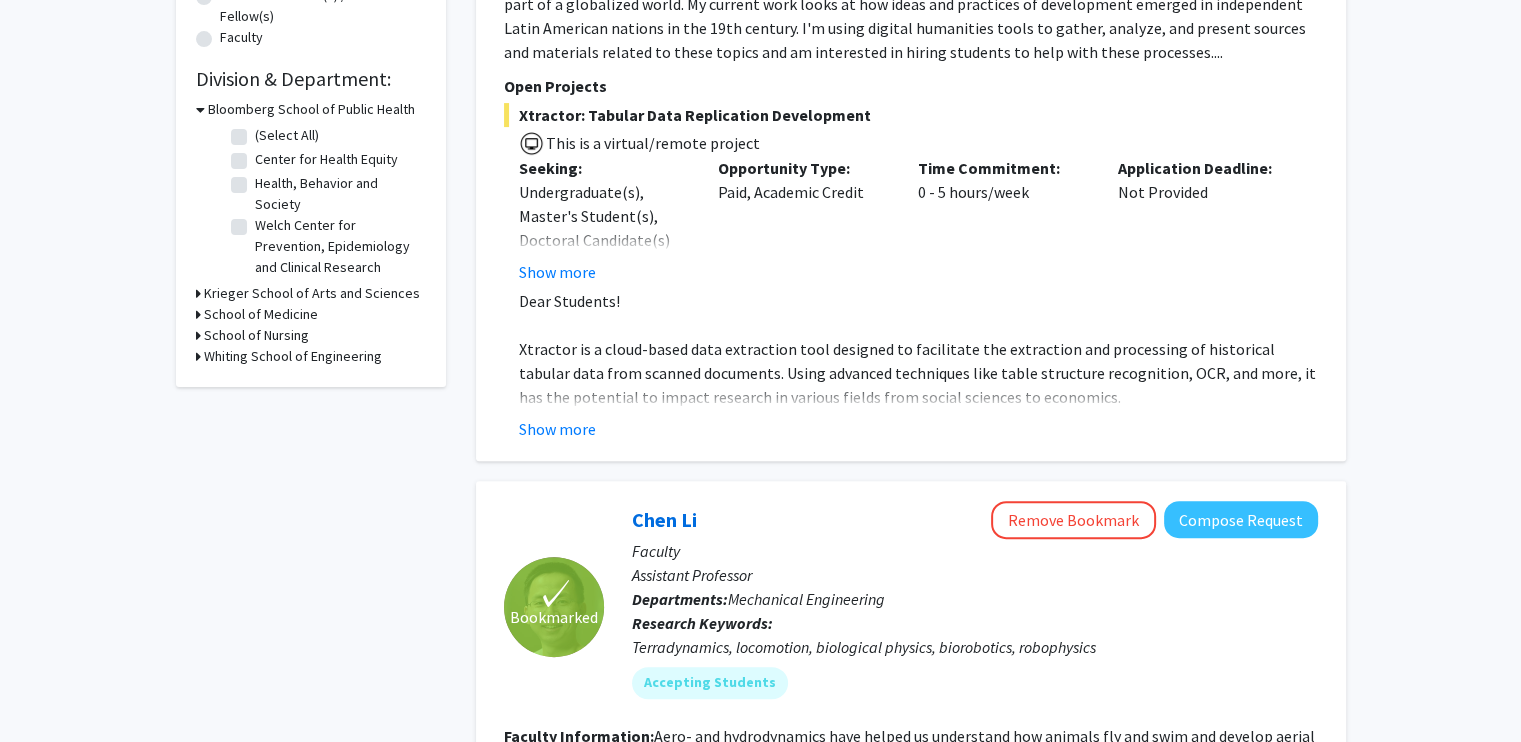 click on "Whiting School of Engineering" at bounding box center (293, 356) 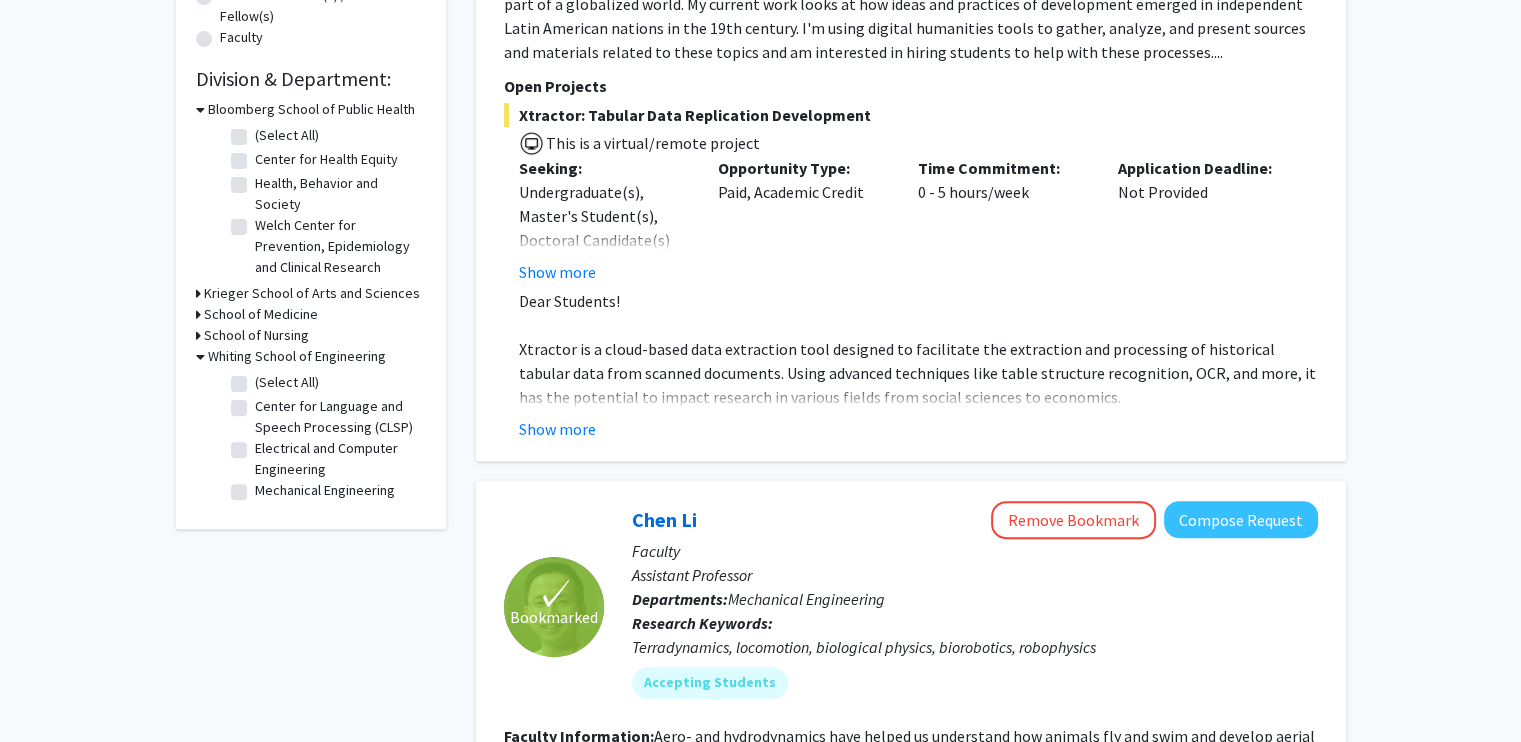 click on "Mechanical Engineering" 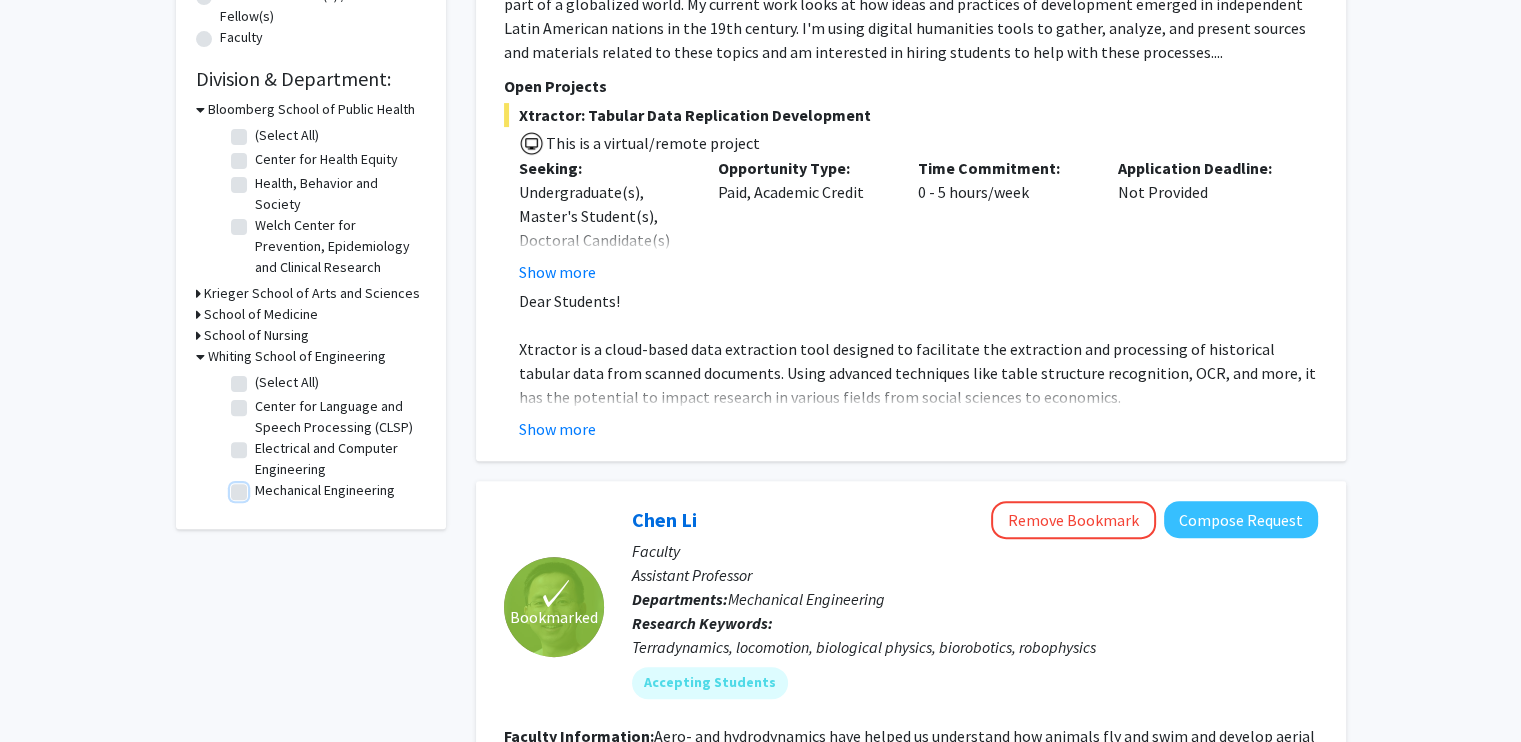 click on "Mechanical Engineering" at bounding box center [261, 486] 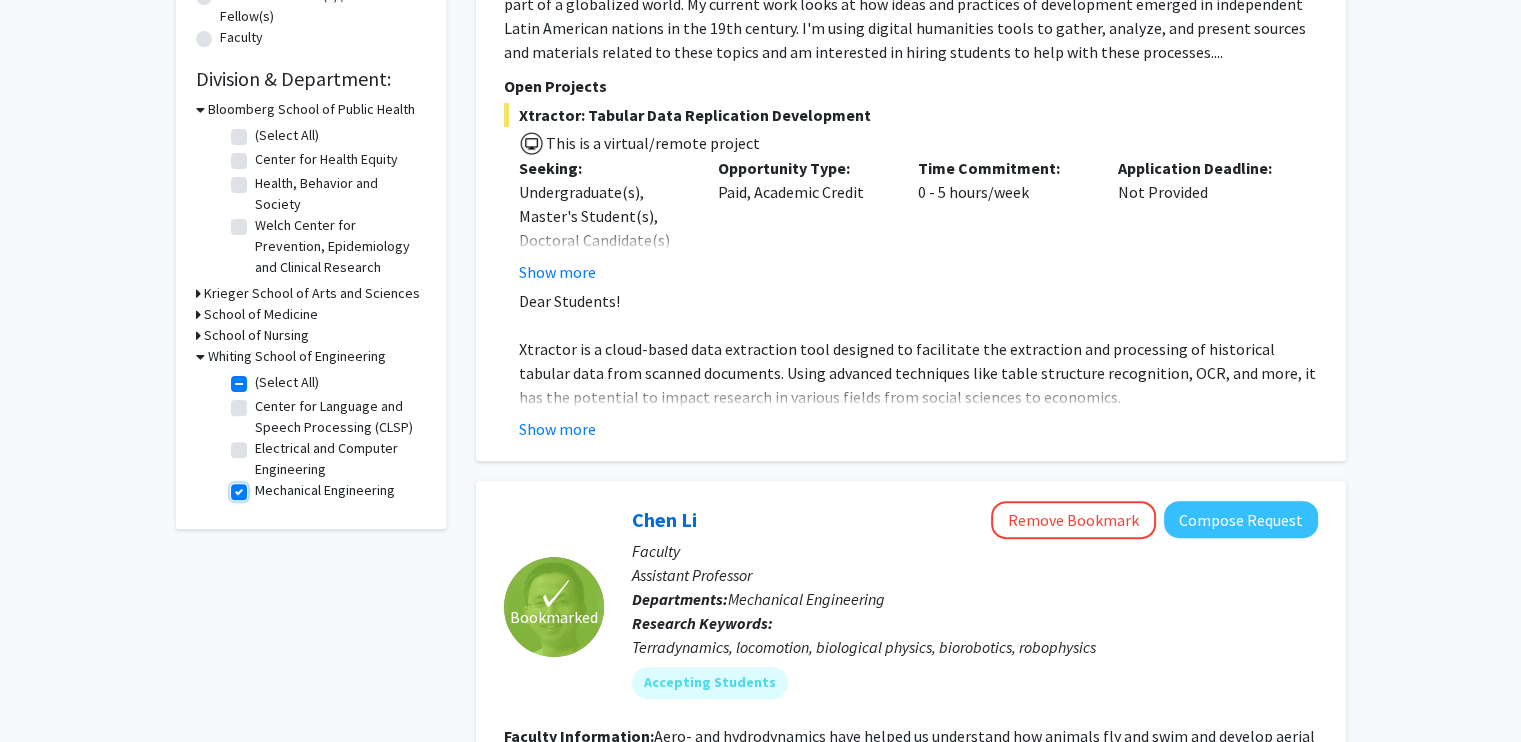 checkbox on "true" 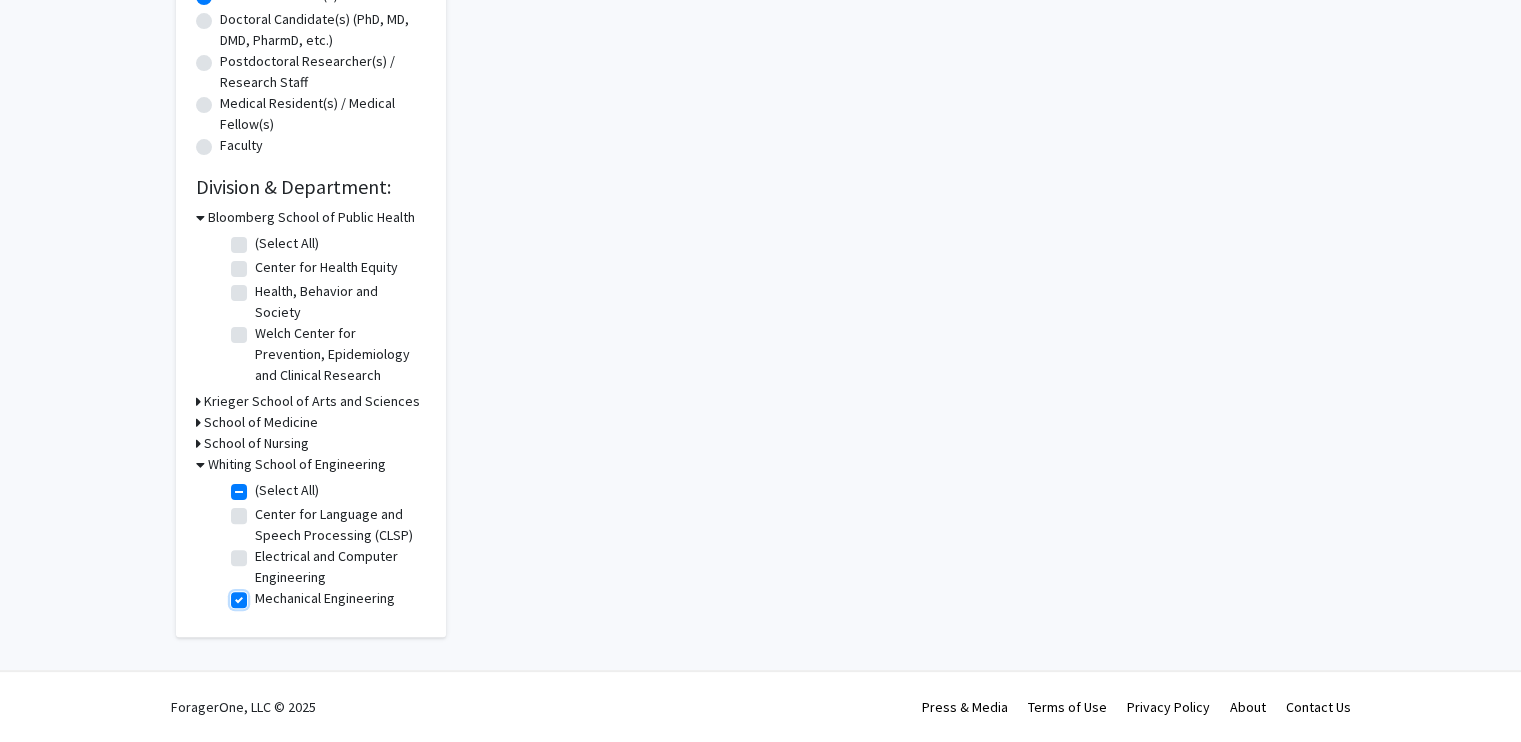 scroll, scrollTop: 0, scrollLeft: 0, axis: both 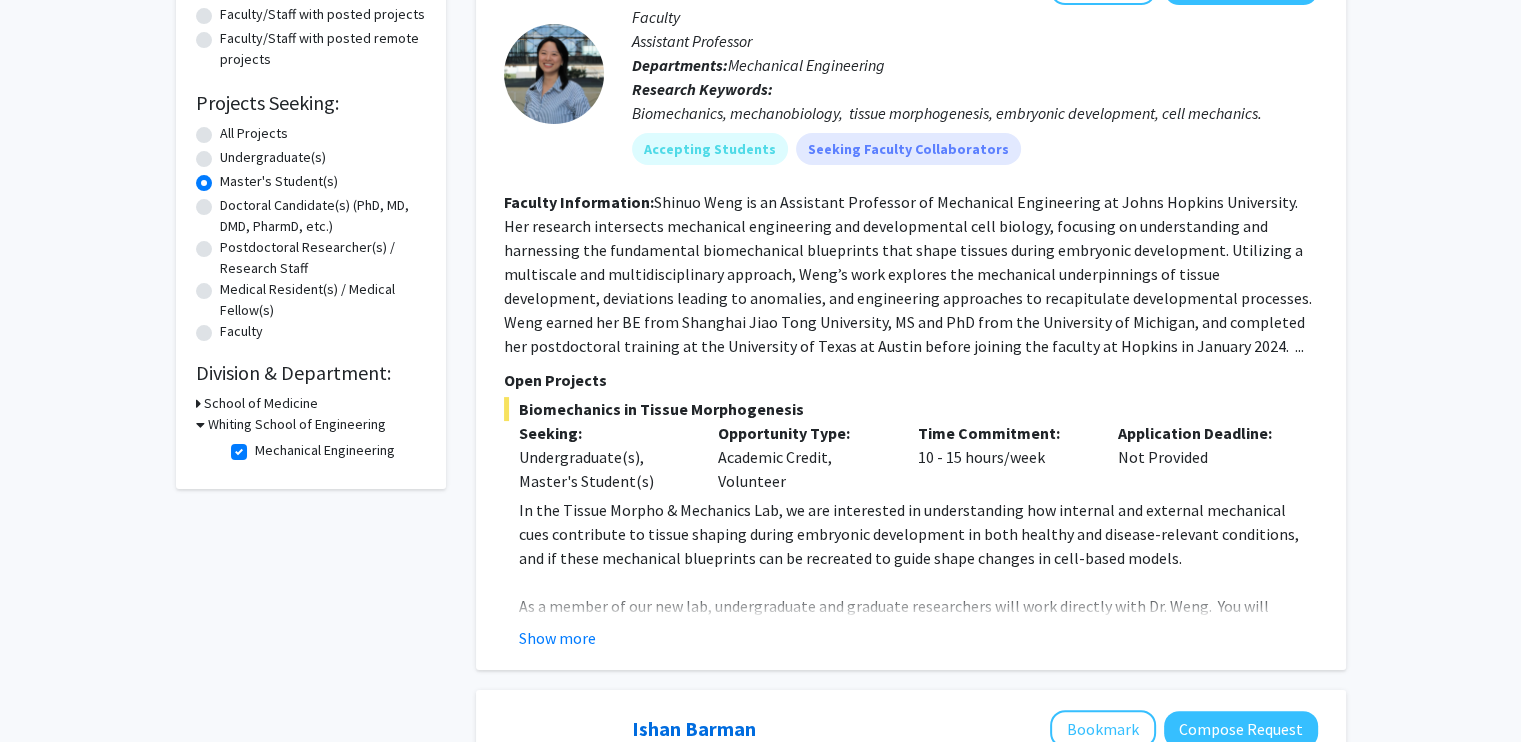 click 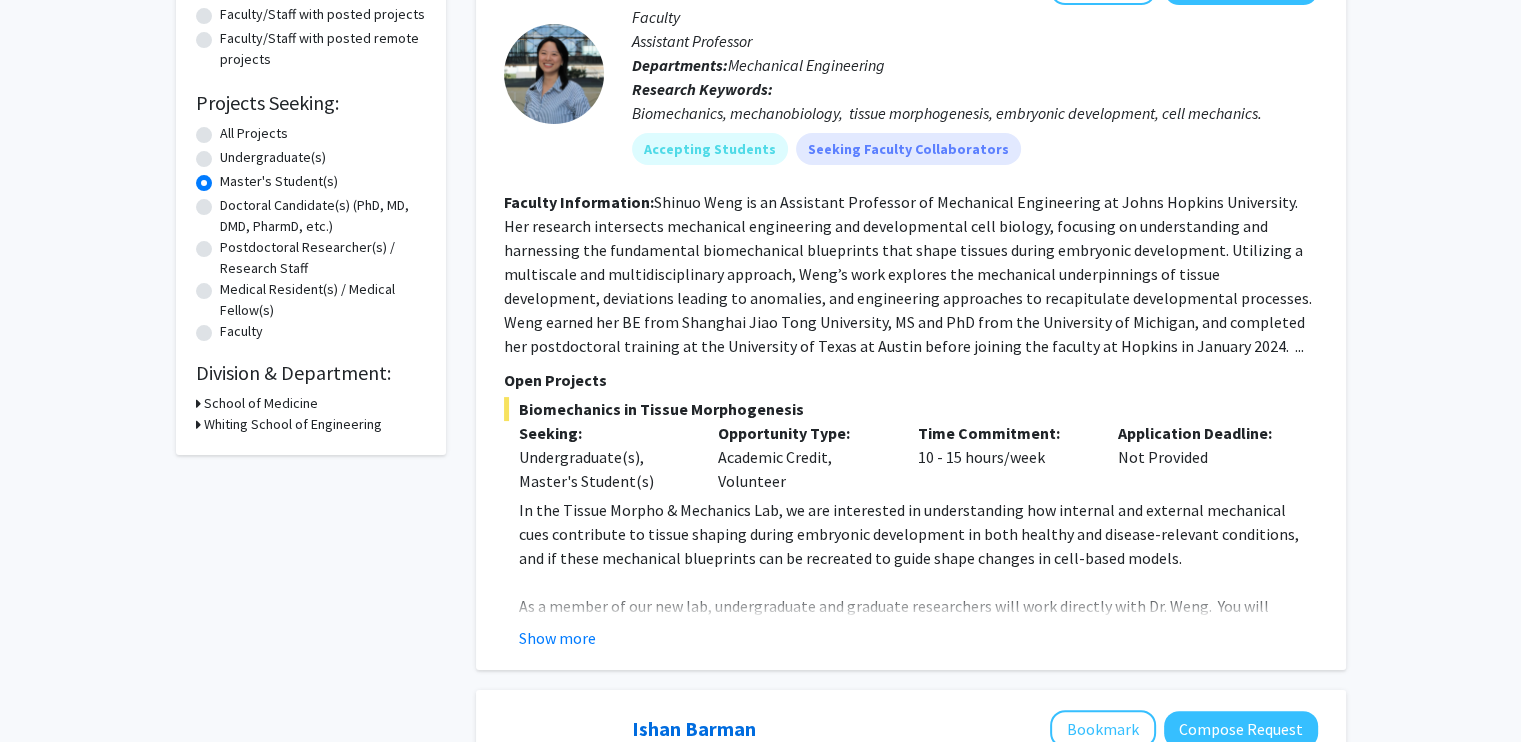 click on "Whiting School of Engineering" 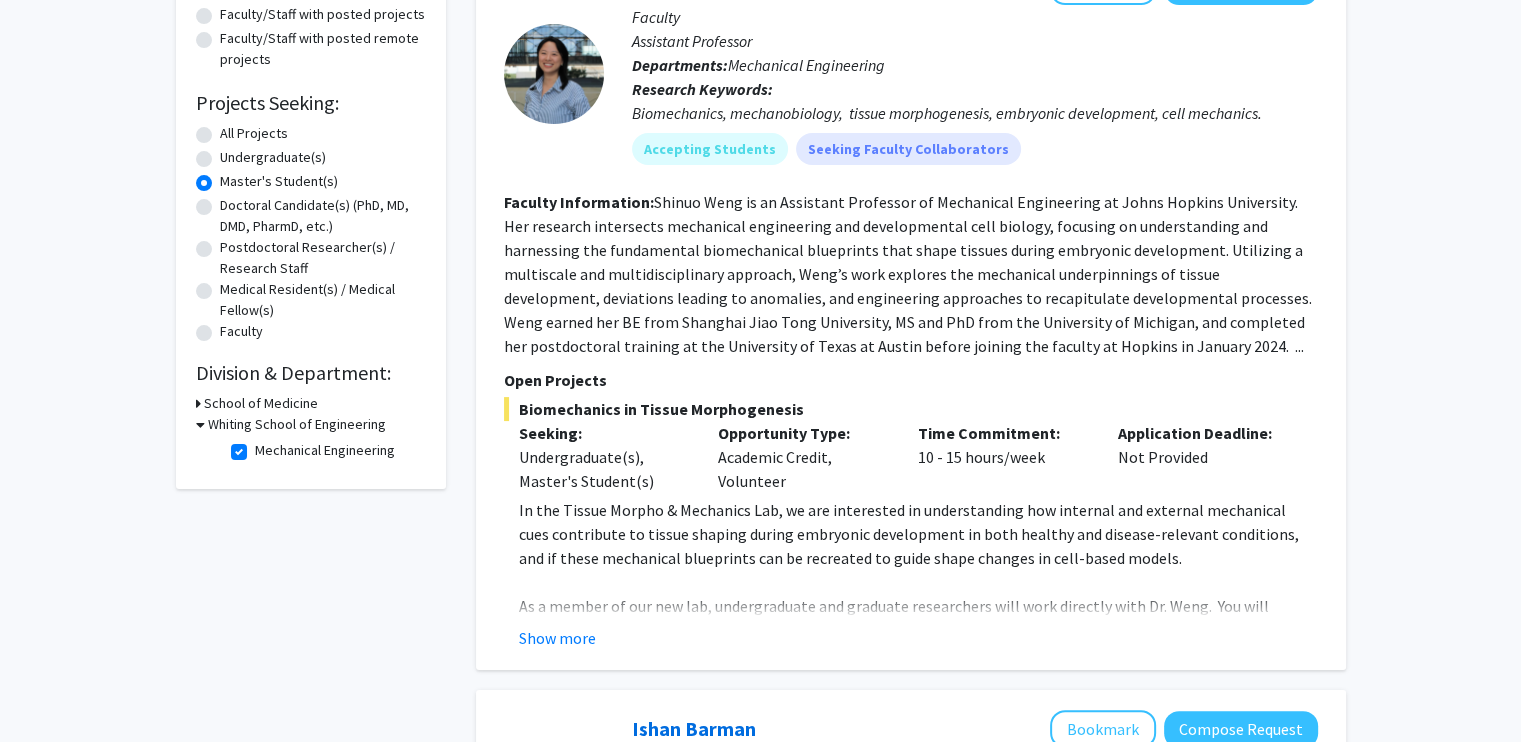 click on "Mechanical Engineering" 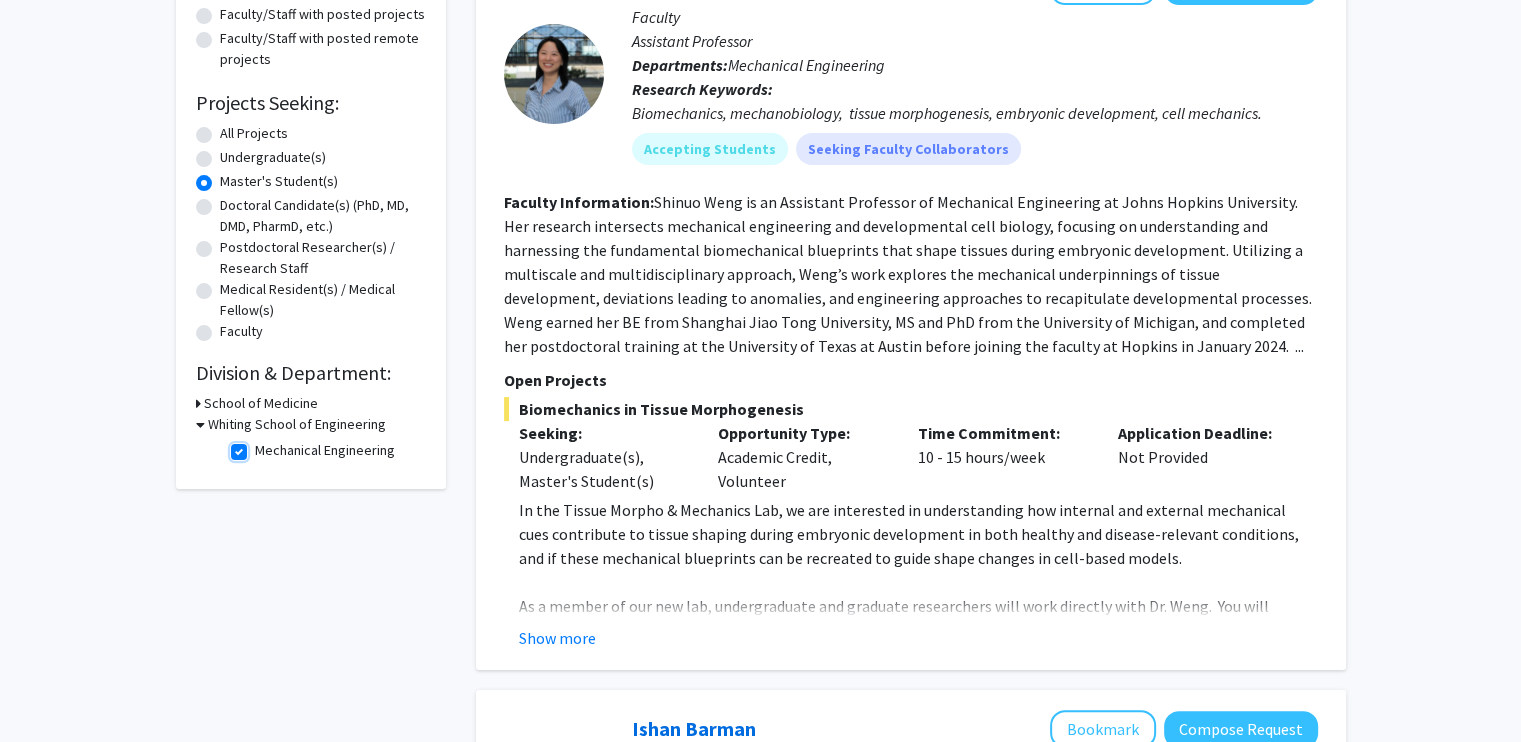 click on "Mechanical Engineering" at bounding box center (261, 446) 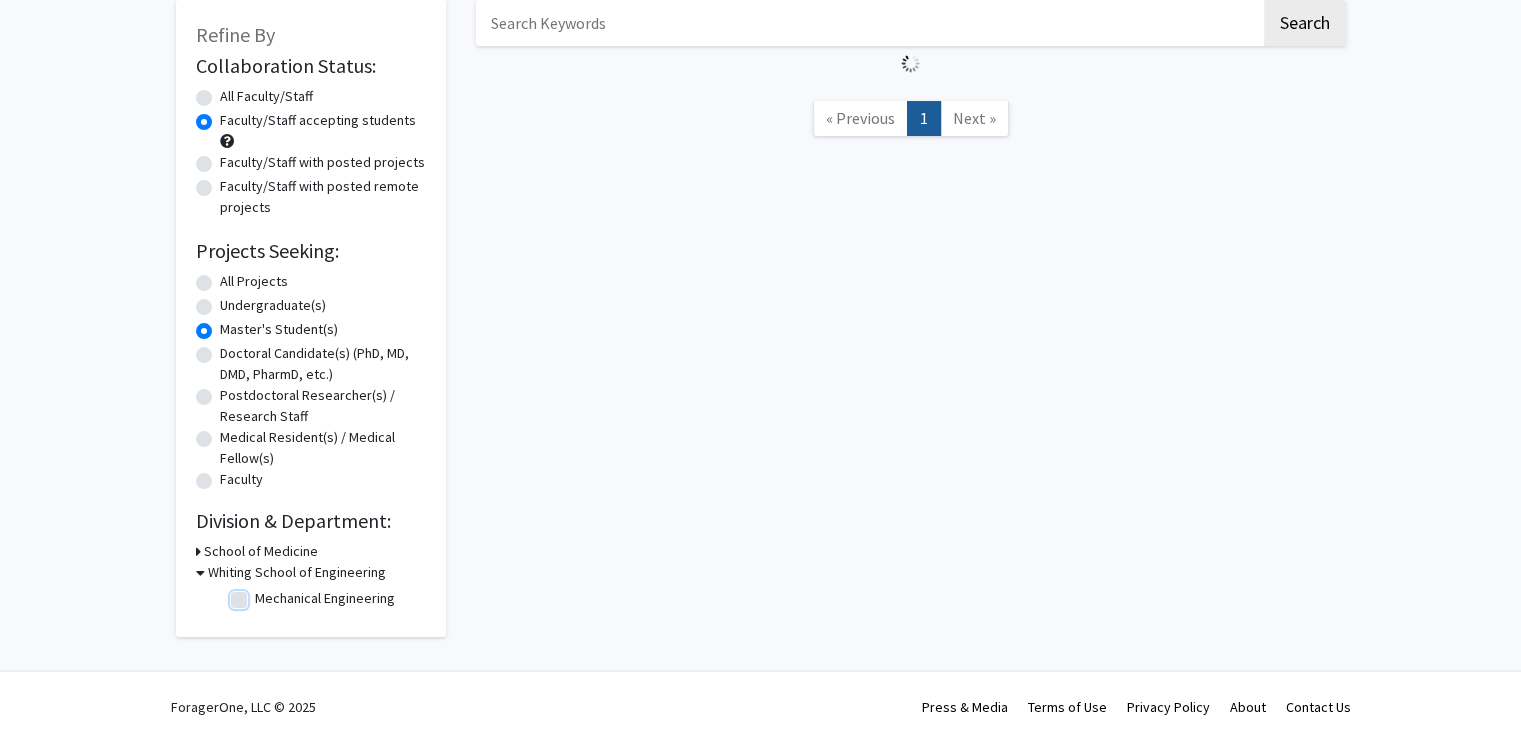 scroll, scrollTop: 0, scrollLeft: 0, axis: both 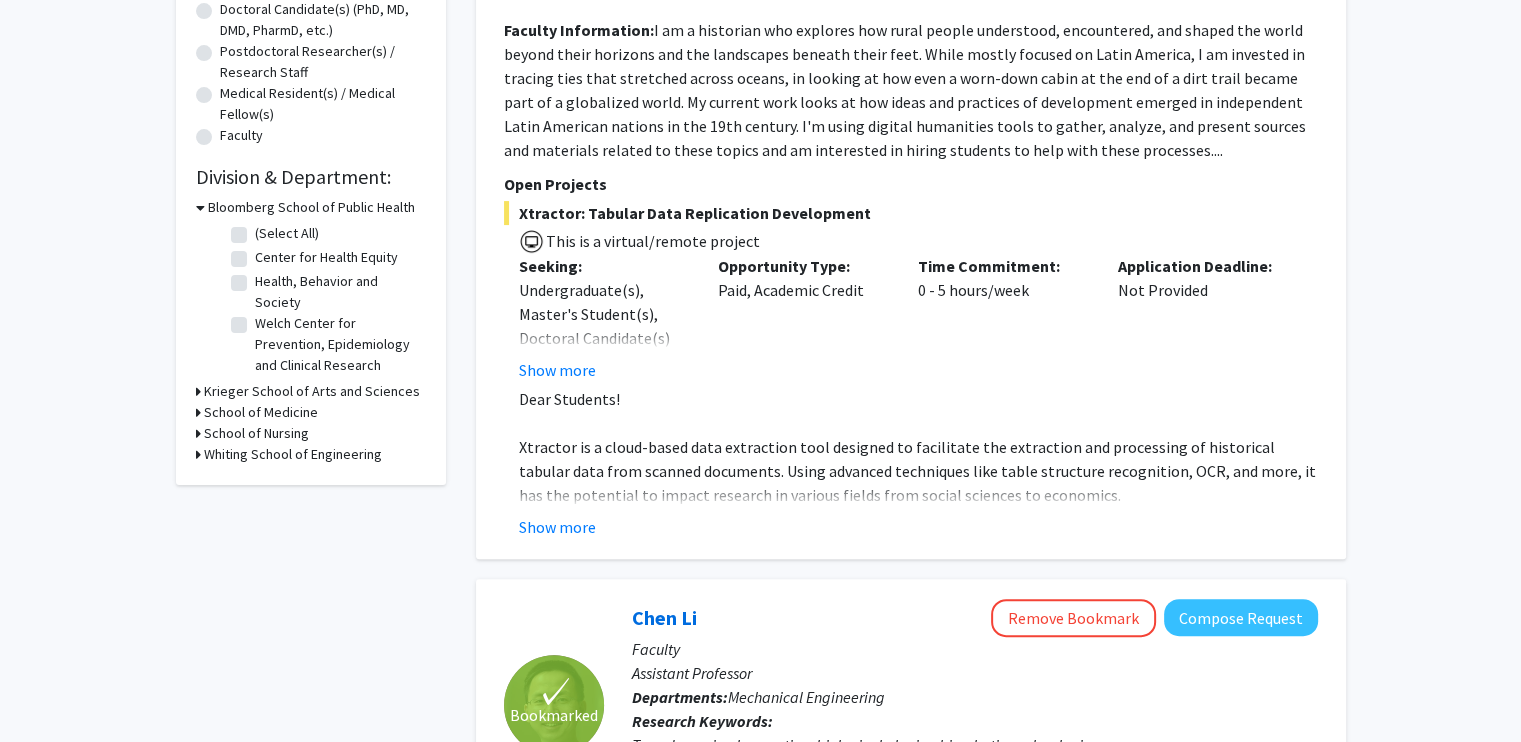 click on "Whiting School of Engineering" at bounding box center [293, 454] 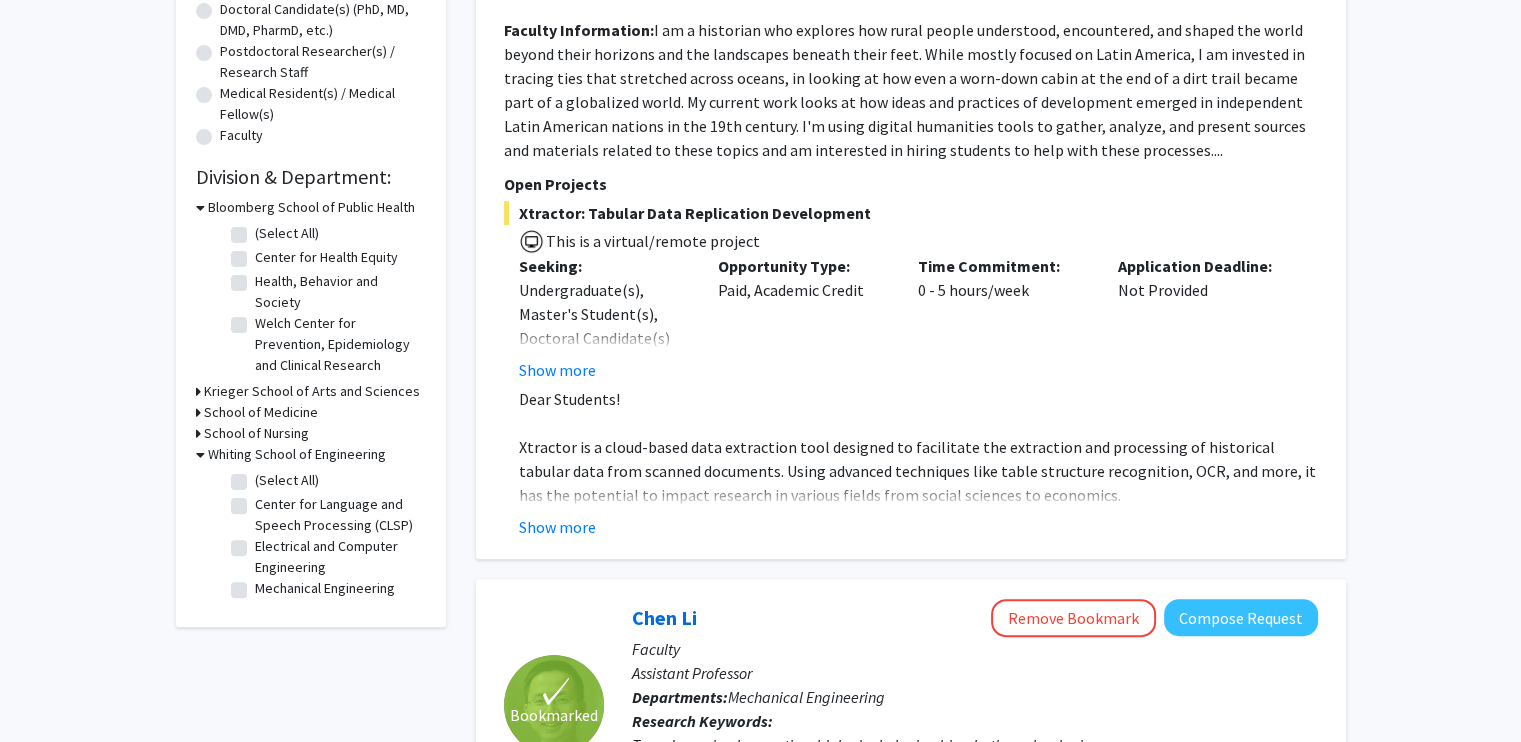 click on "Electrical and Computer Engineering" 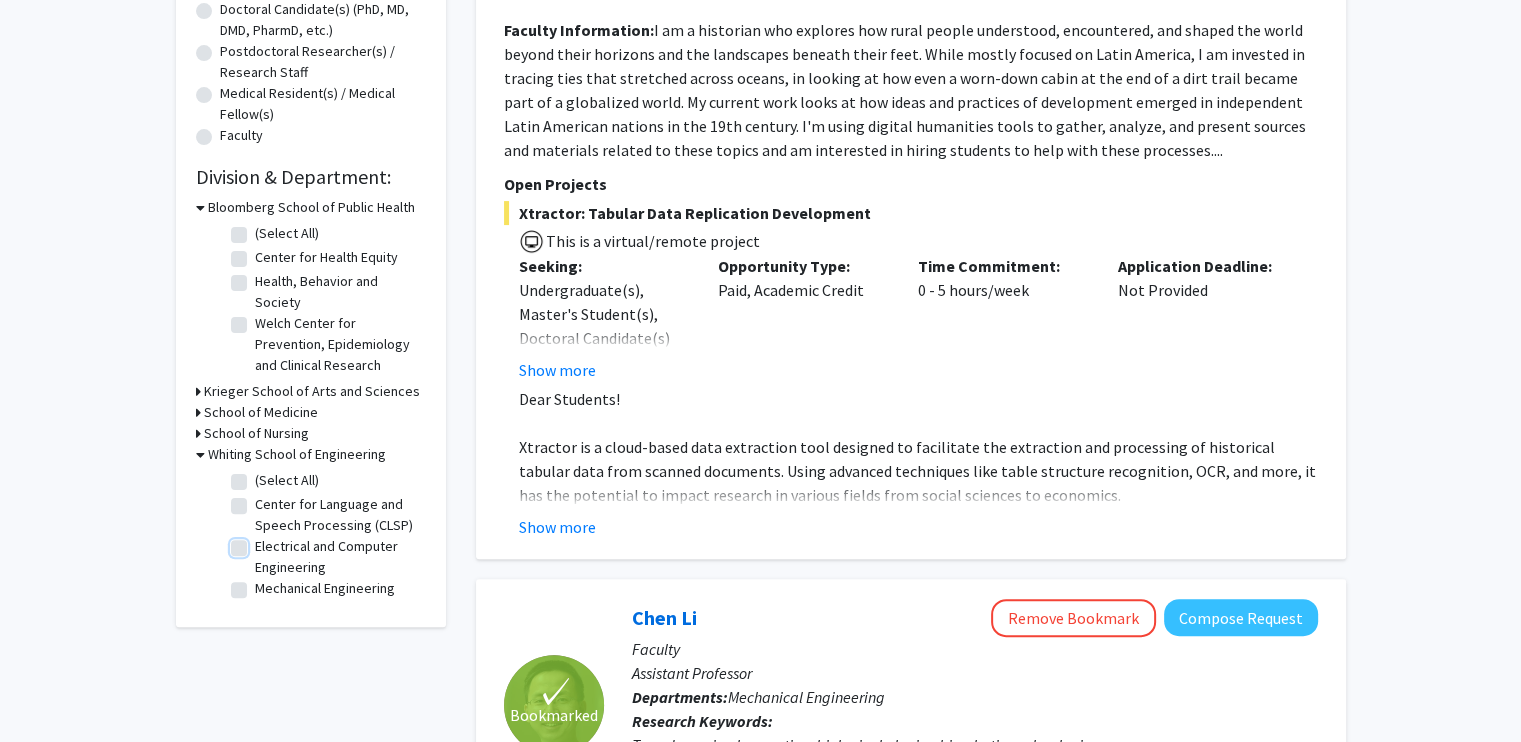 click on "Electrical and Computer Engineering" at bounding box center [261, 542] 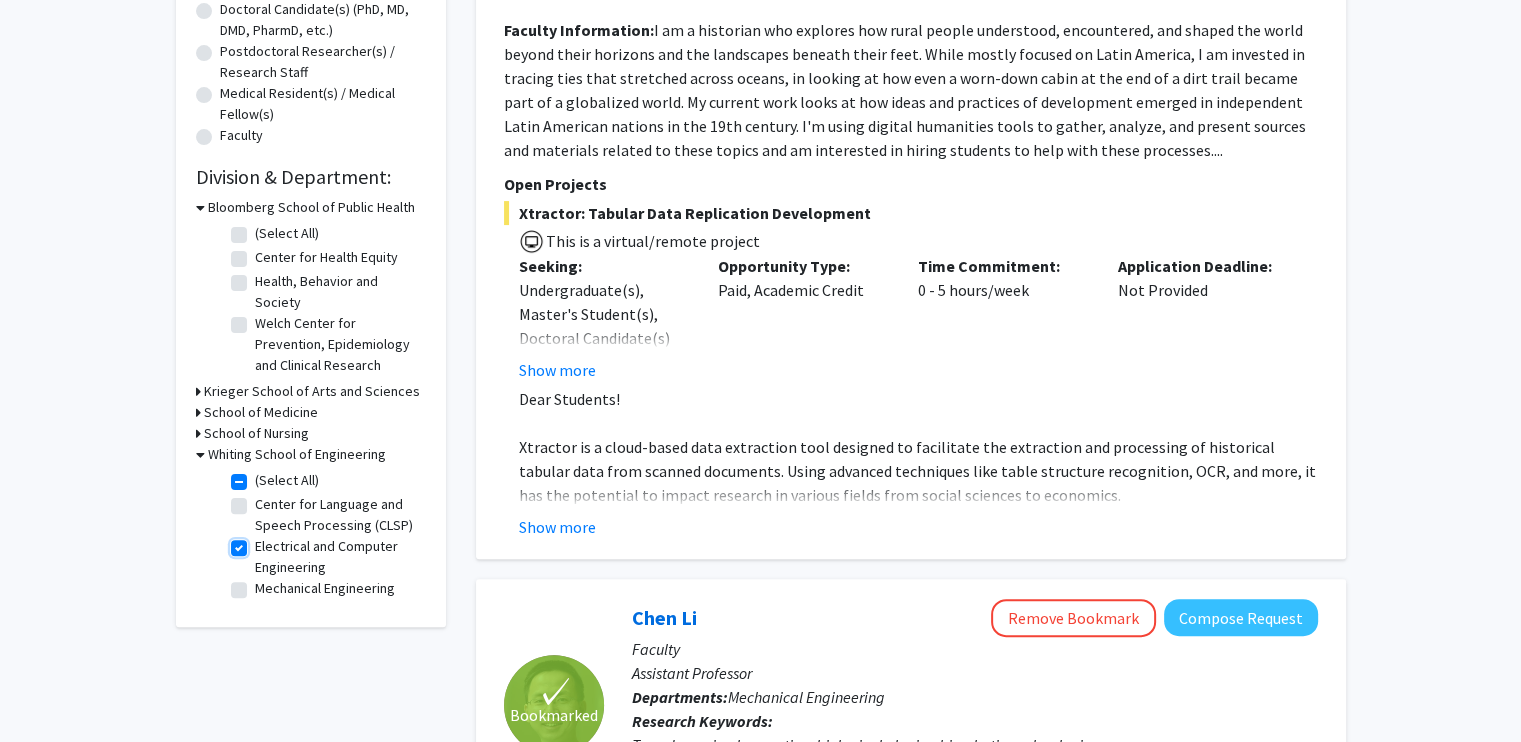 checkbox on "true" 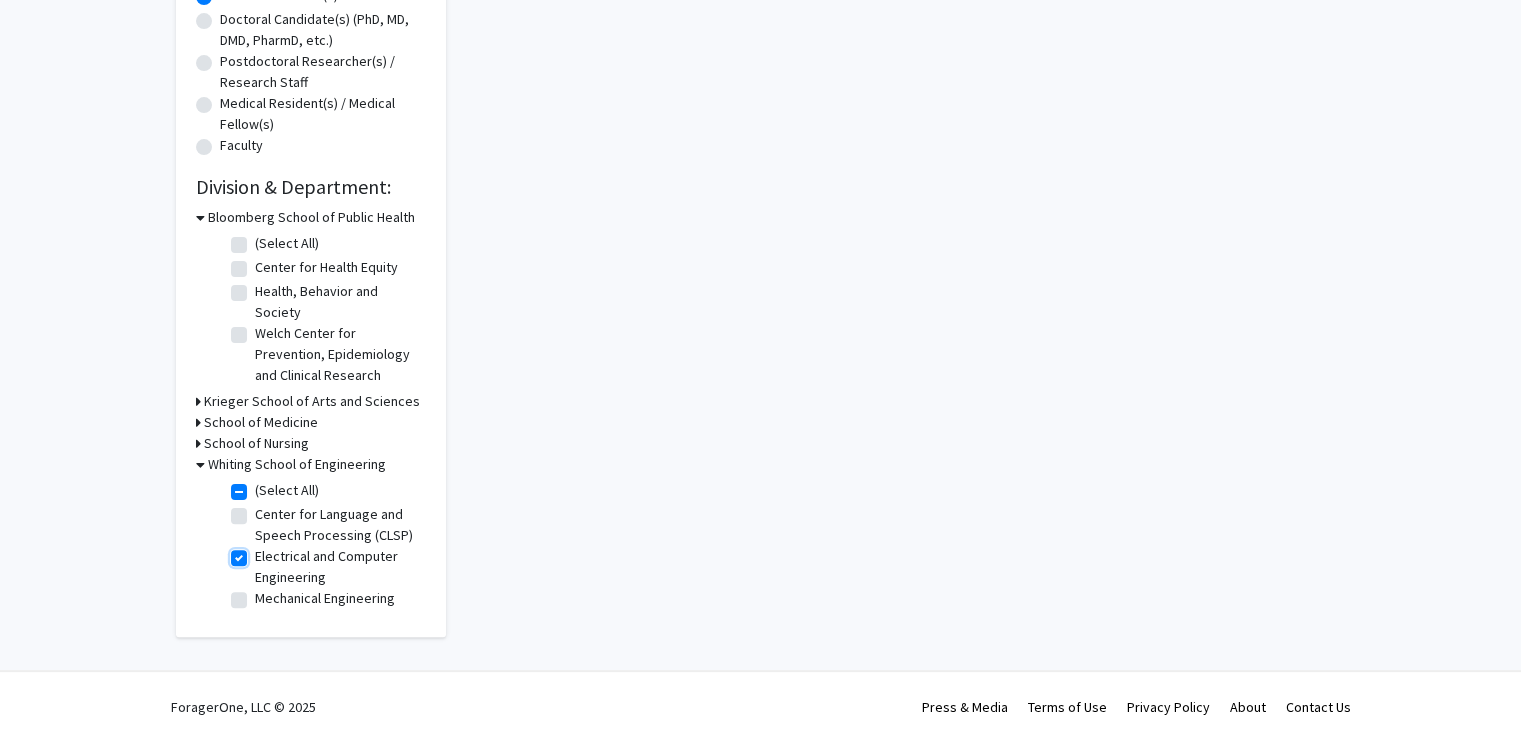 scroll, scrollTop: 0, scrollLeft: 0, axis: both 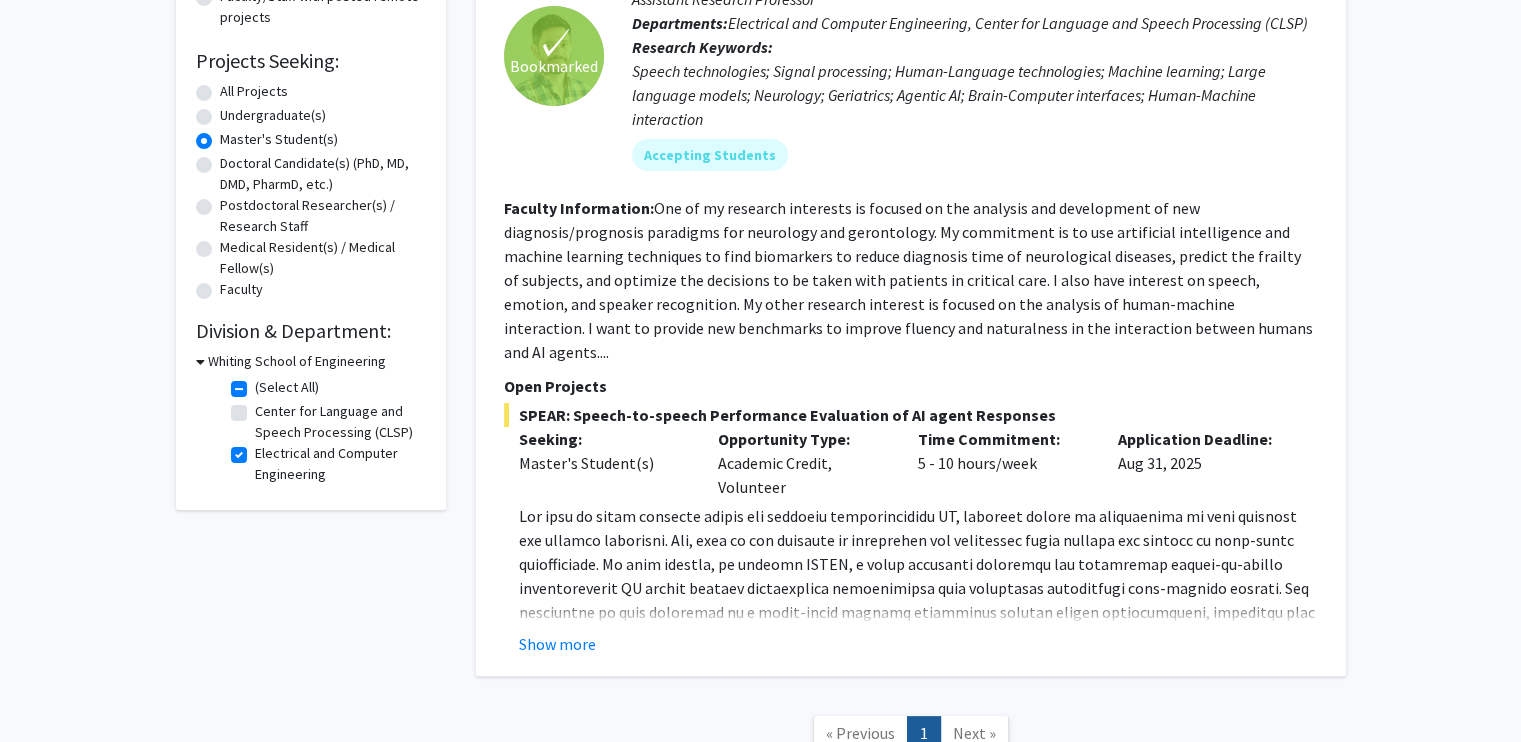 click on "(Select All)" 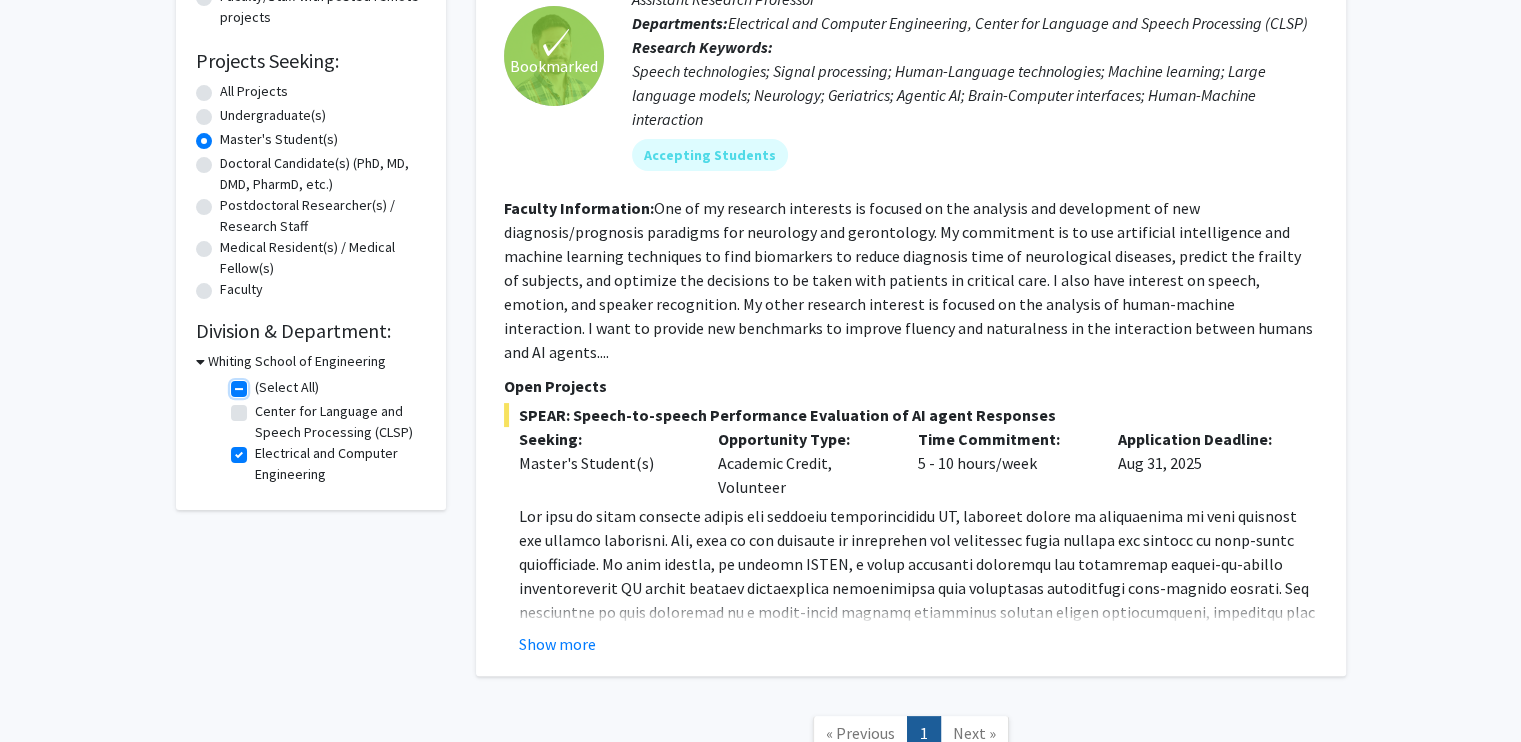 click on "(Select All)" at bounding box center (261, 383) 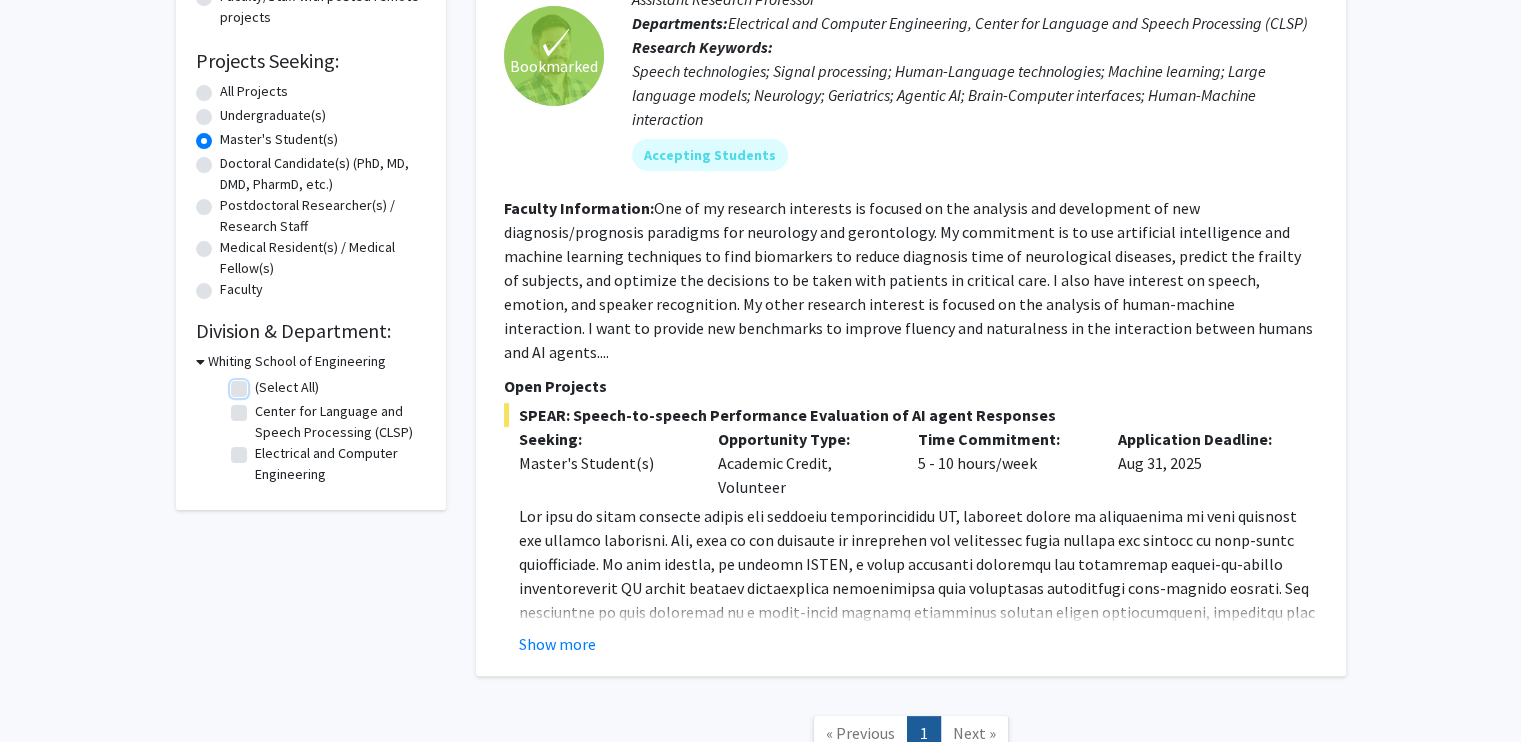 checkbox on "false" 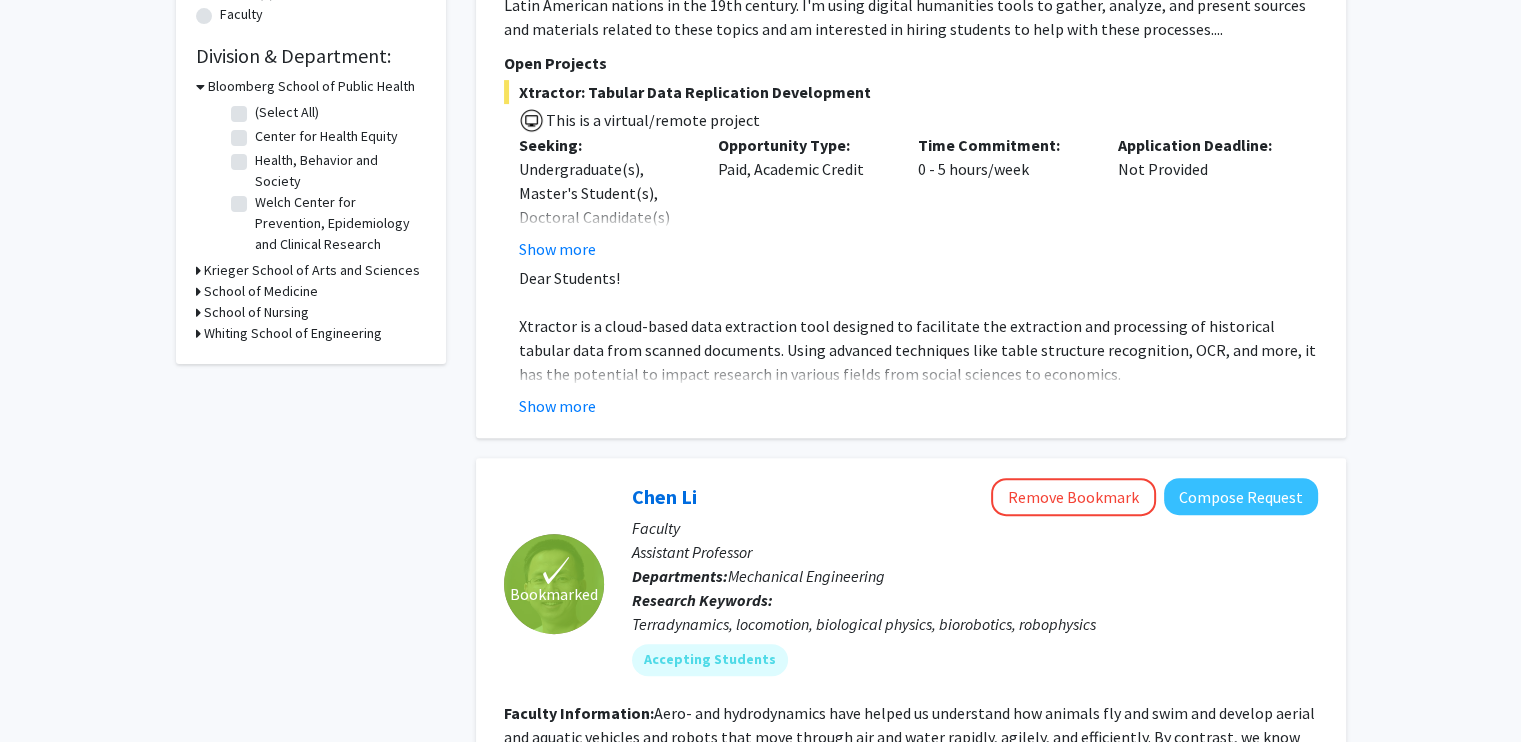 scroll, scrollTop: 484, scrollLeft: 0, axis: vertical 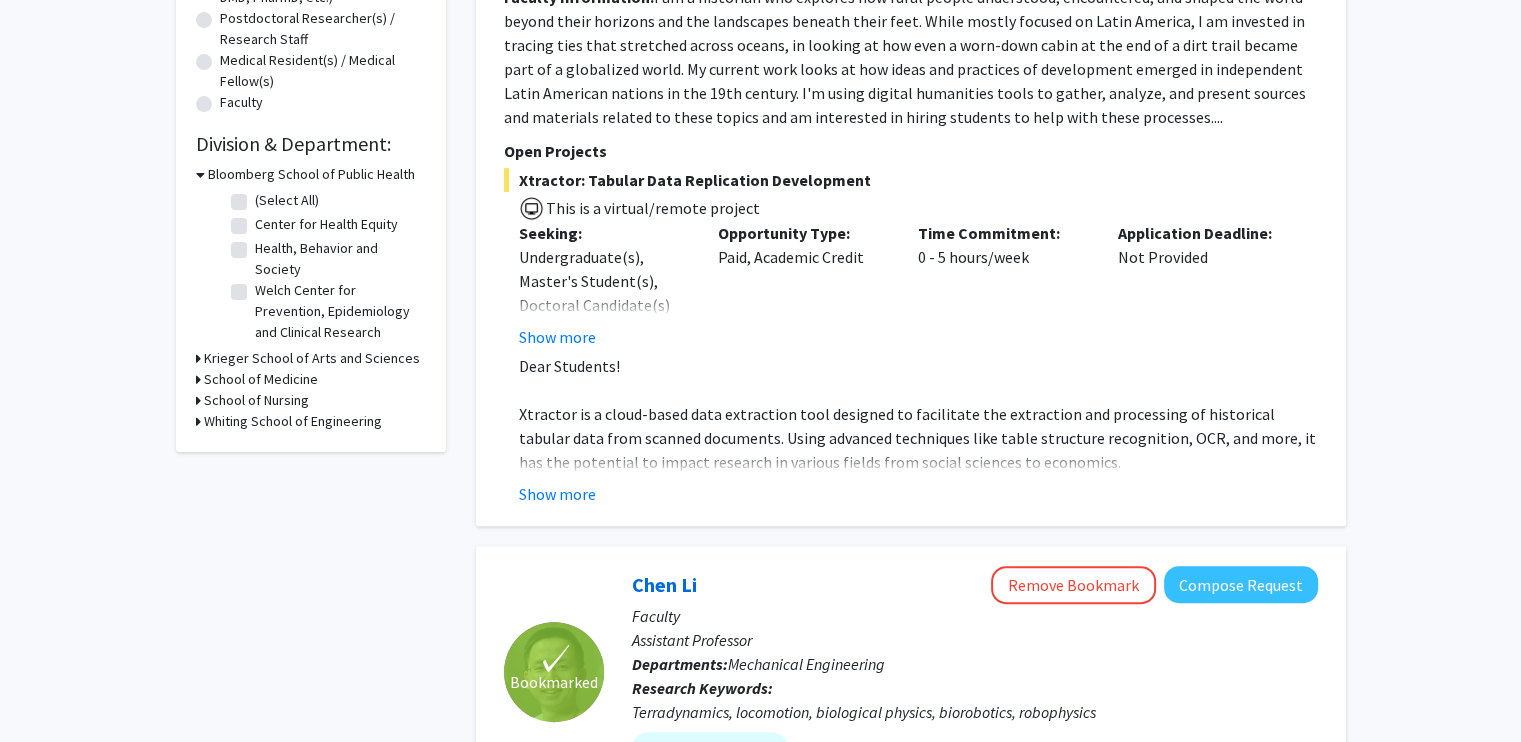 click on "Whiting School of Engineering" at bounding box center [293, 421] 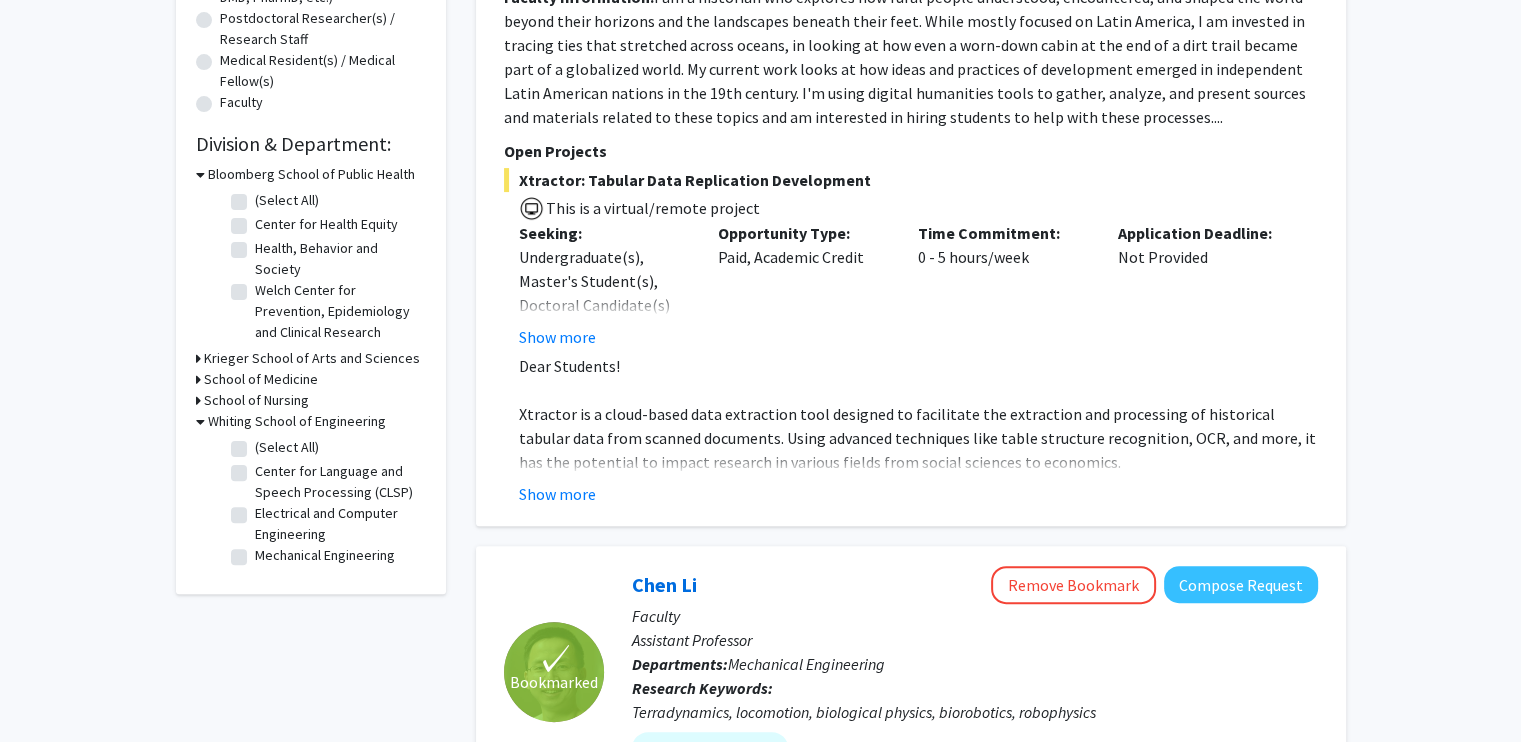 click on "Mechanical Engineering" 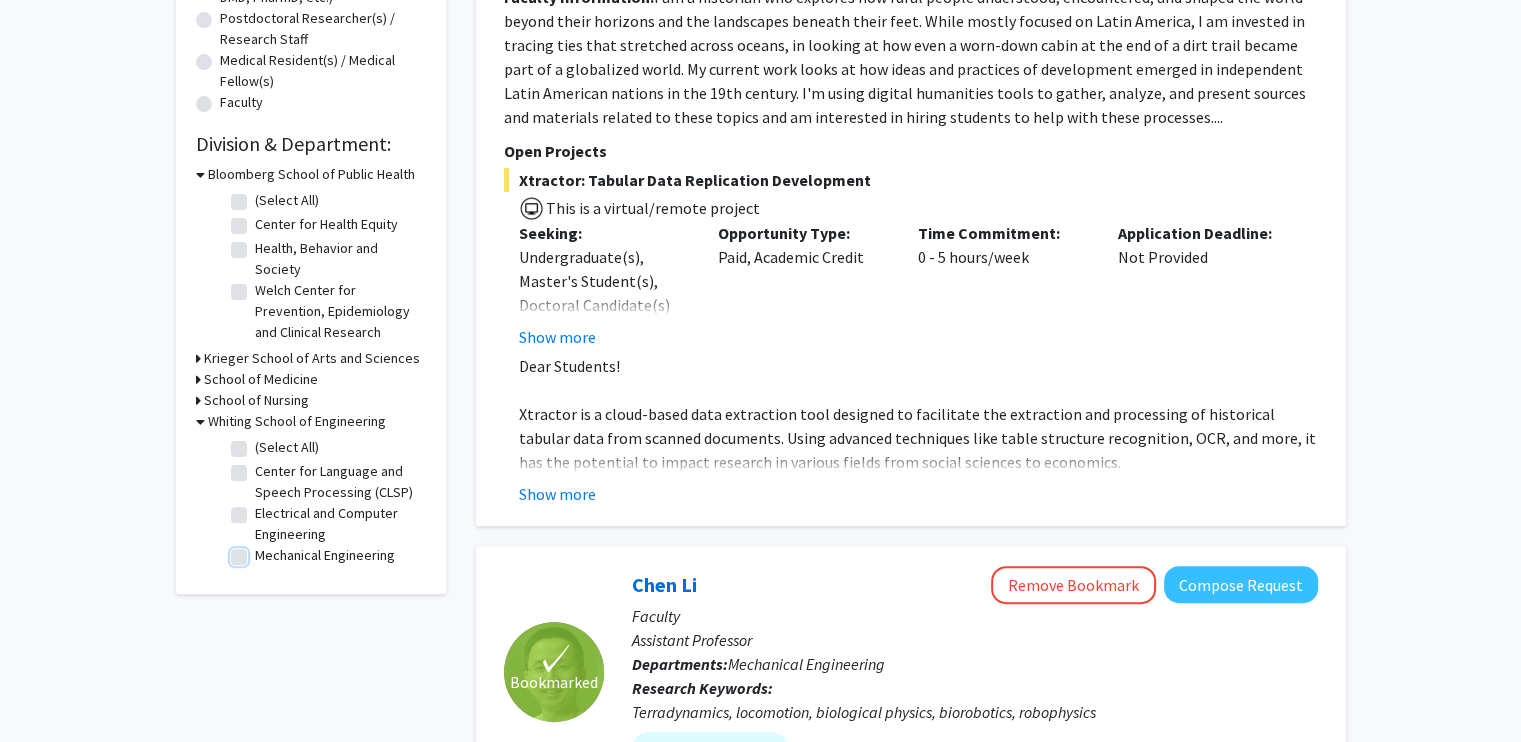 click on "Mechanical Engineering" at bounding box center (261, 551) 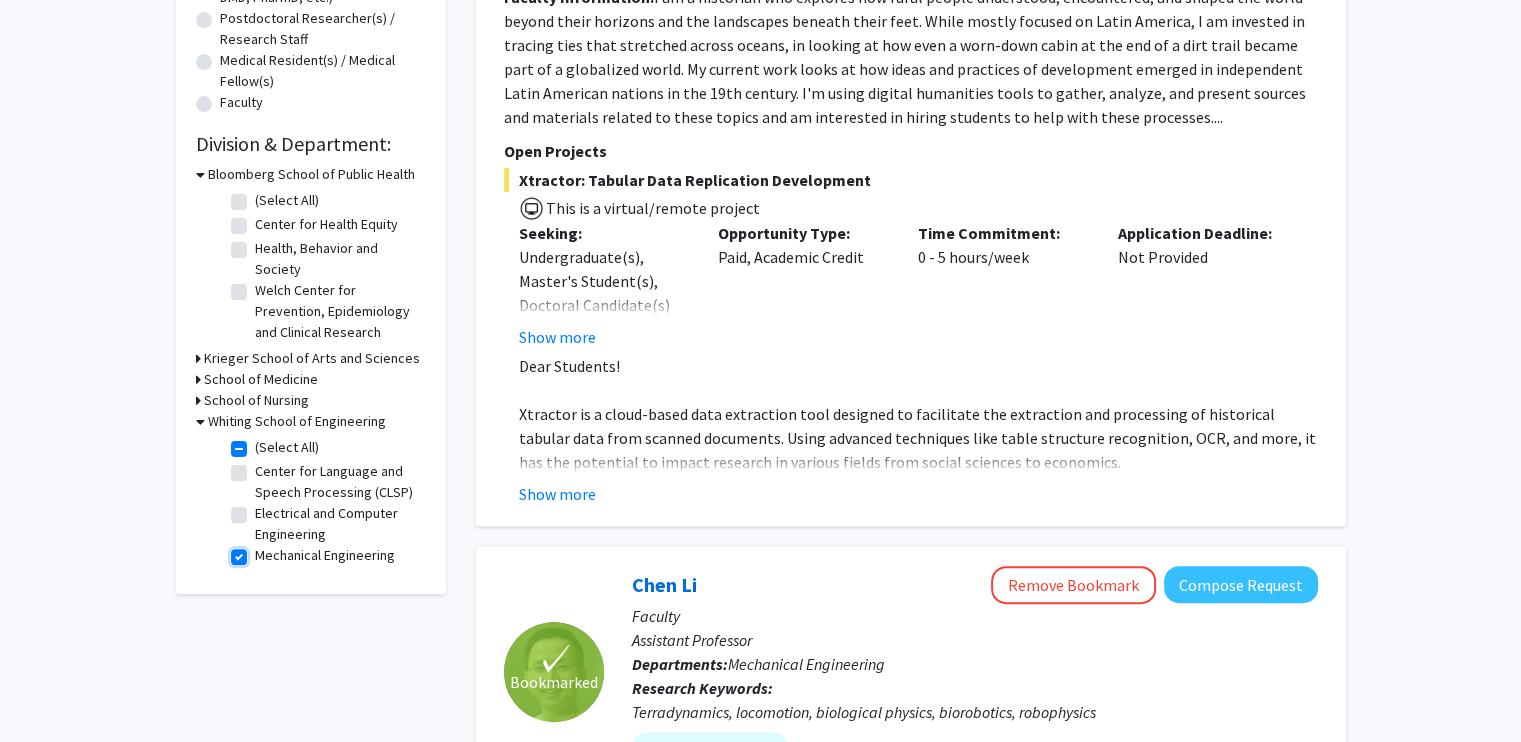 checkbox on "true" 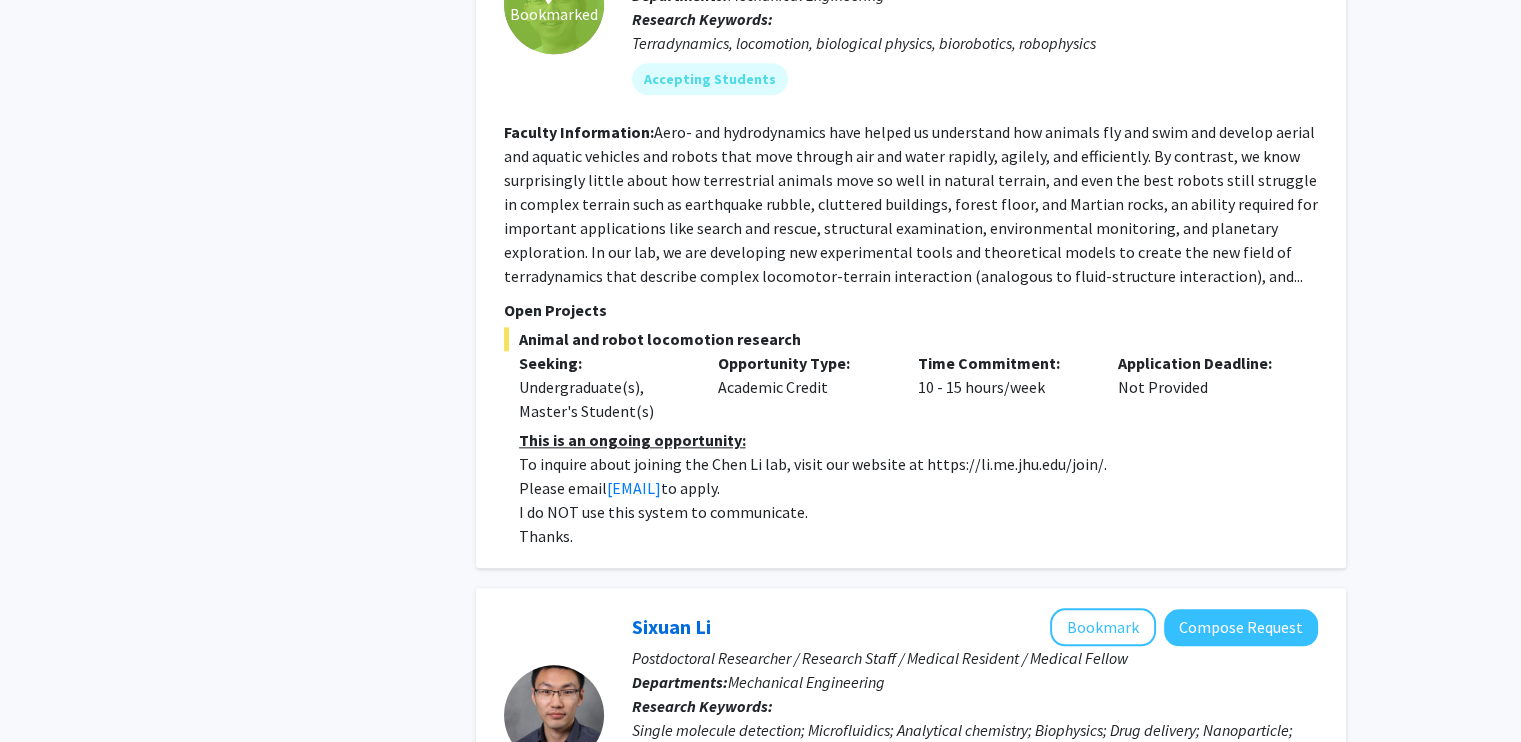 scroll, scrollTop: 2168, scrollLeft: 0, axis: vertical 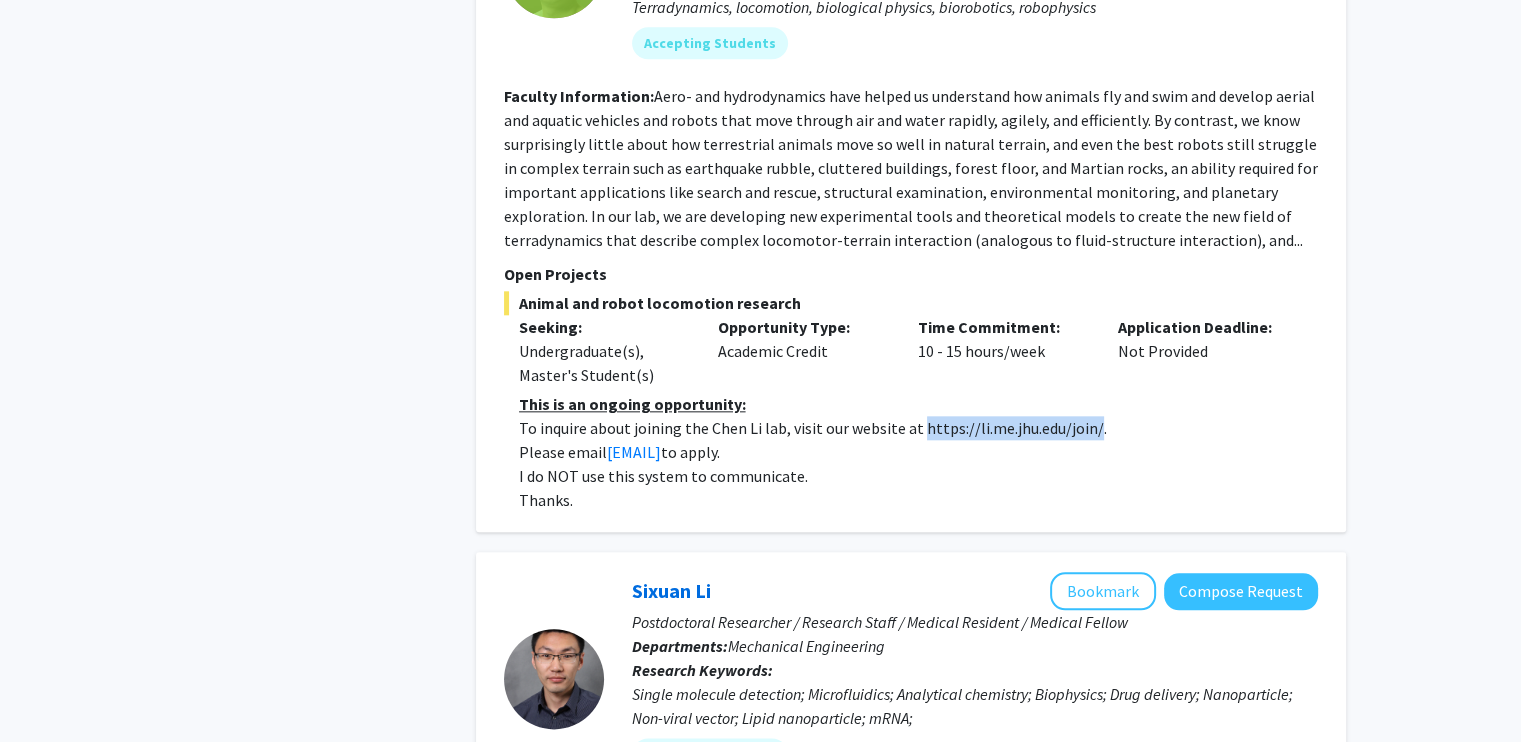 drag, startPoint x: 917, startPoint y: 427, endPoint x: 1088, endPoint y: 427, distance: 171 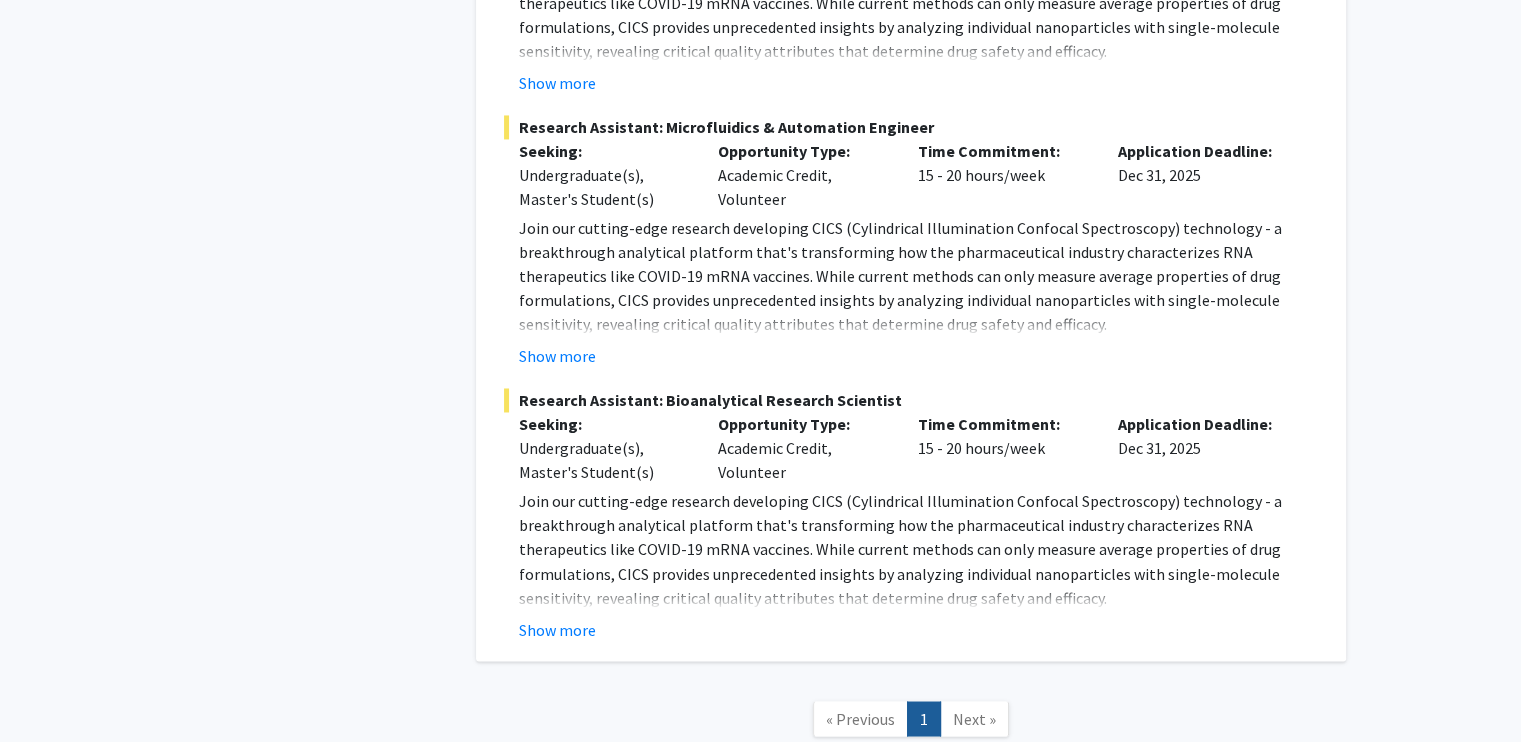 scroll, scrollTop: 3368, scrollLeft: 0, axis: vertical 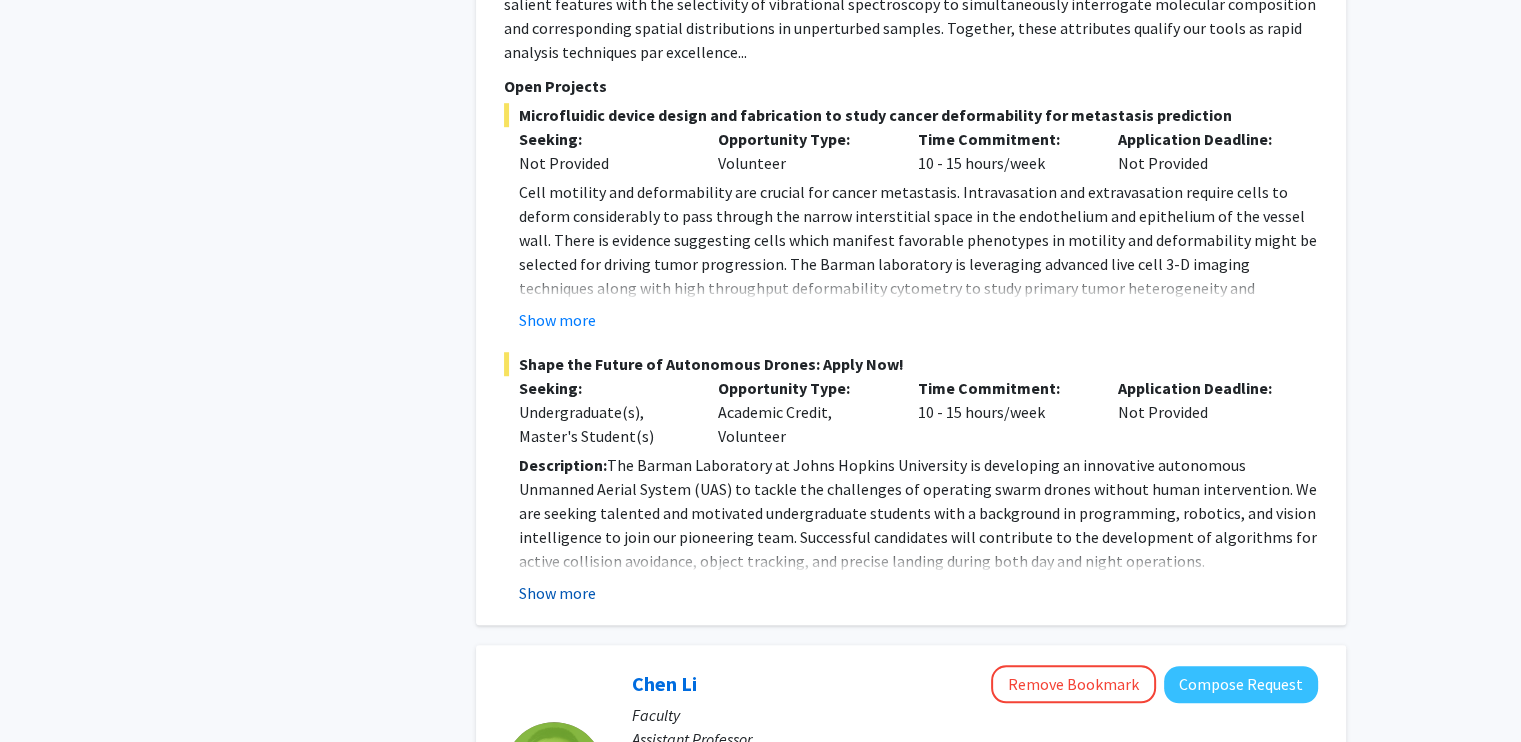 click on "Show more" 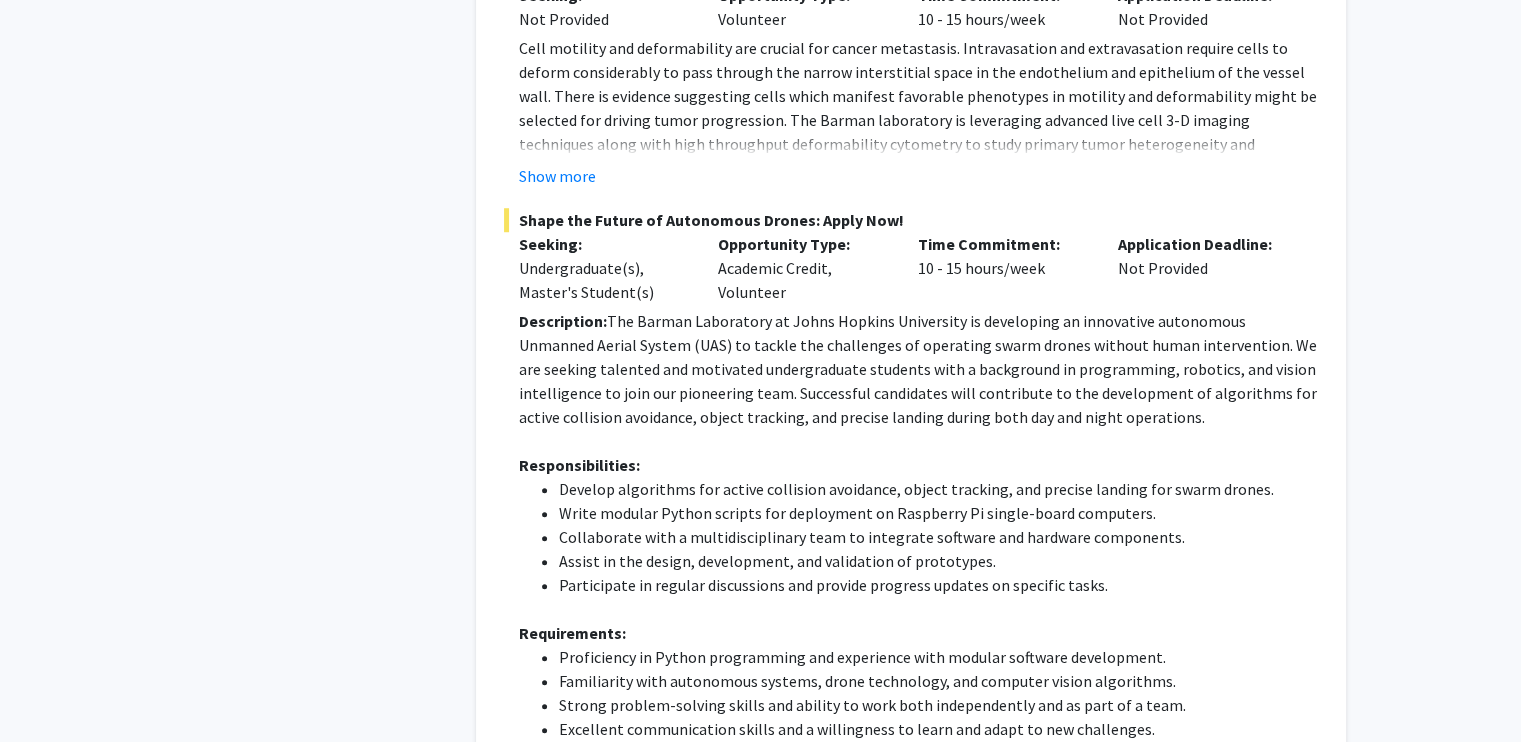 scroll, scrollTop: 1514, scrollLeft: 0, axis: vertical 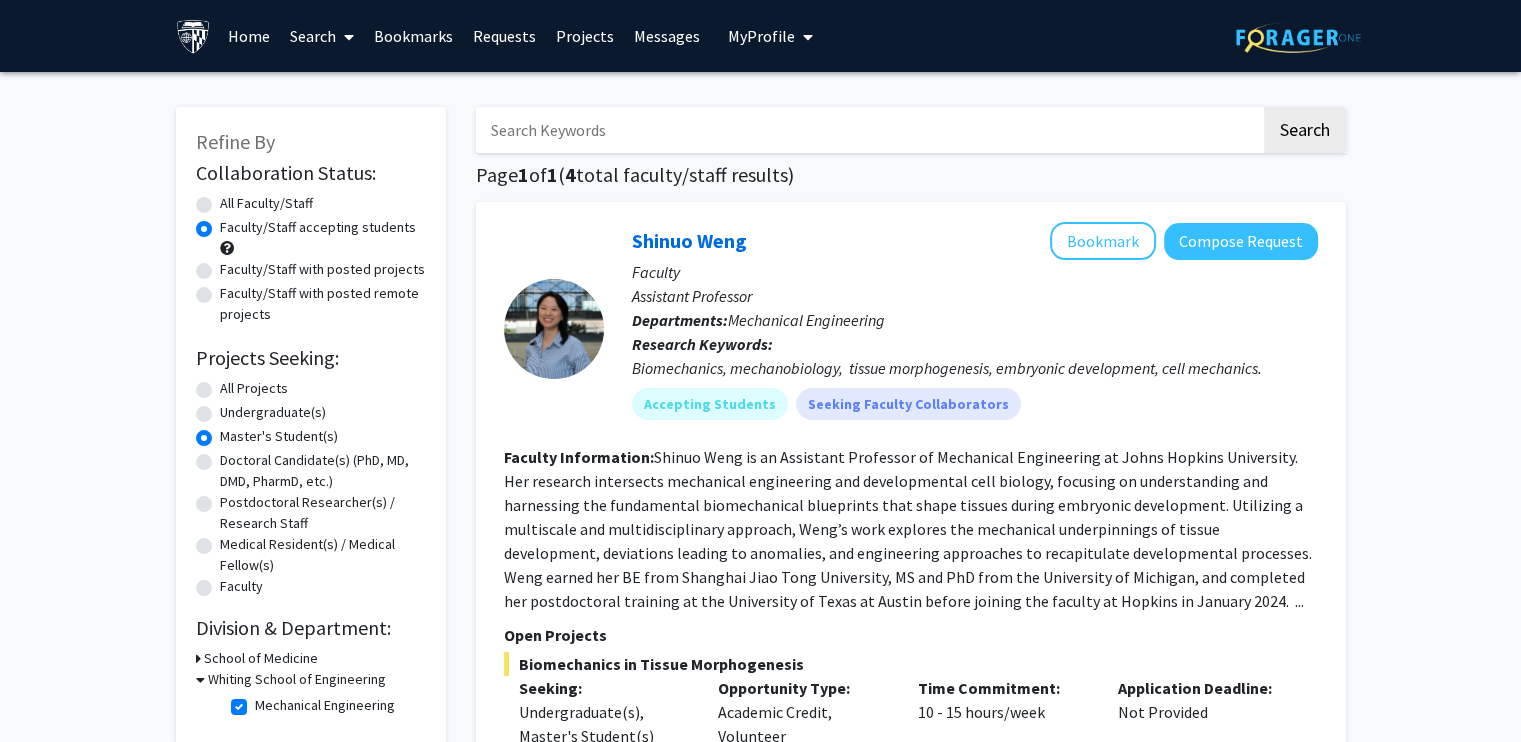click on "Bookmarks" at bounding box center [413, 36] 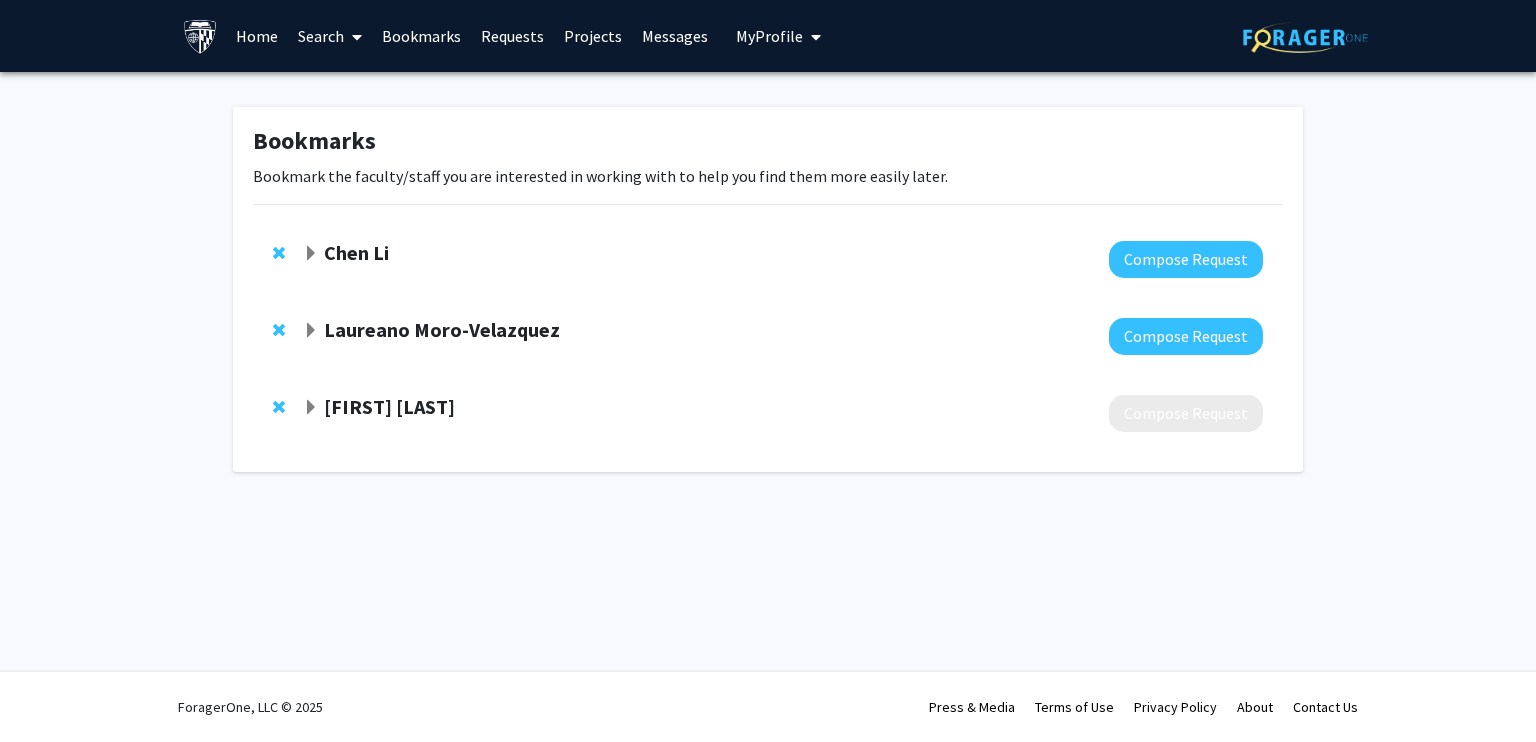 click on "[FIRST] [LAST]" 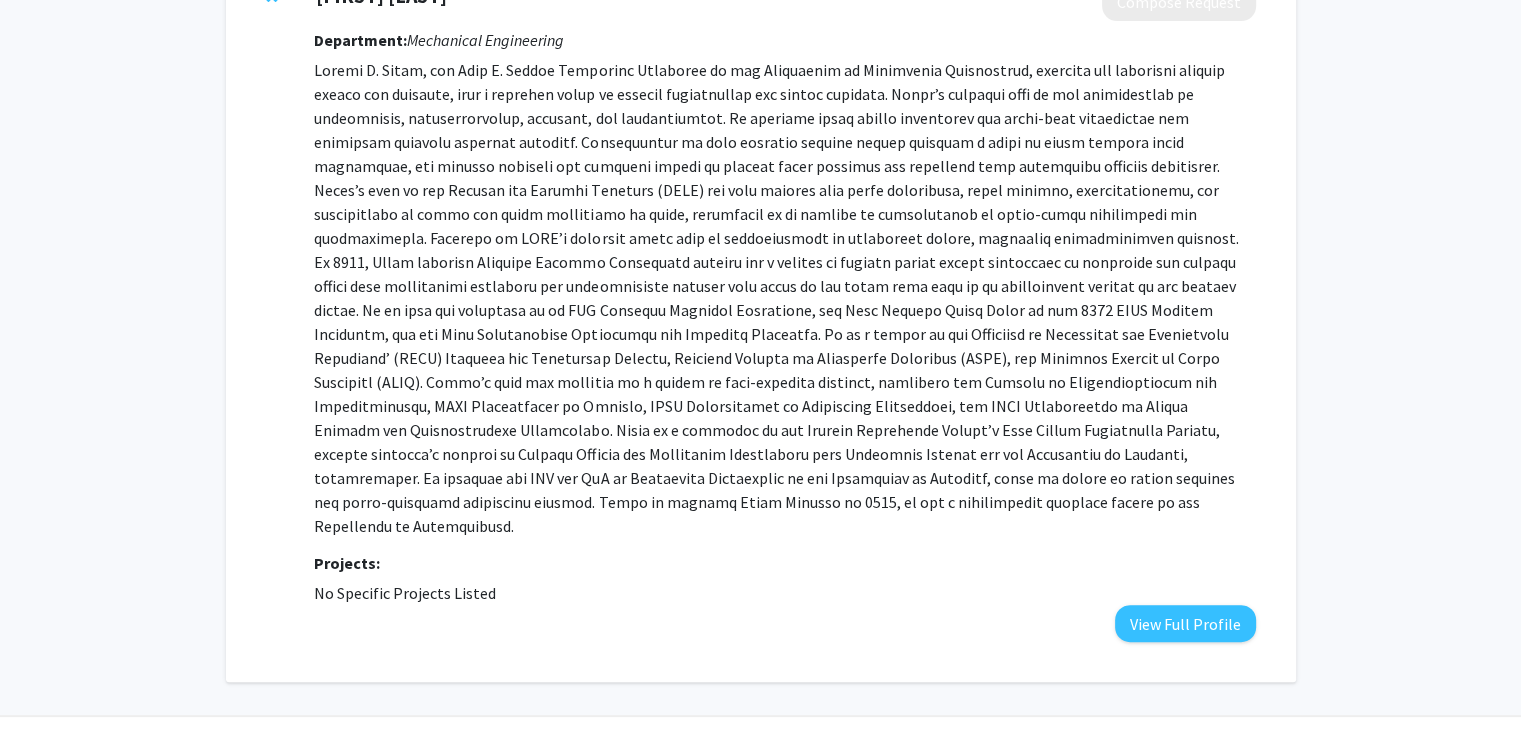 scroll, scrollTop: 432, scrollLeft: 0, axis: vertical 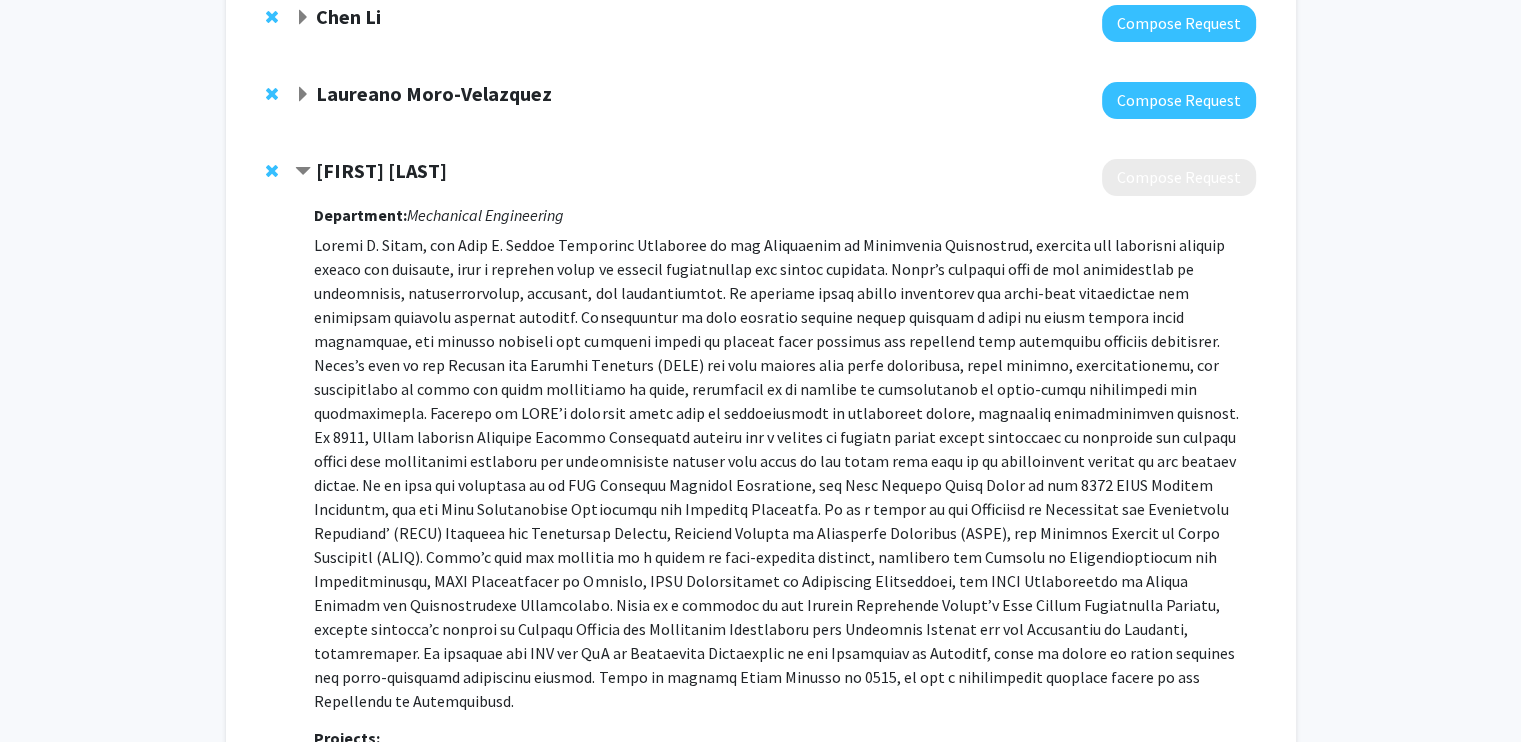 click 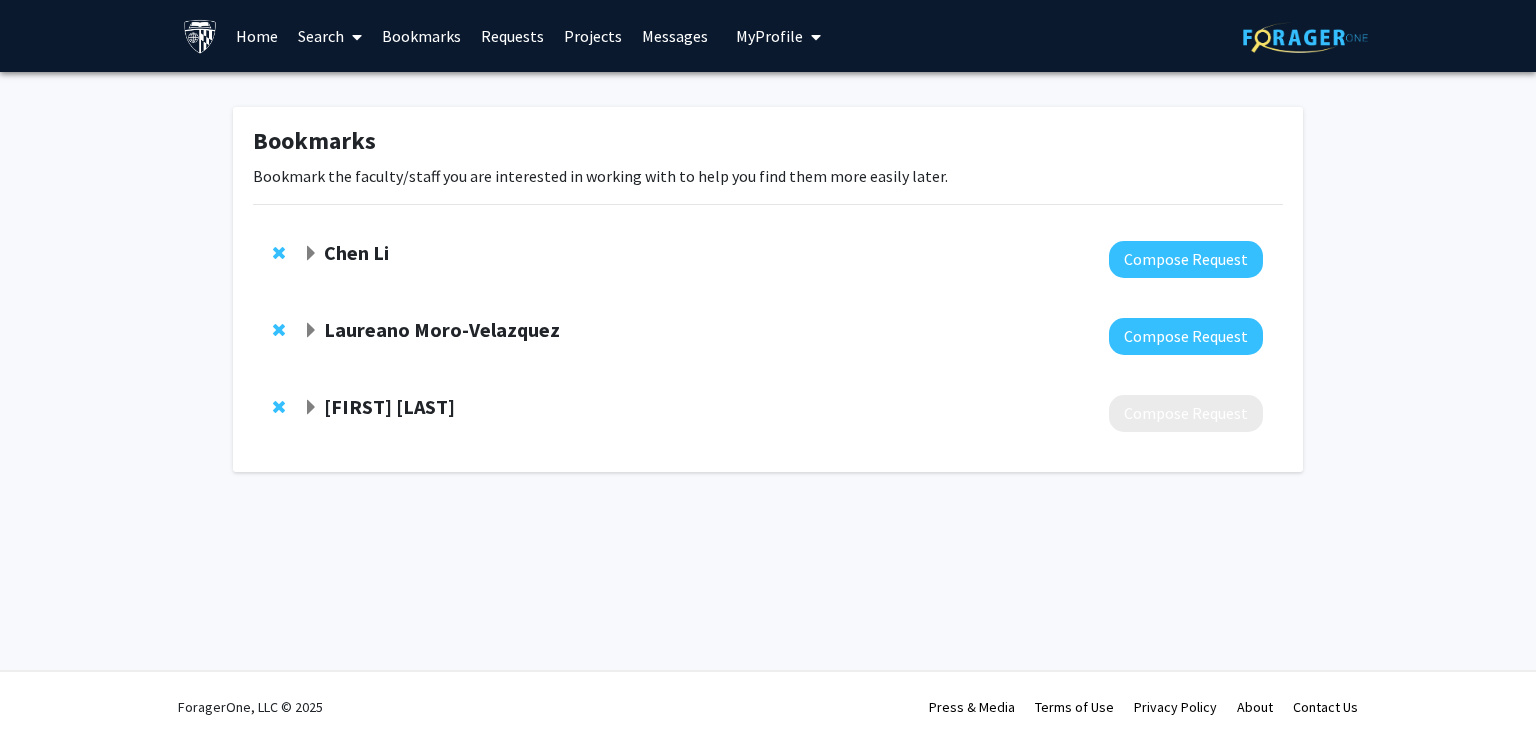 click on "Laureano Moro-Velazquez" 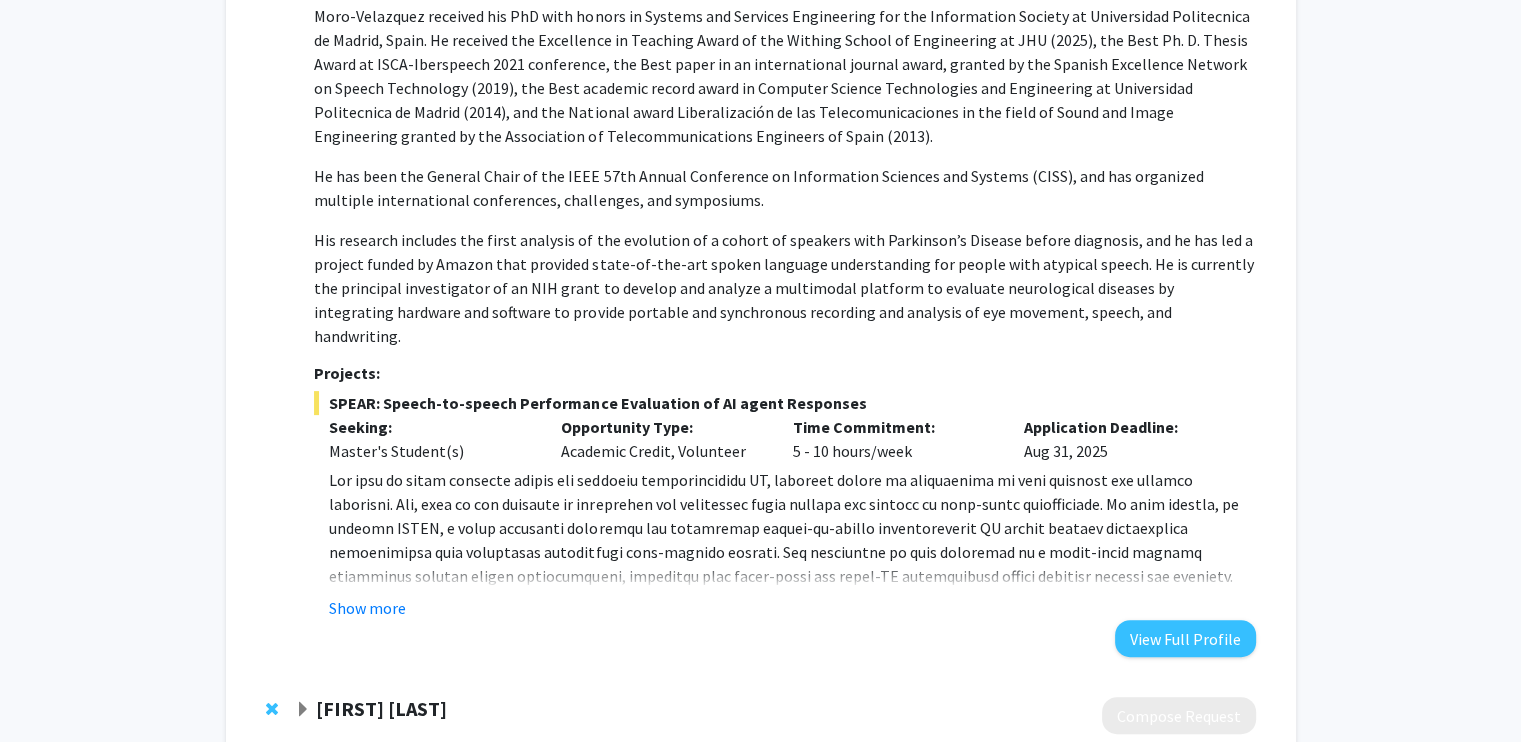 scroll, scrollTop: 496, scrollLeft: 0, axis: vertical 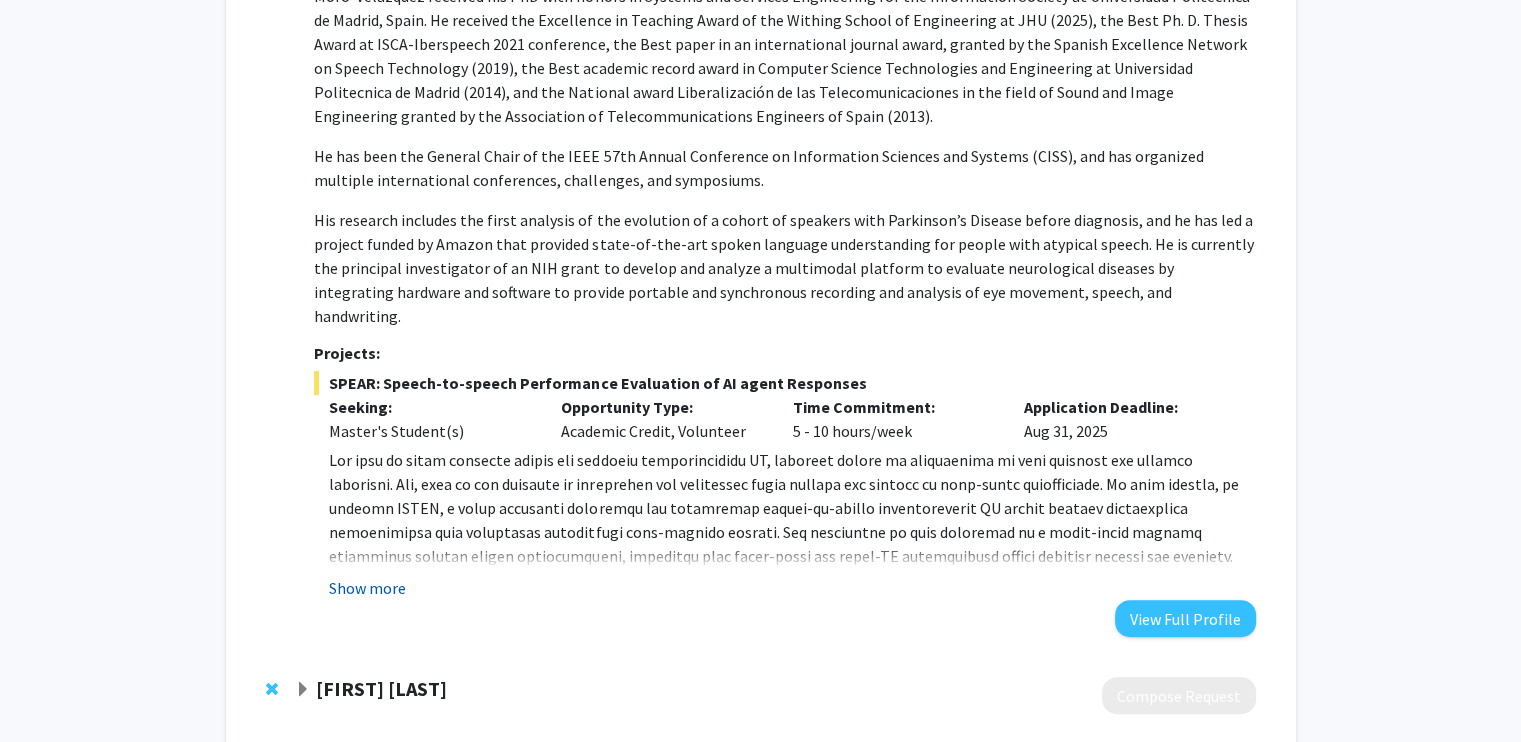 click on "Show more" at bounding box center (367, 588) 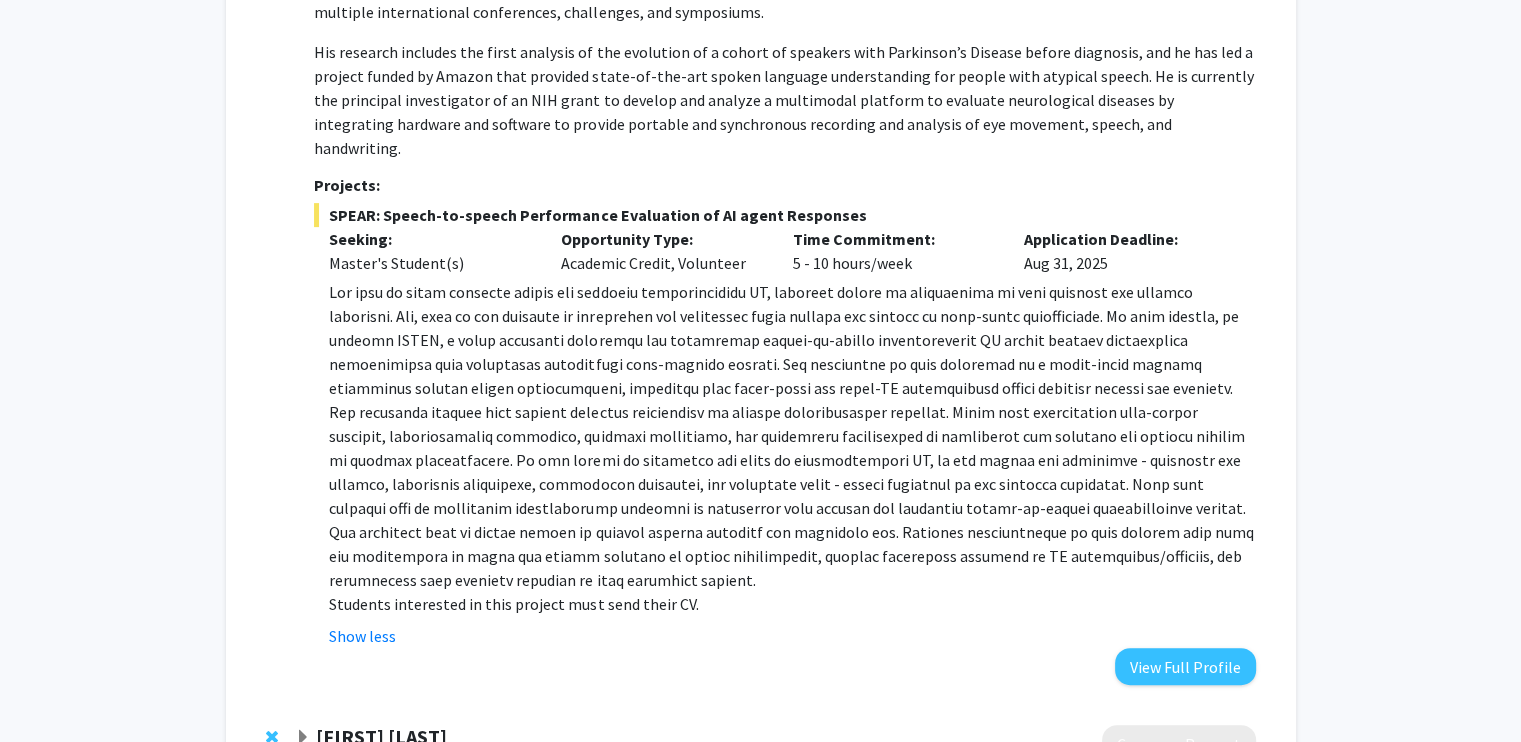 scroll, scrollTop: 668, scrollLeft: 0, axis: vertical 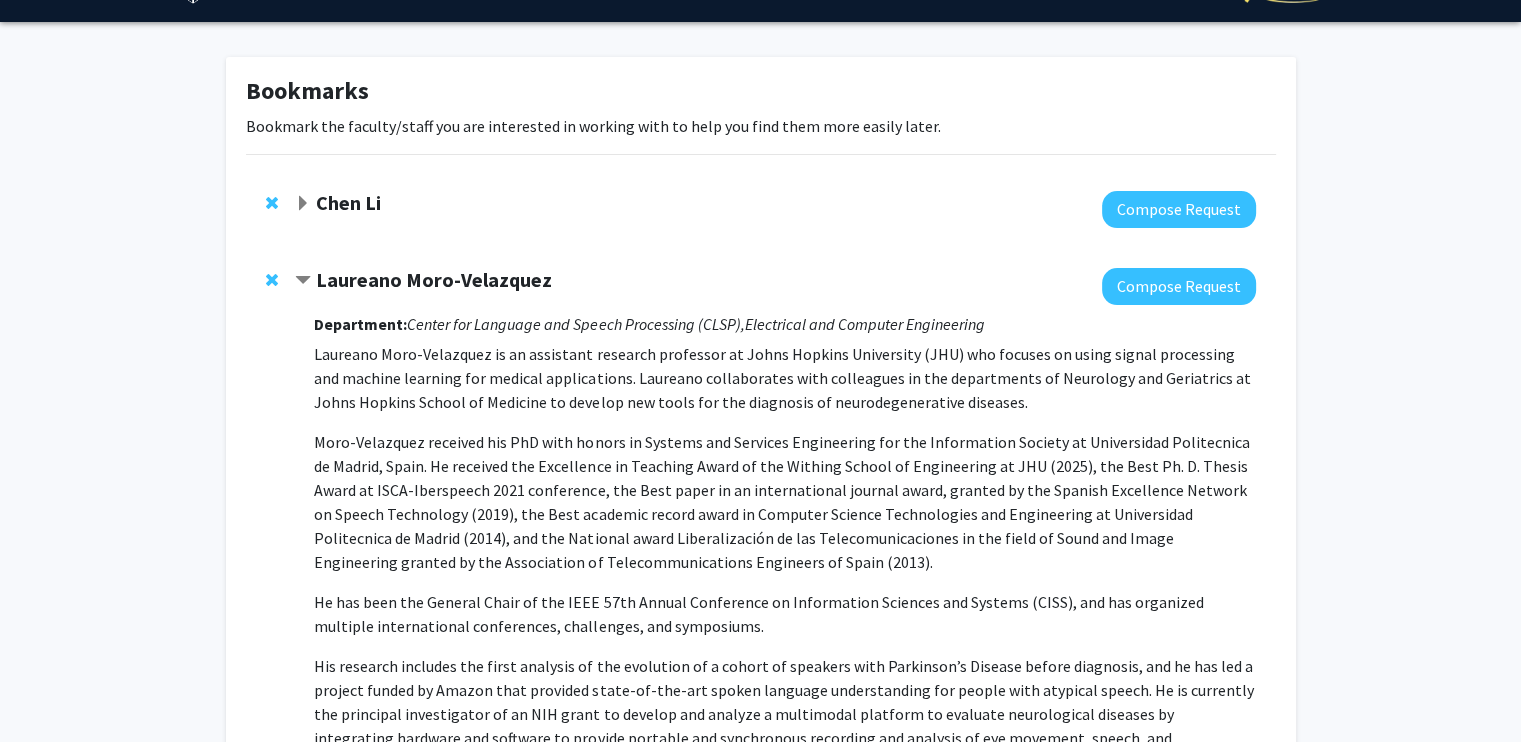 click 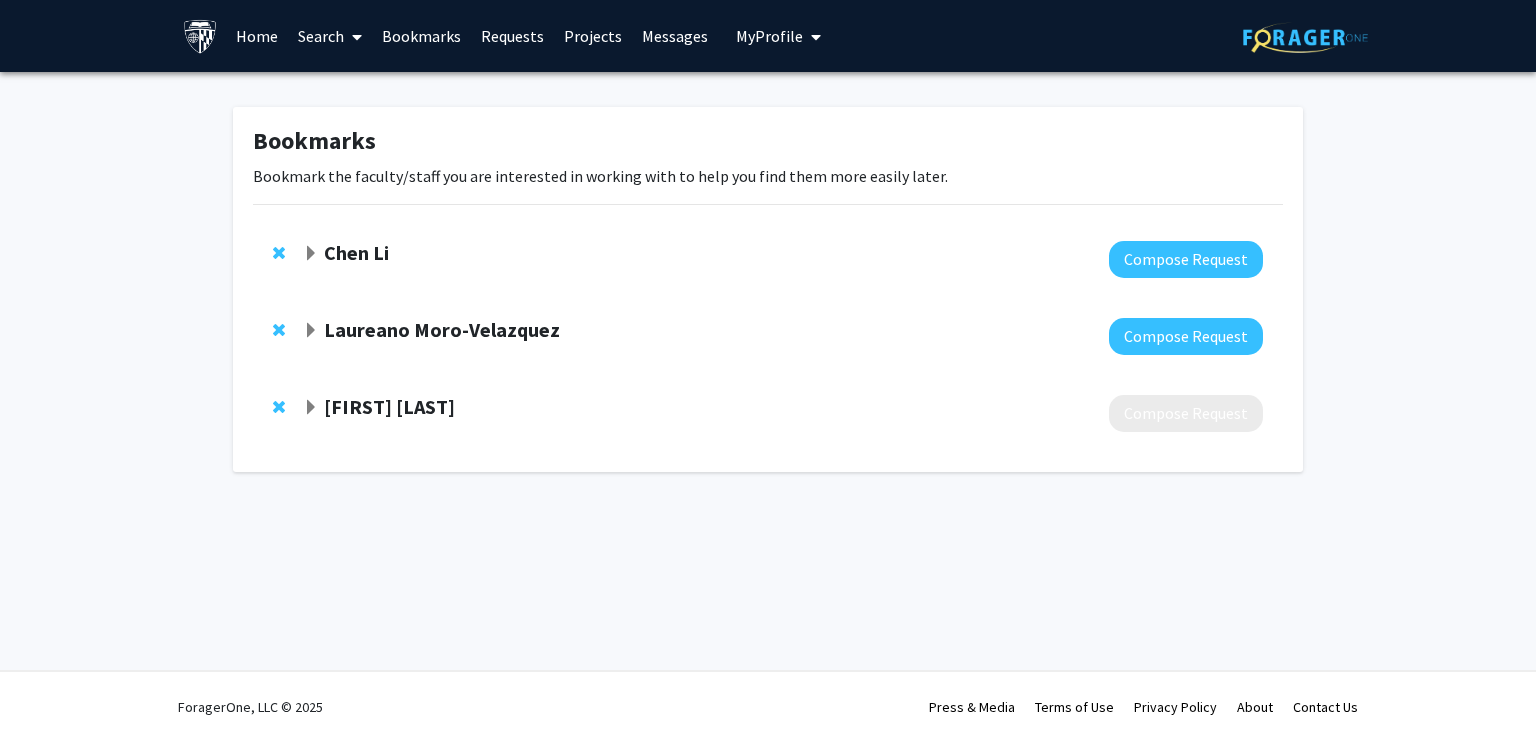 click 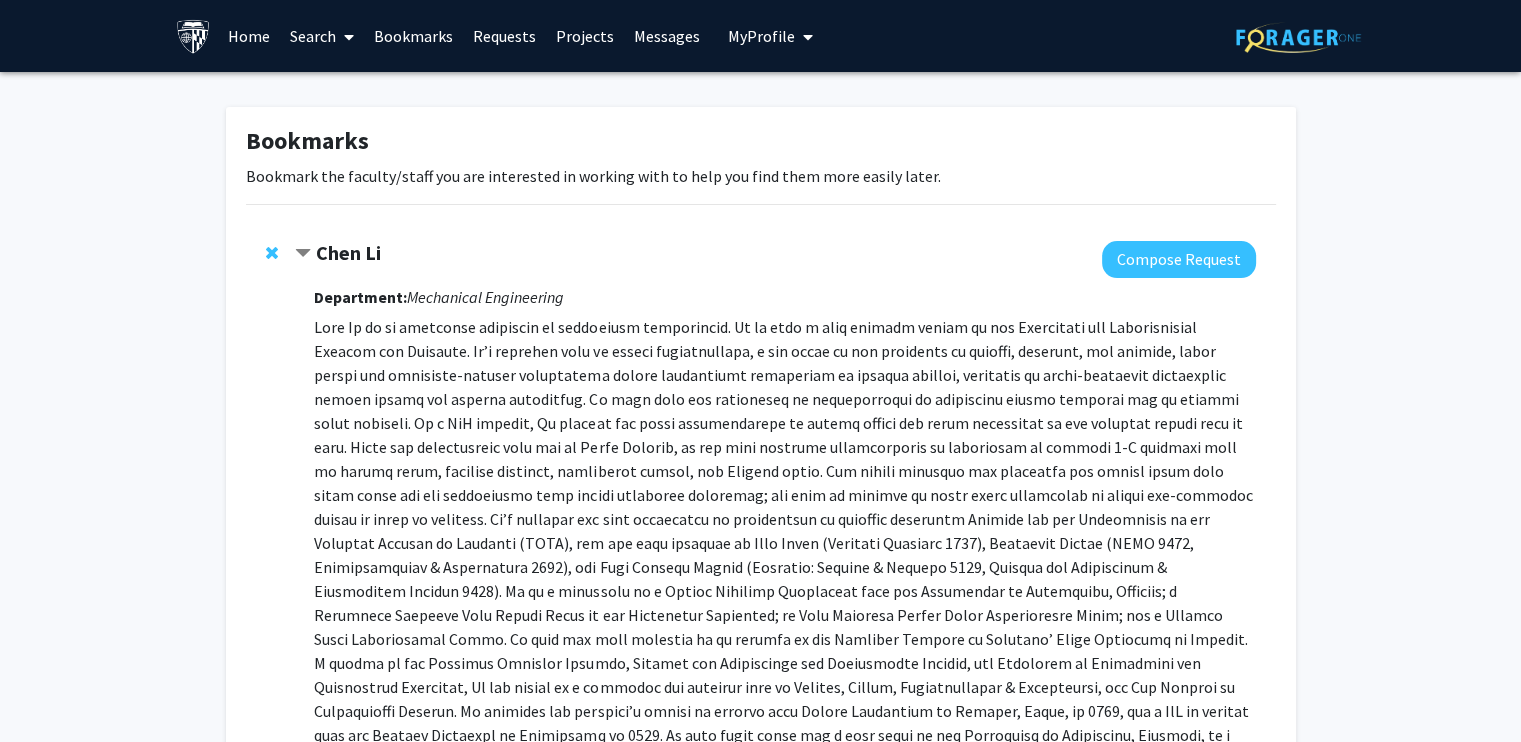 click 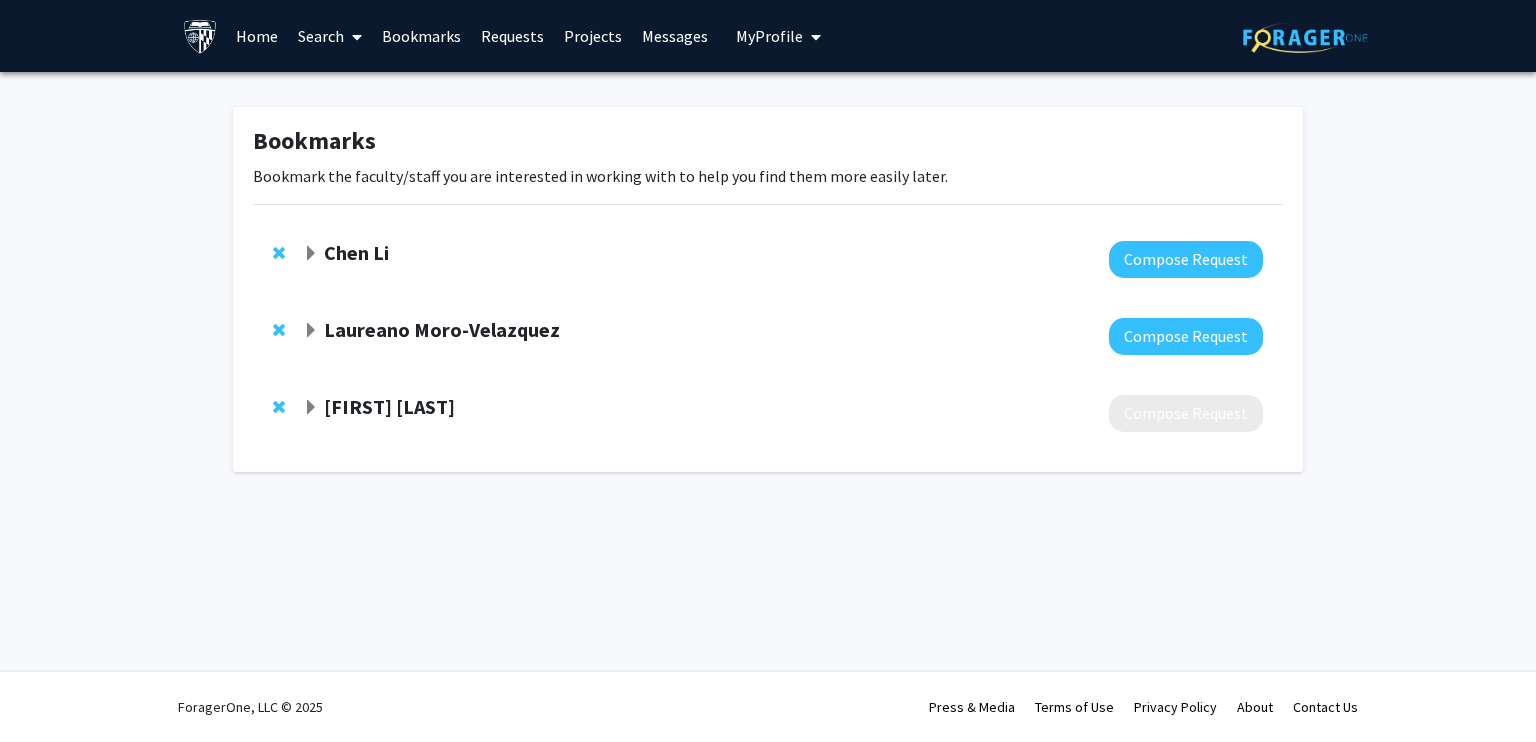 click at bounding box center [353, 37] 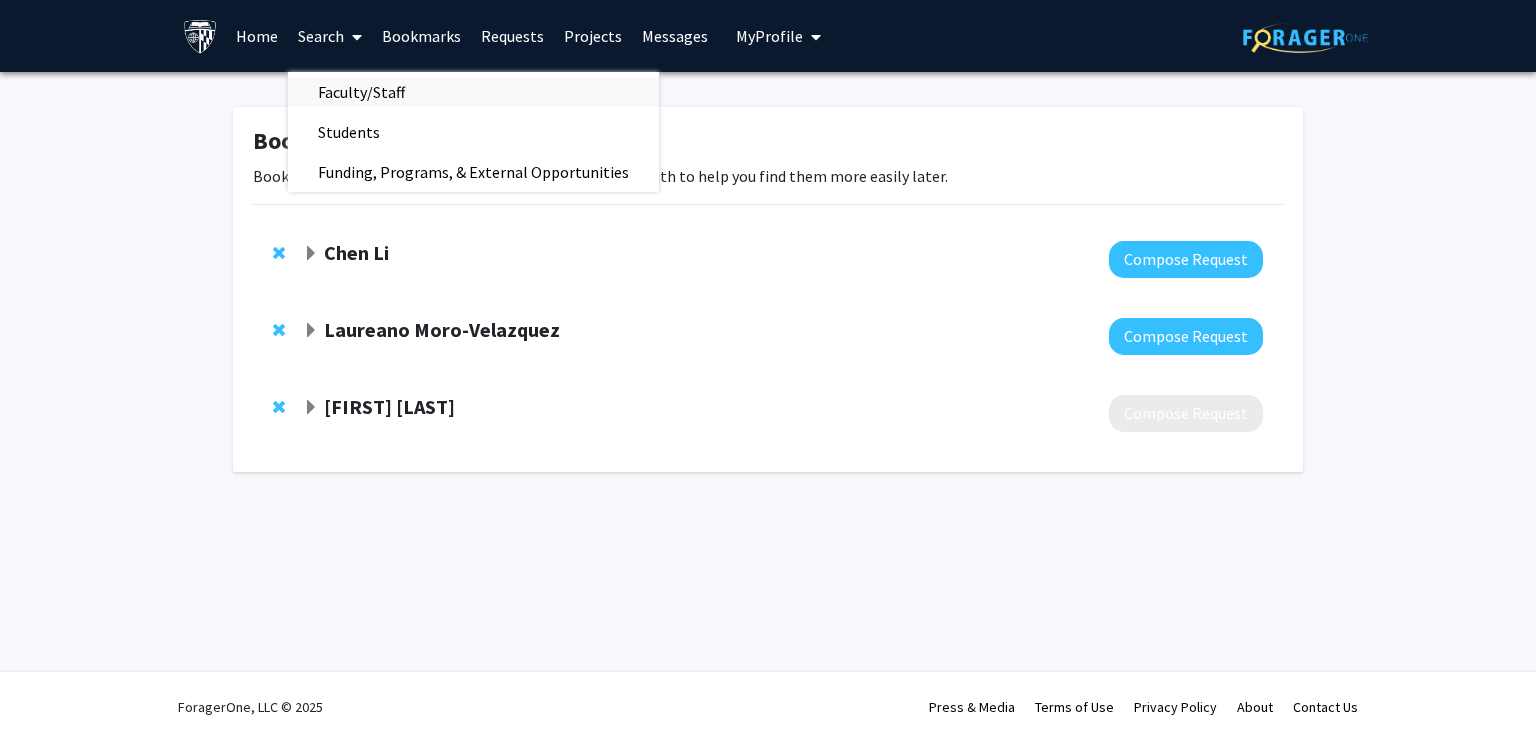 click on "Faculty/Staff" at bounding box center [361, 92] 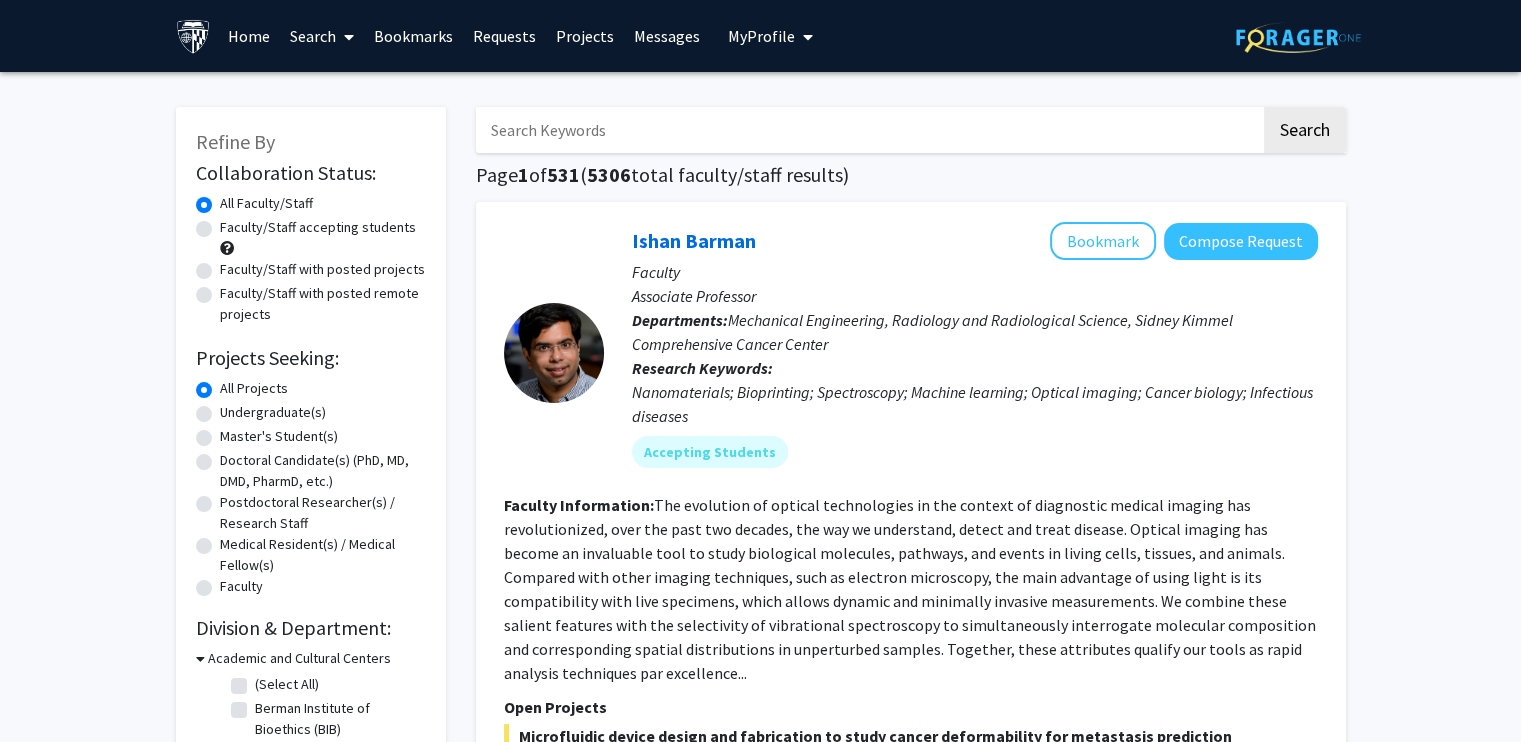 click at bounding box center (868, 130) 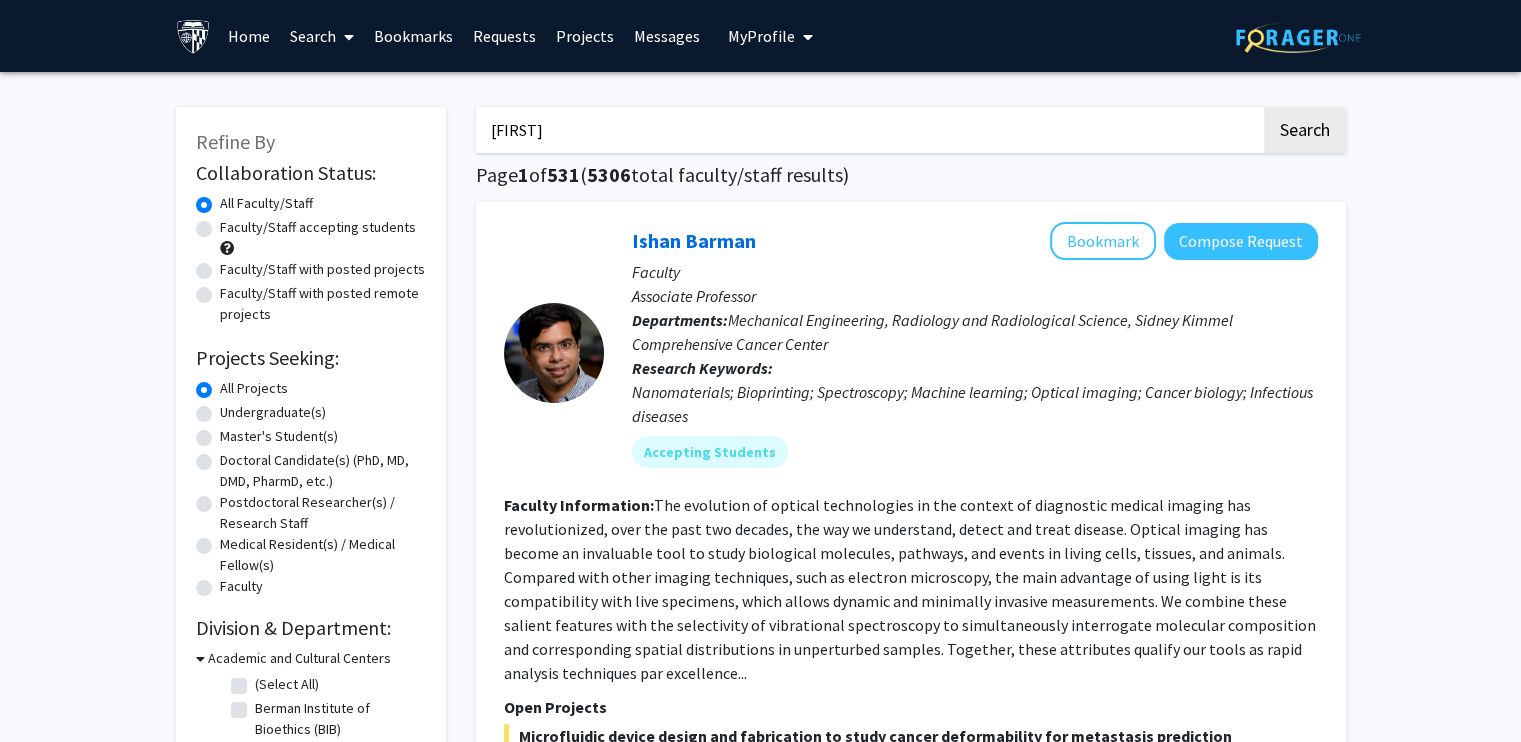 type on "[FIRST]" 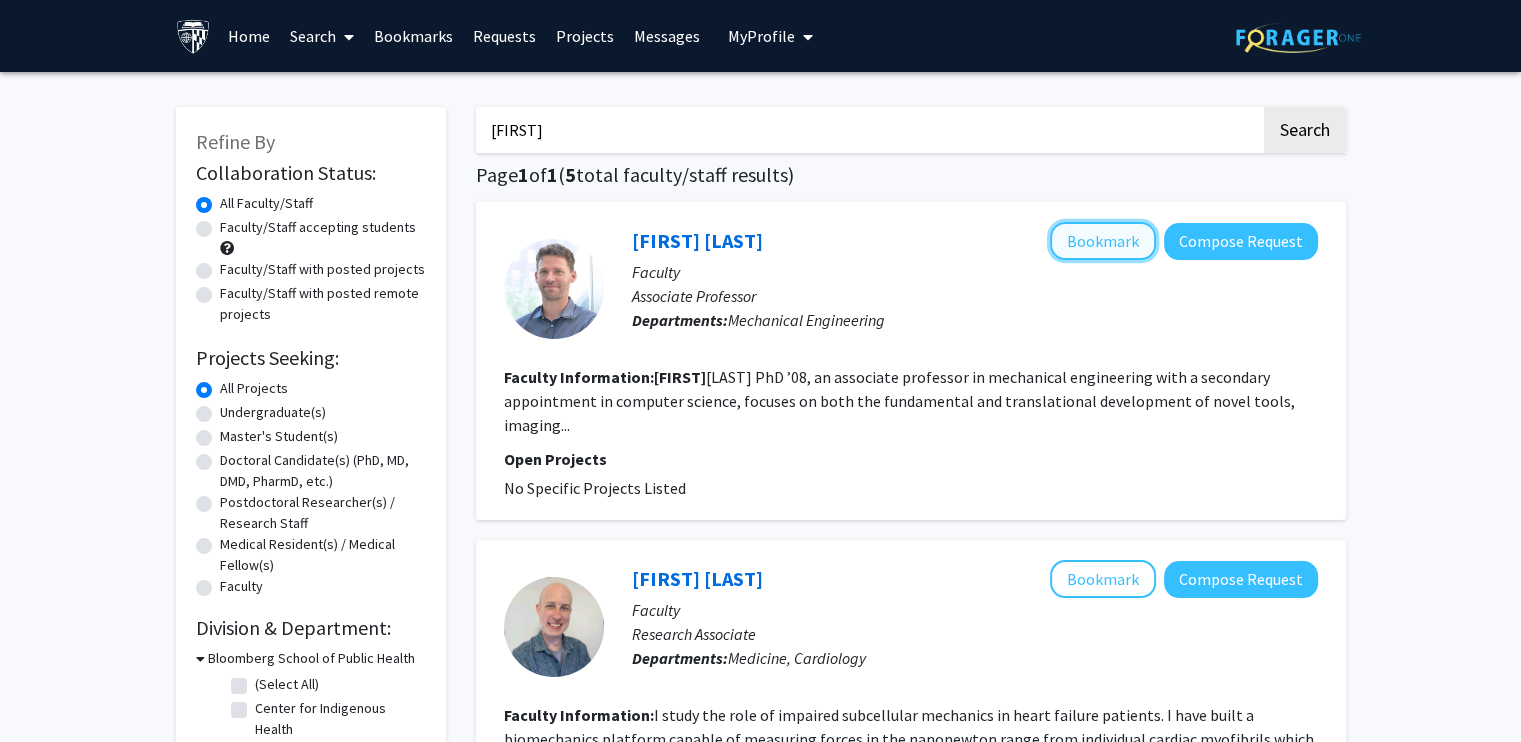click on "Bookmark" 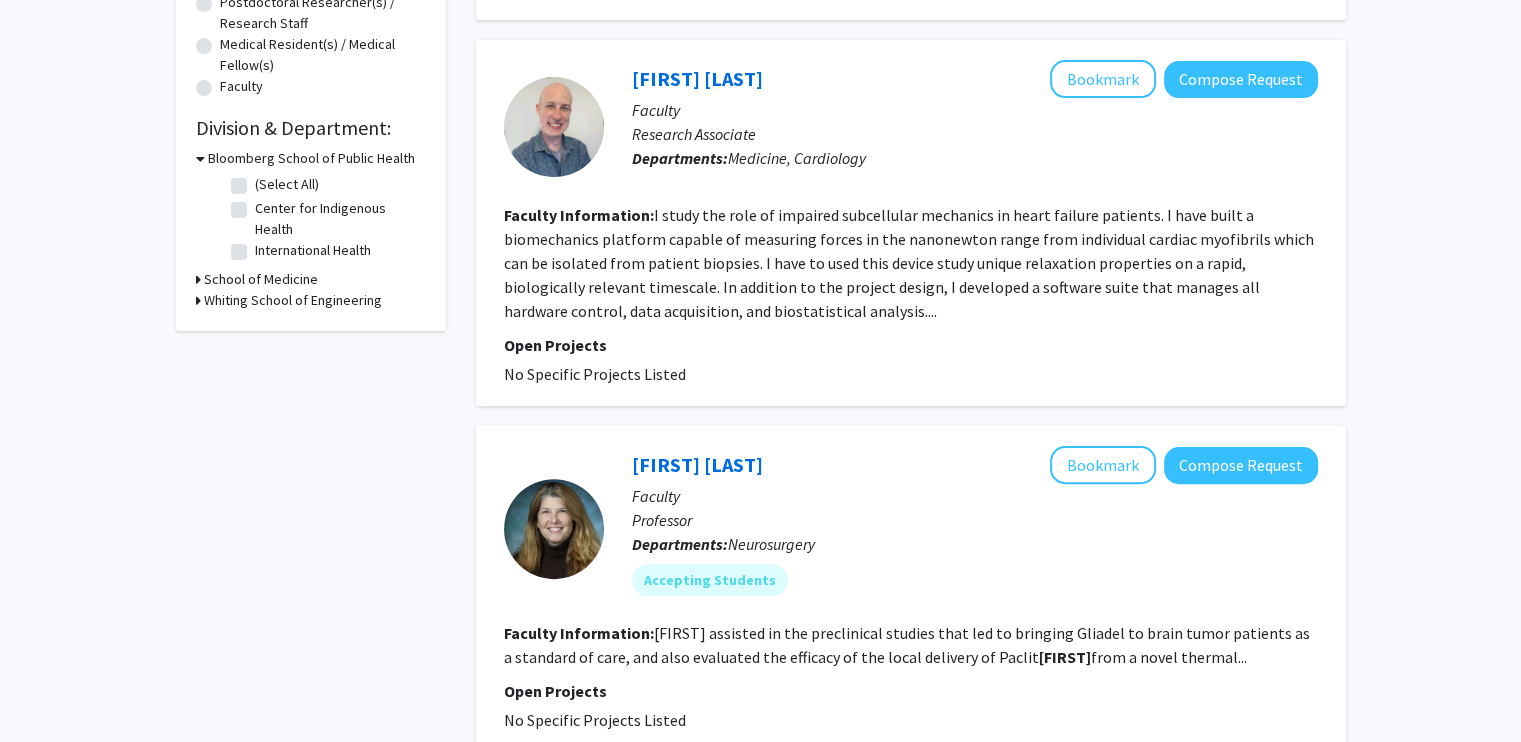 scroll, scrollTop: 504, scrollLeft: 0, axis: vertical 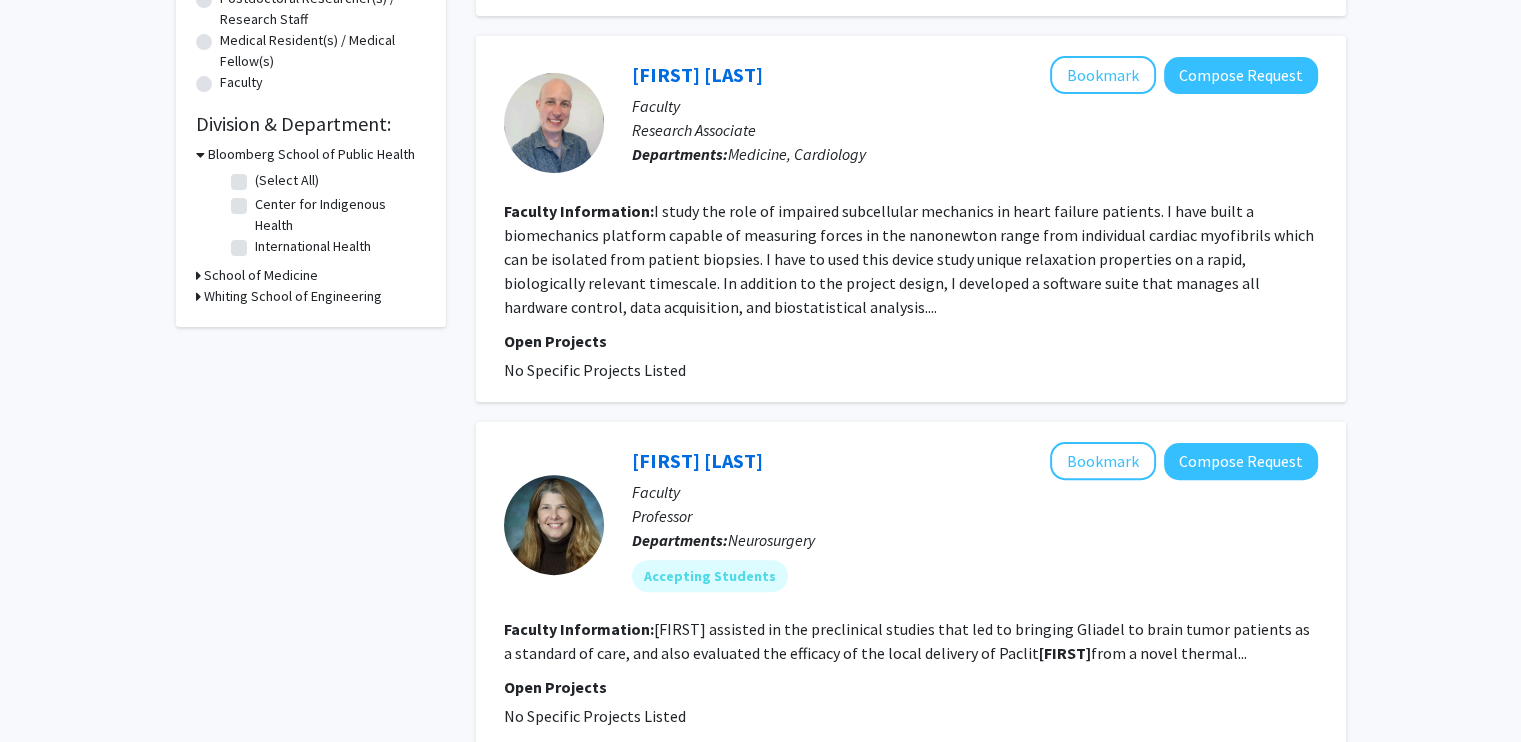 drag, startPoint x: 1517, startPoint y: 365, endPoint x: 1535, endPoint y: 218, distance: 148.09795 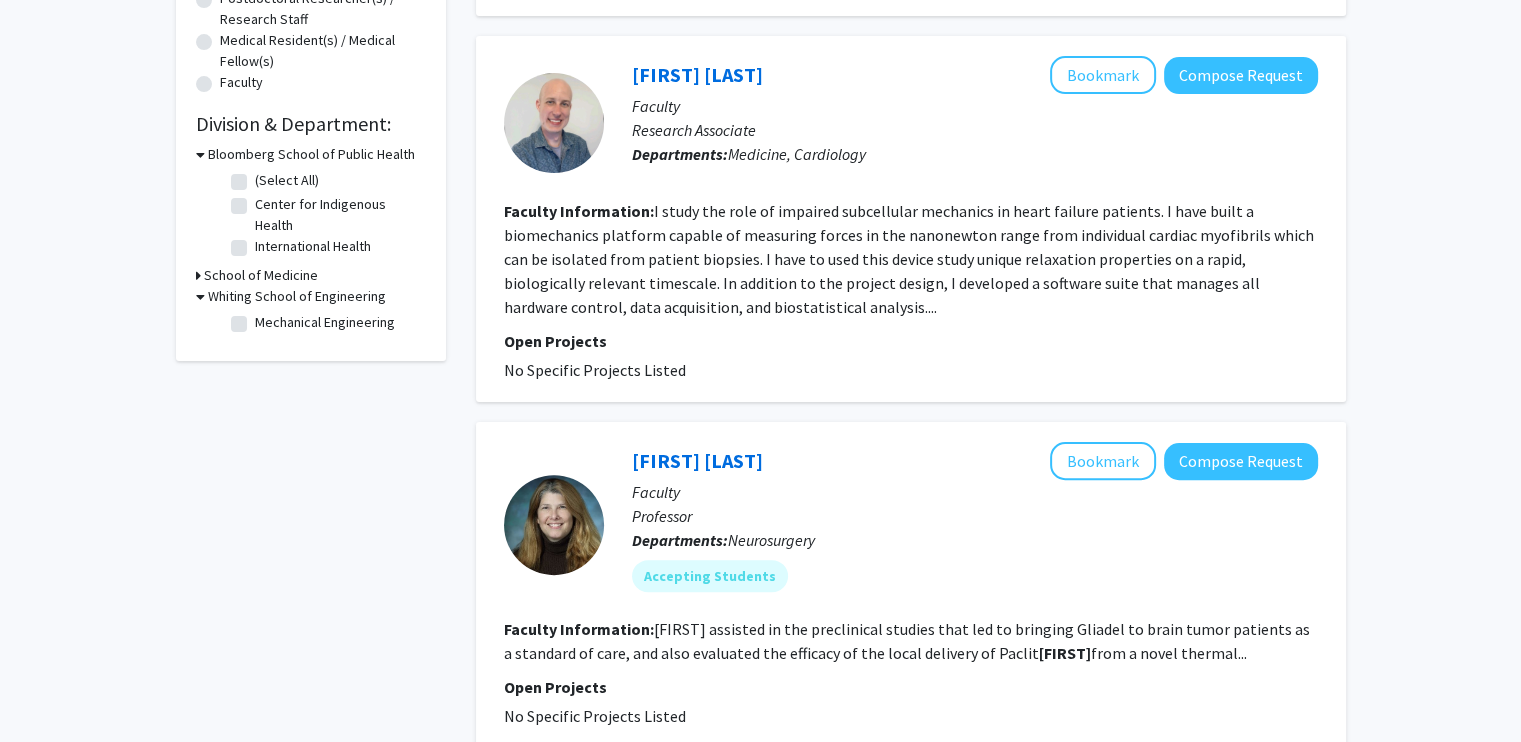 click on "Mechanical Engineering" 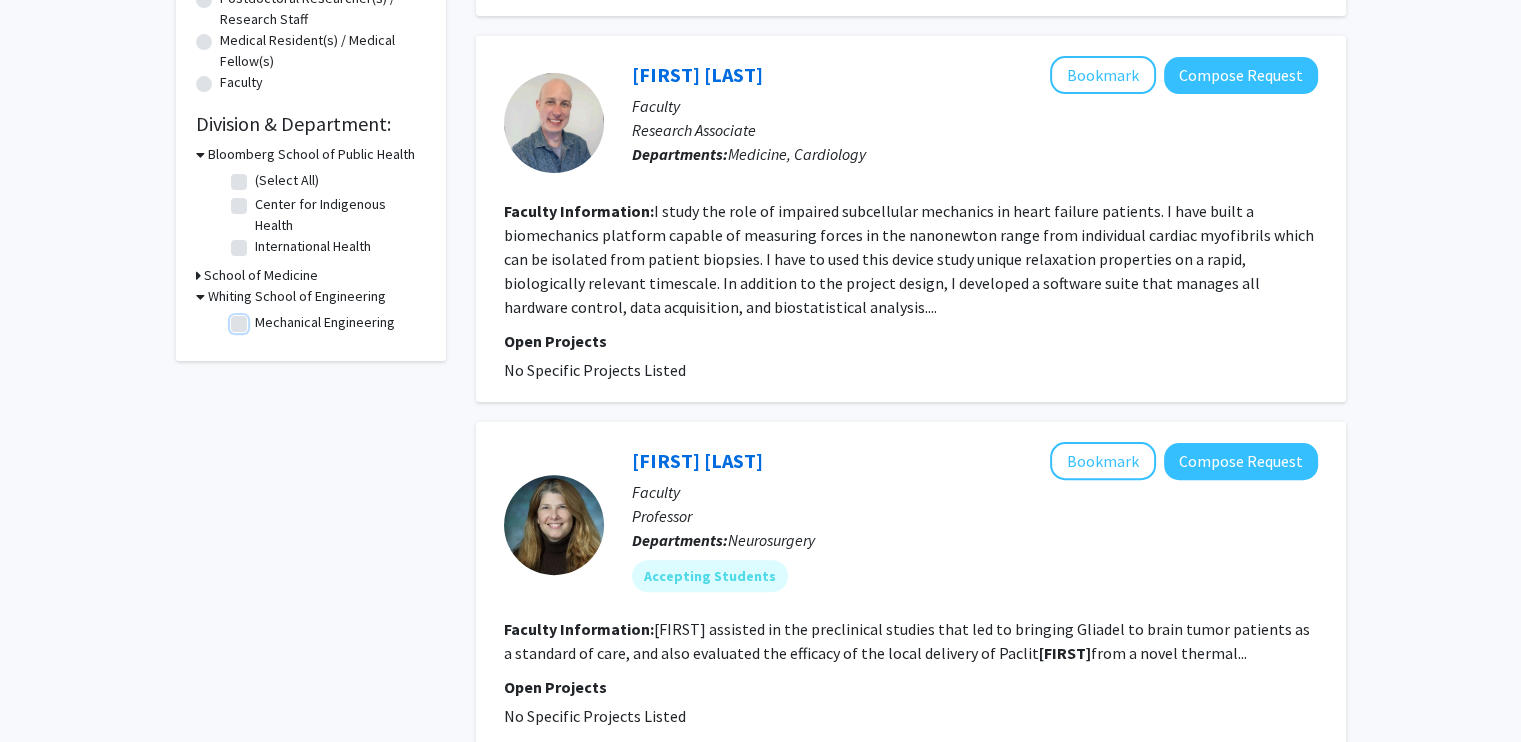 click on "Mechanical Engineering" at bounding box center [261, 318] 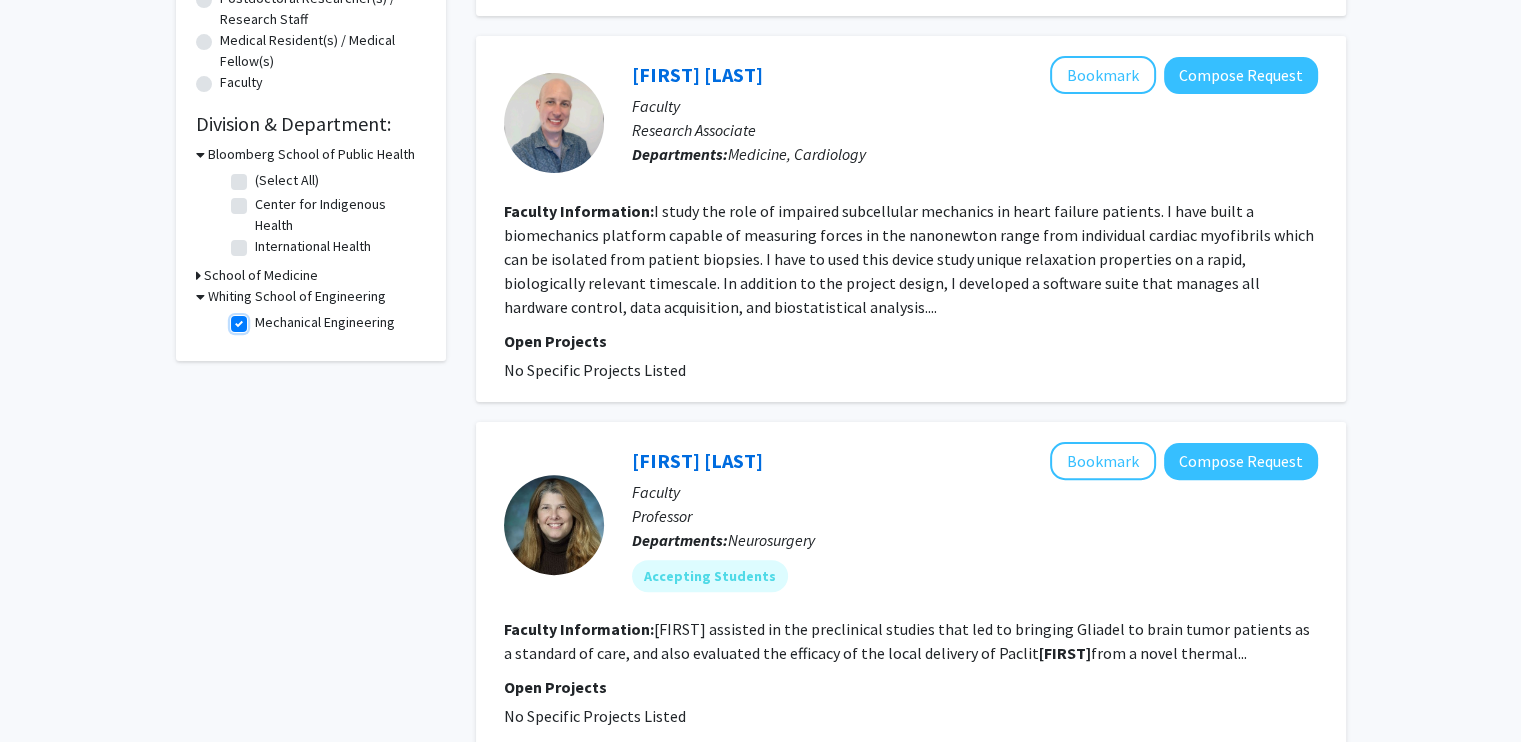 scroll, scrollTop: 0, scrollLeft: 0, axis: both 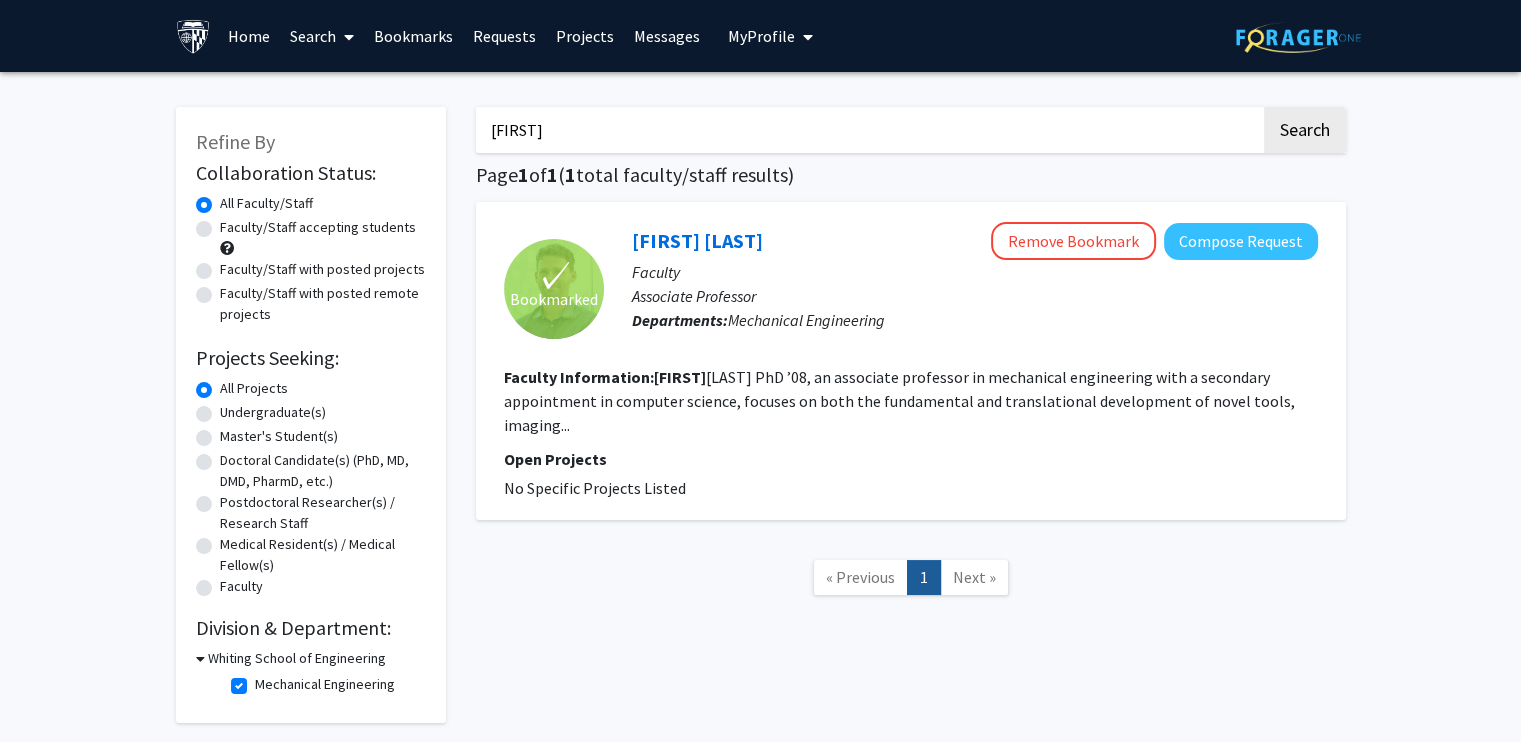 click on "All Projects" 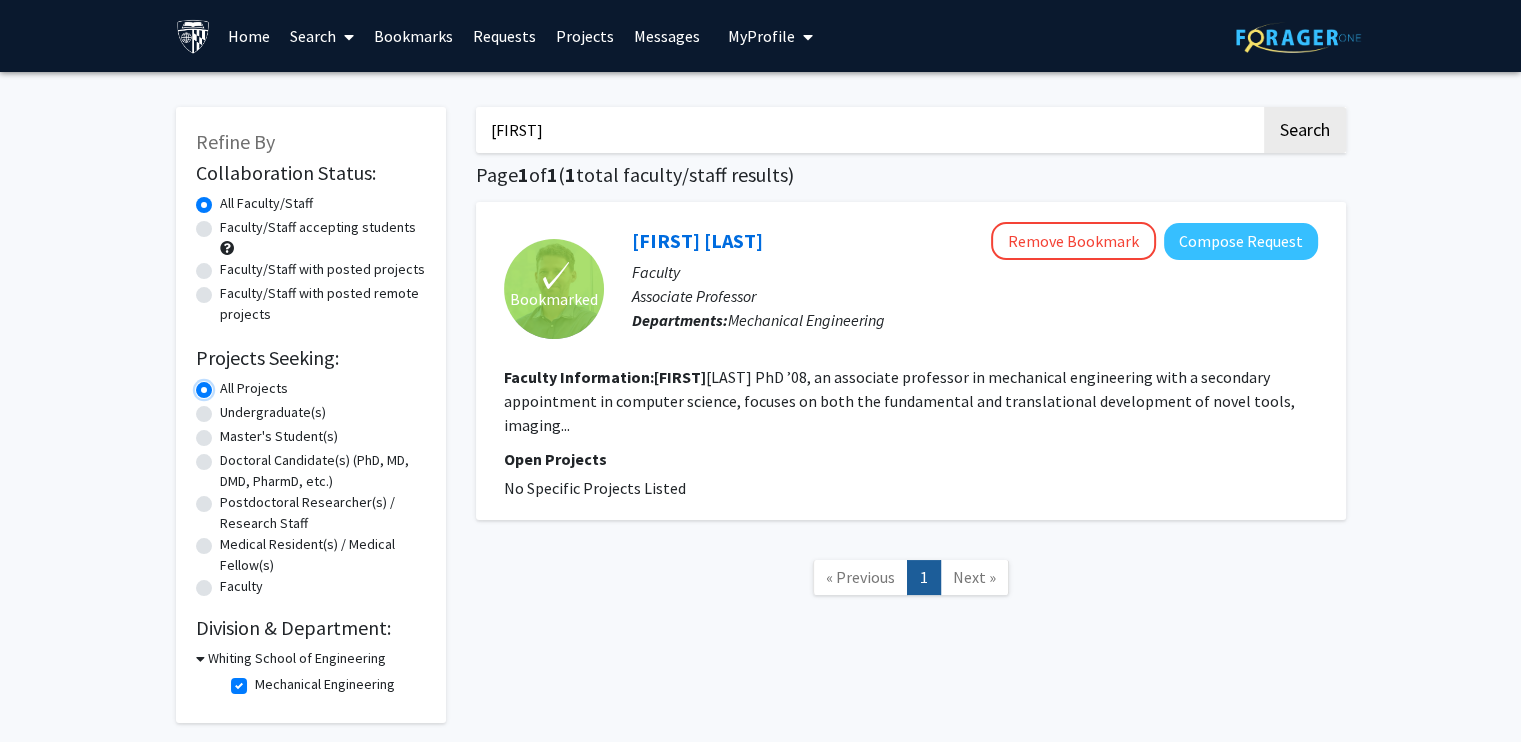 click on "All Projects" at bounding box center (226, 384) 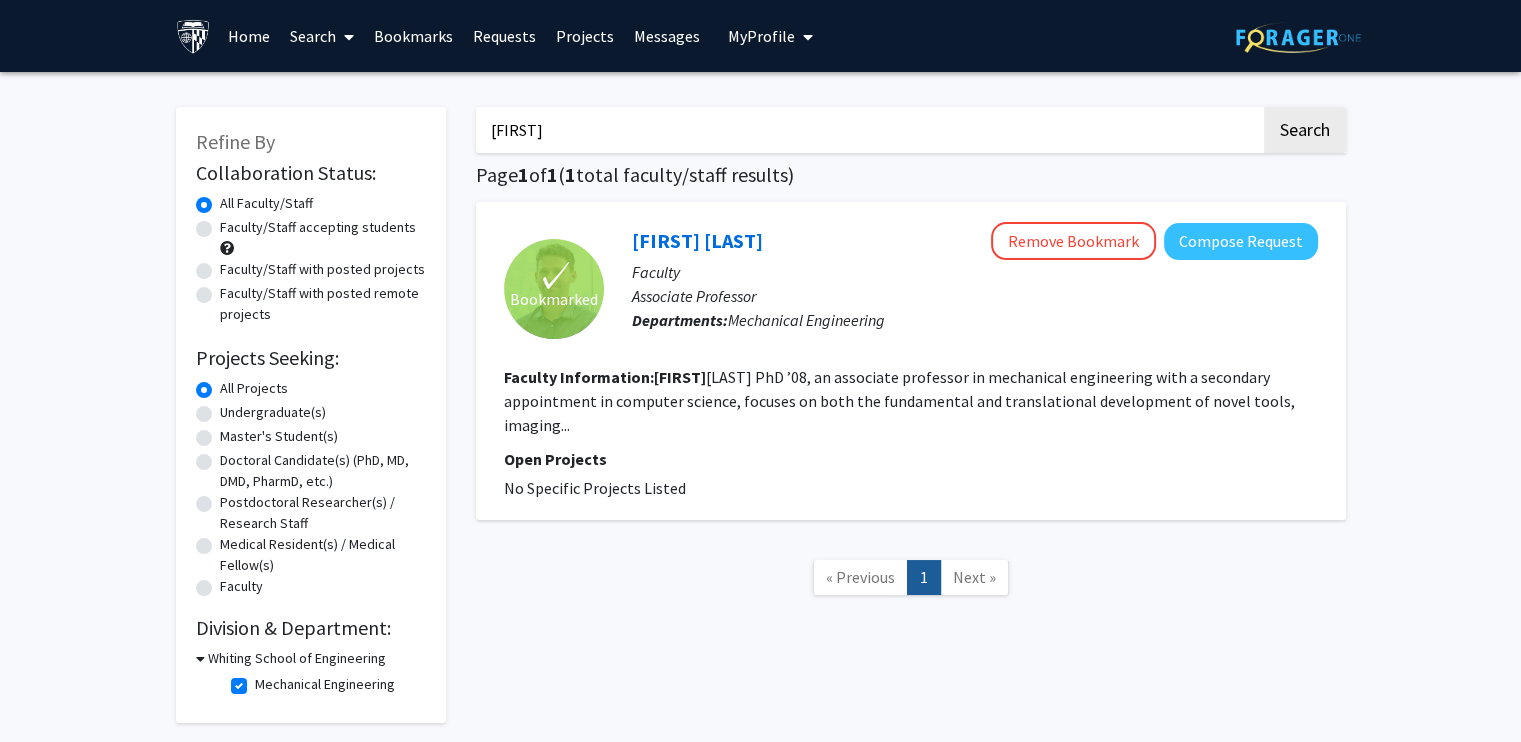 click on "[FIRST]" at bounding box center (868, 130) 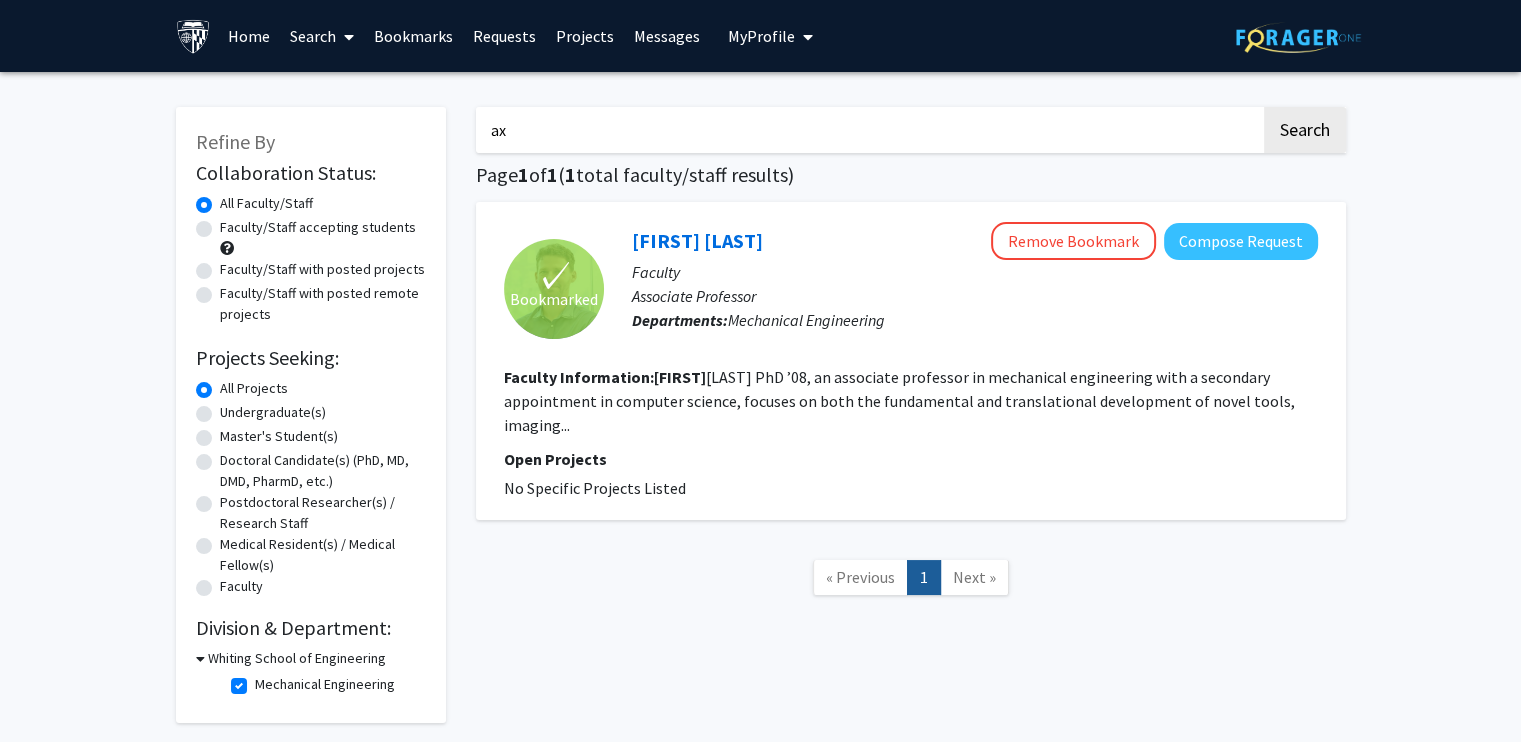 type on "a" 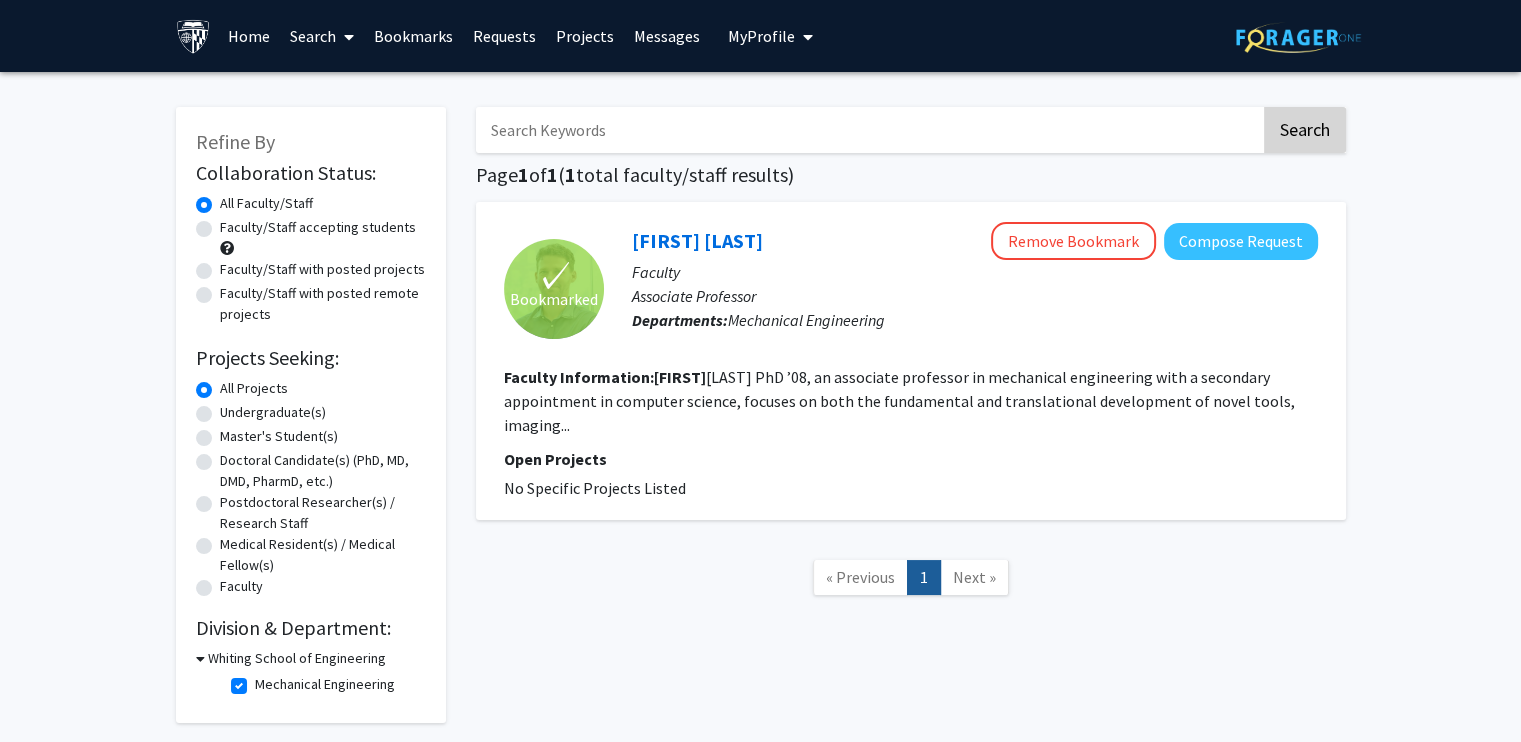 type 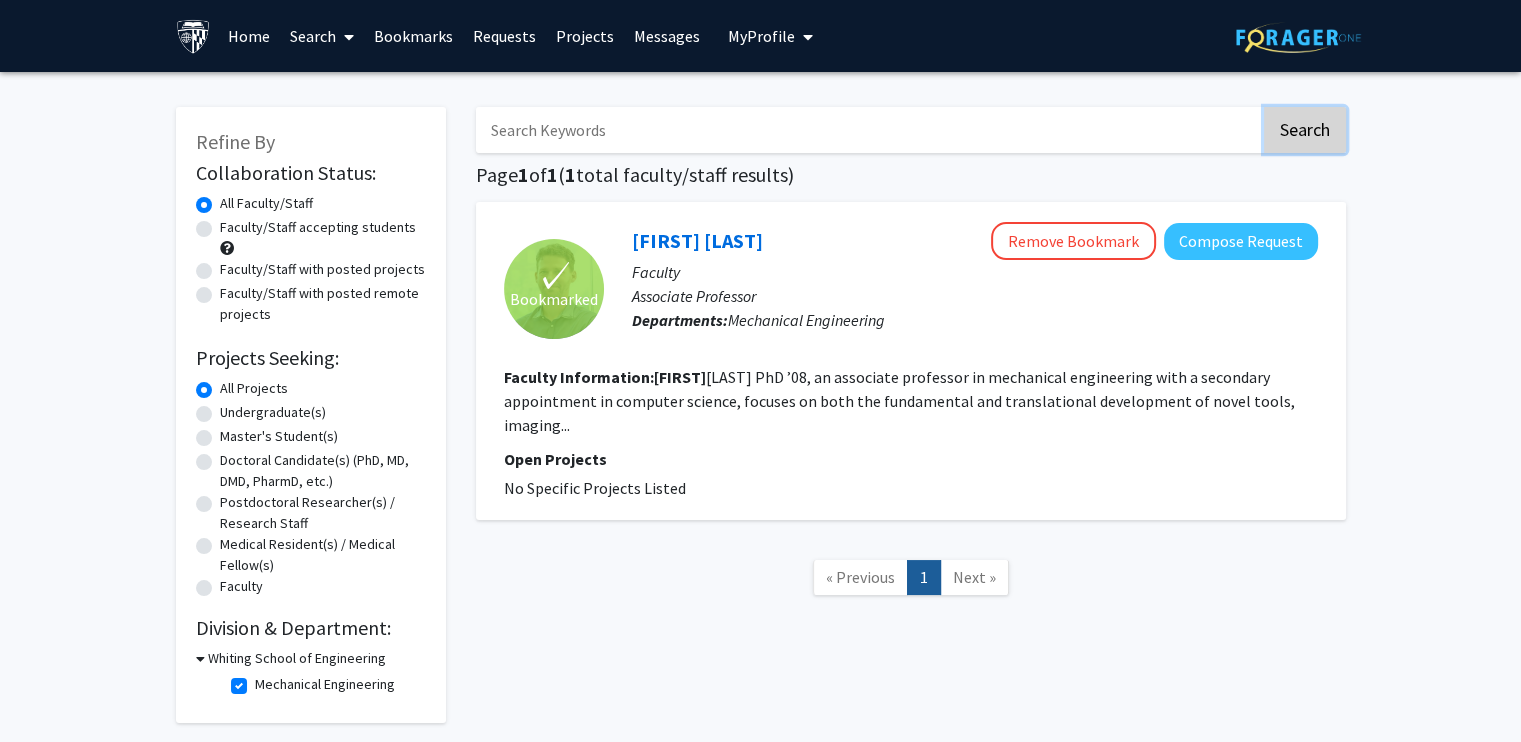 click on "Search" 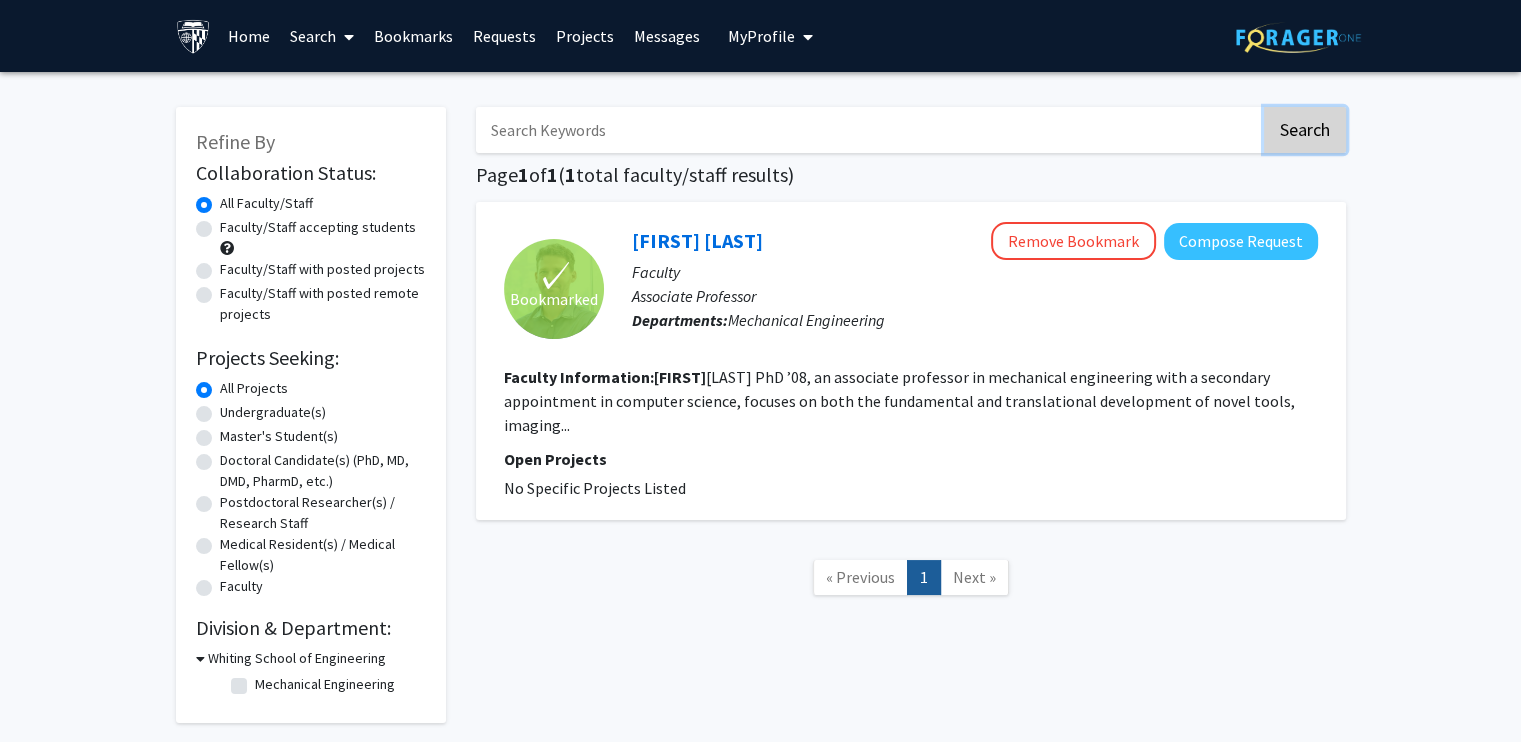 checkbox on "false" 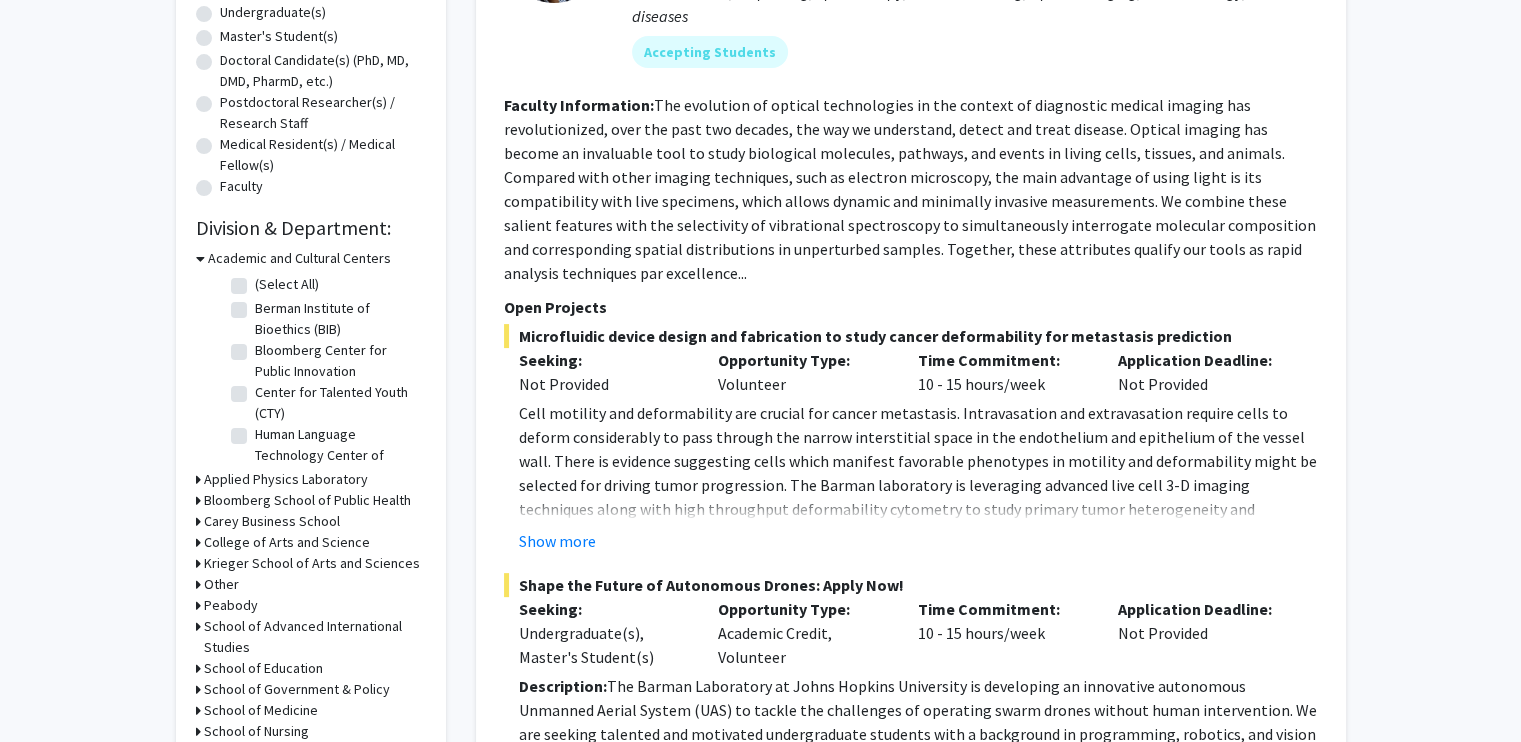 scroll, scrollTop: 491, scrollLeft: 0, axis: vertical 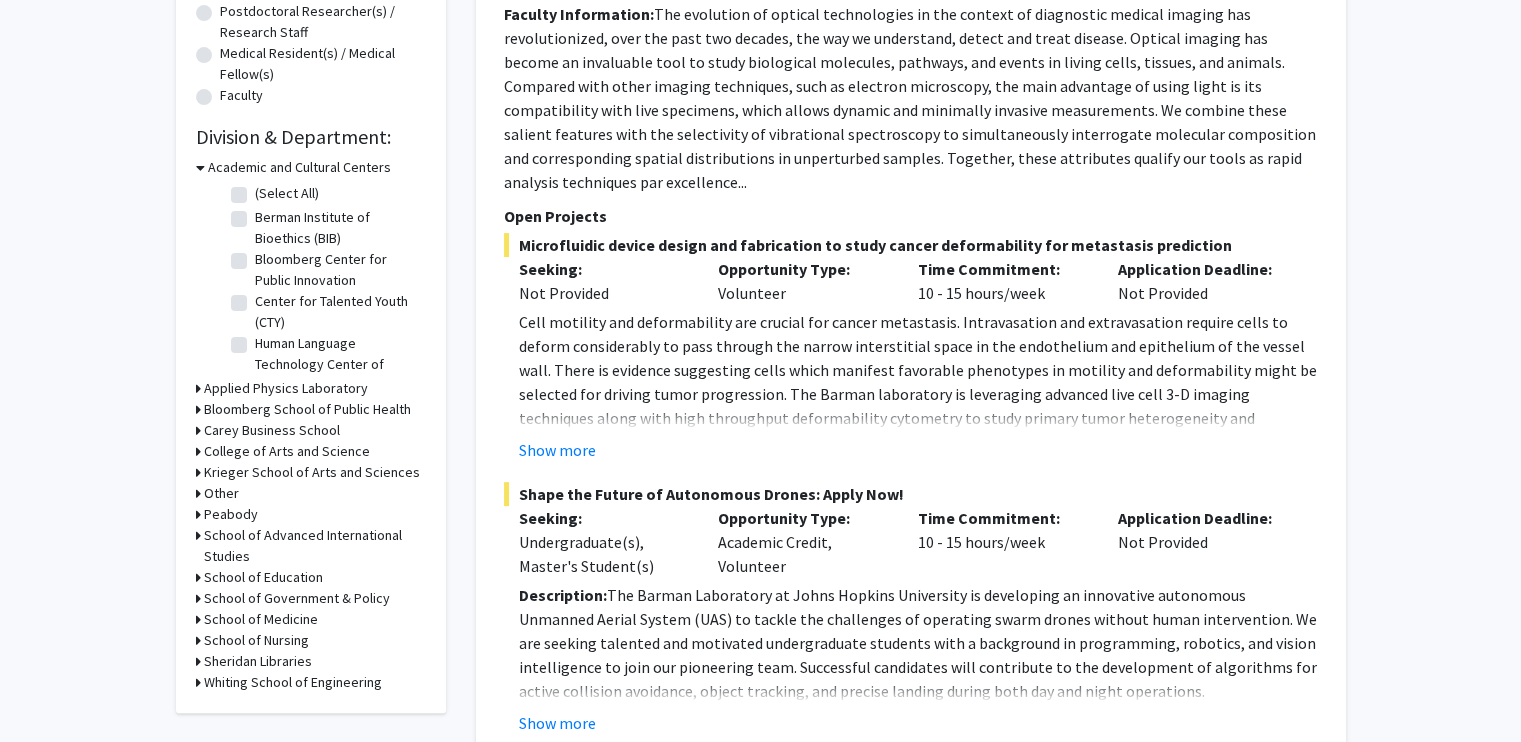 click 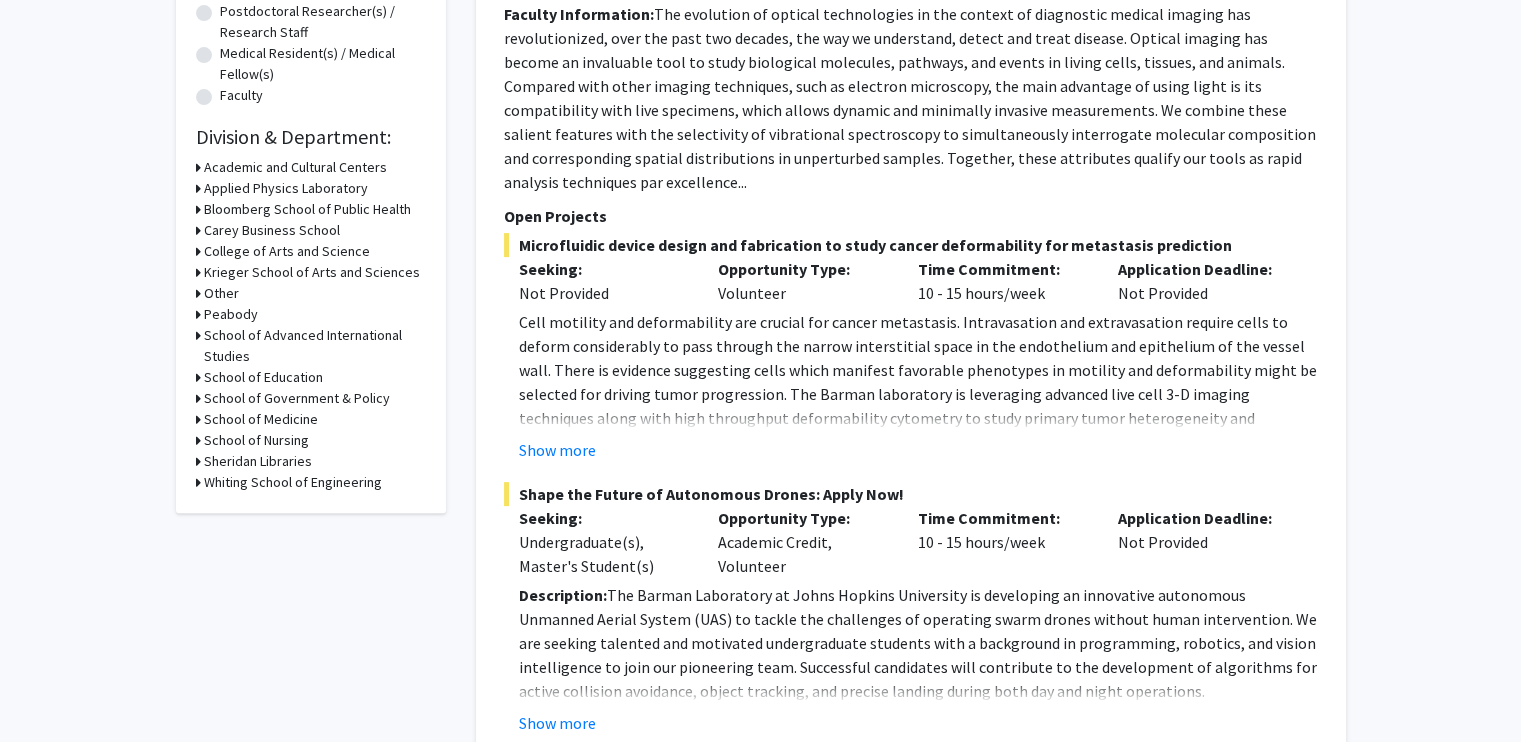 click 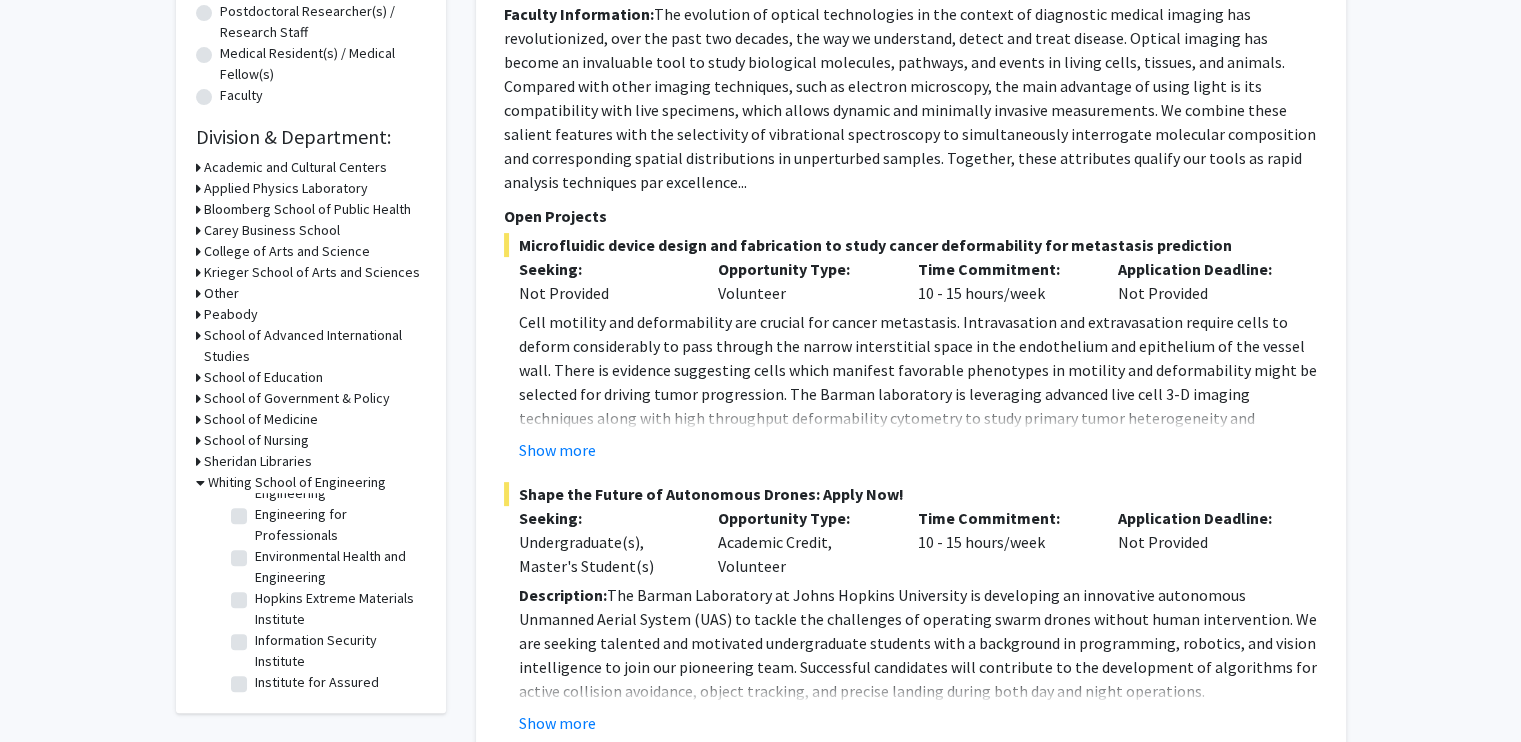 scroll, scrollTop: 526, scrollLeft: 0, axis: vertical 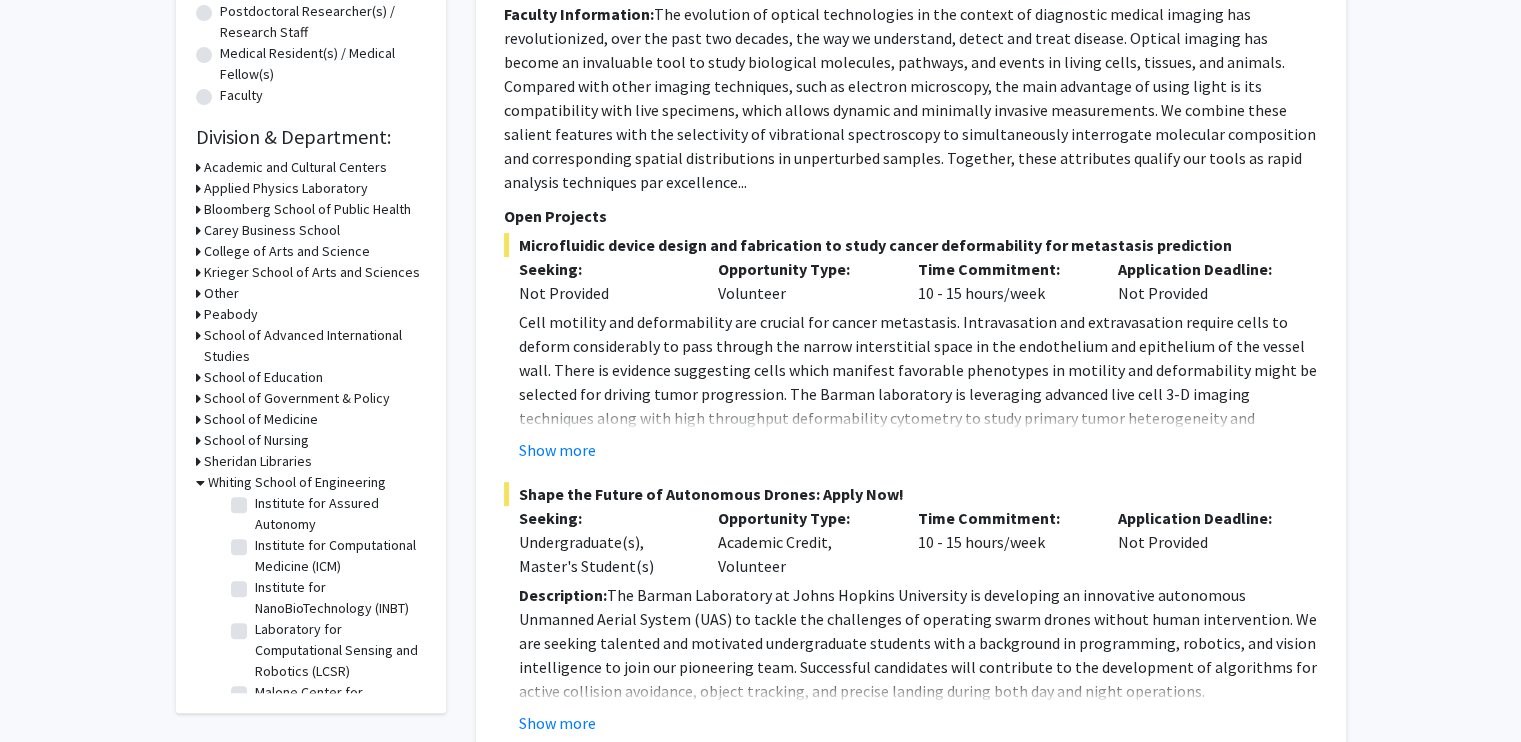 click on "Institute for Assured Autonomy" 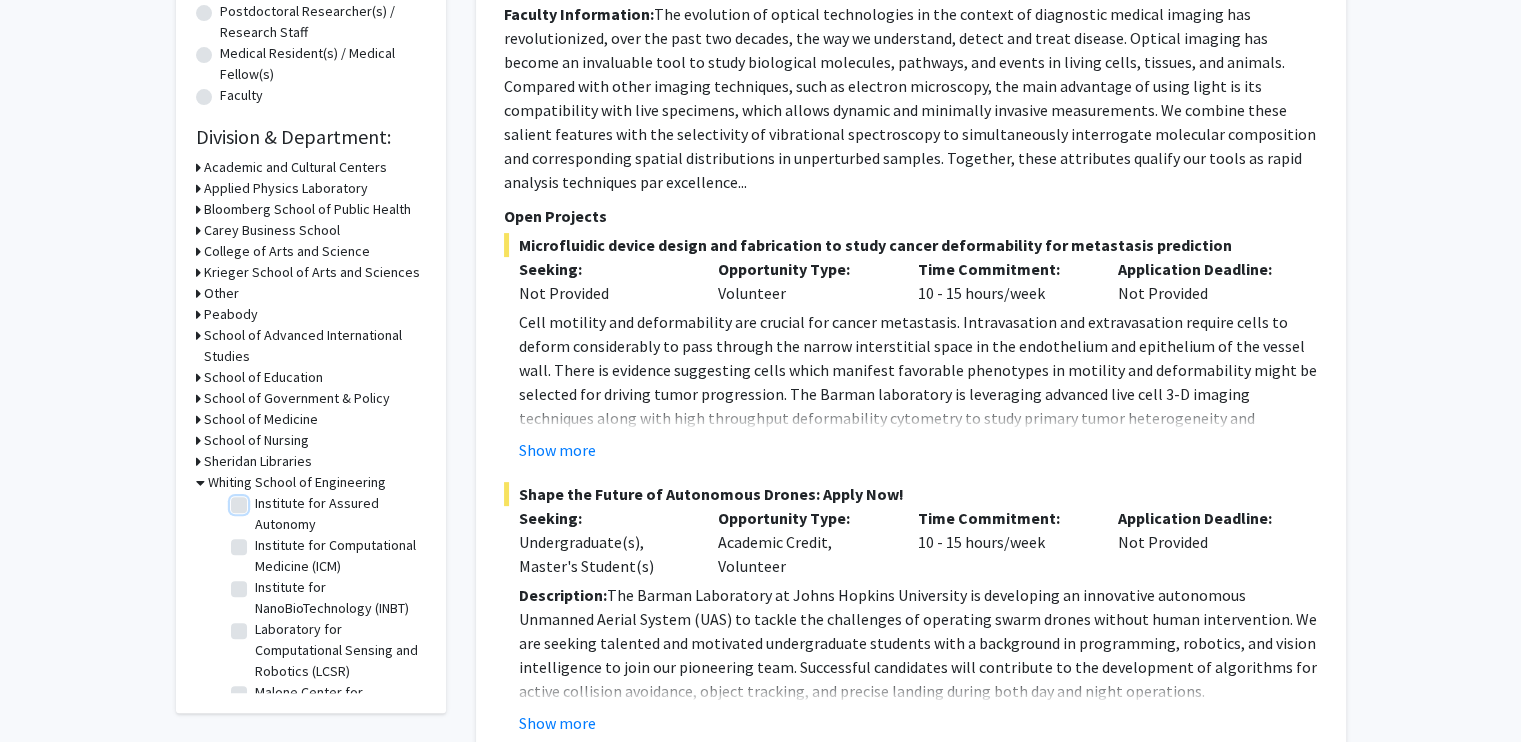click on "Institute for Assured Autonomy" at bounding box center [261, 499] 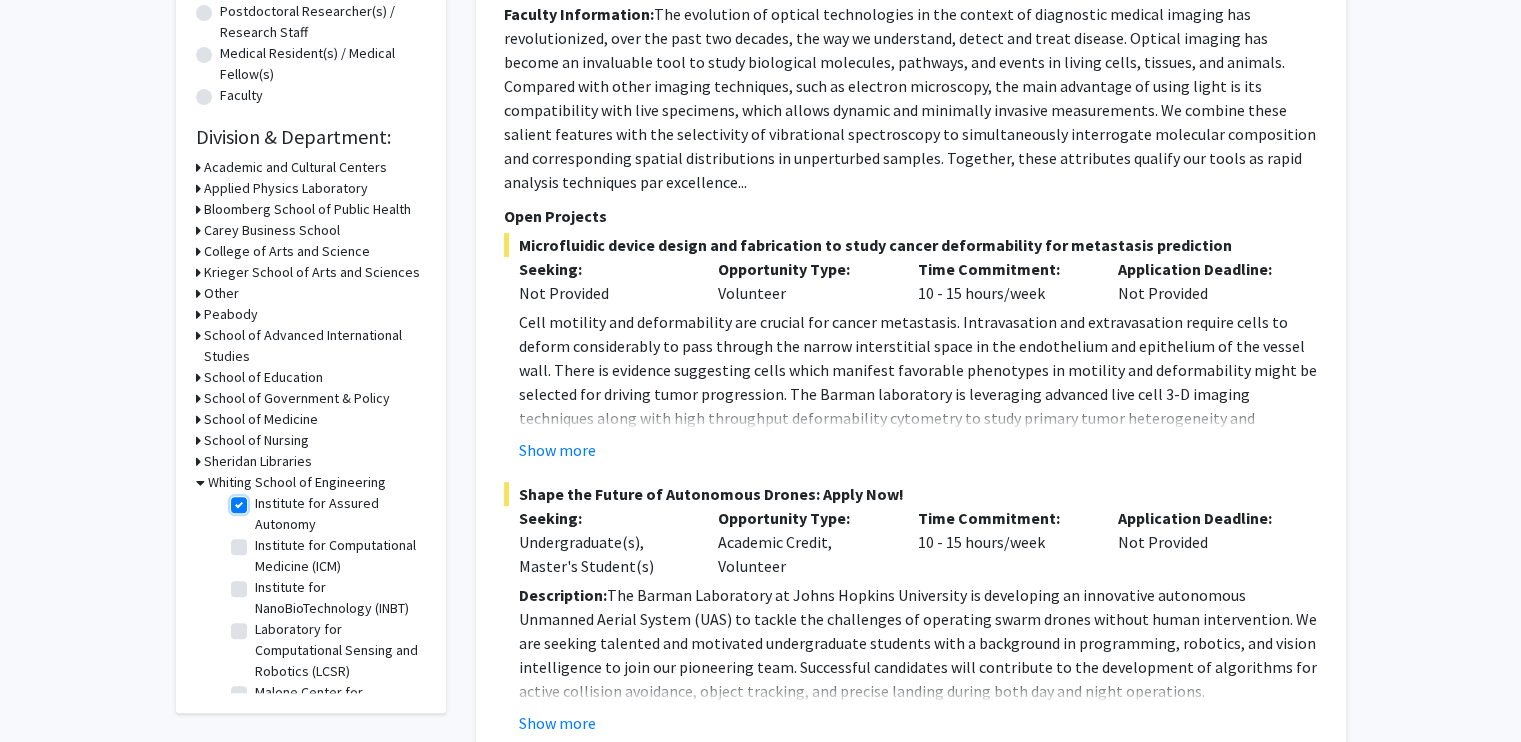 checkbox on "true" 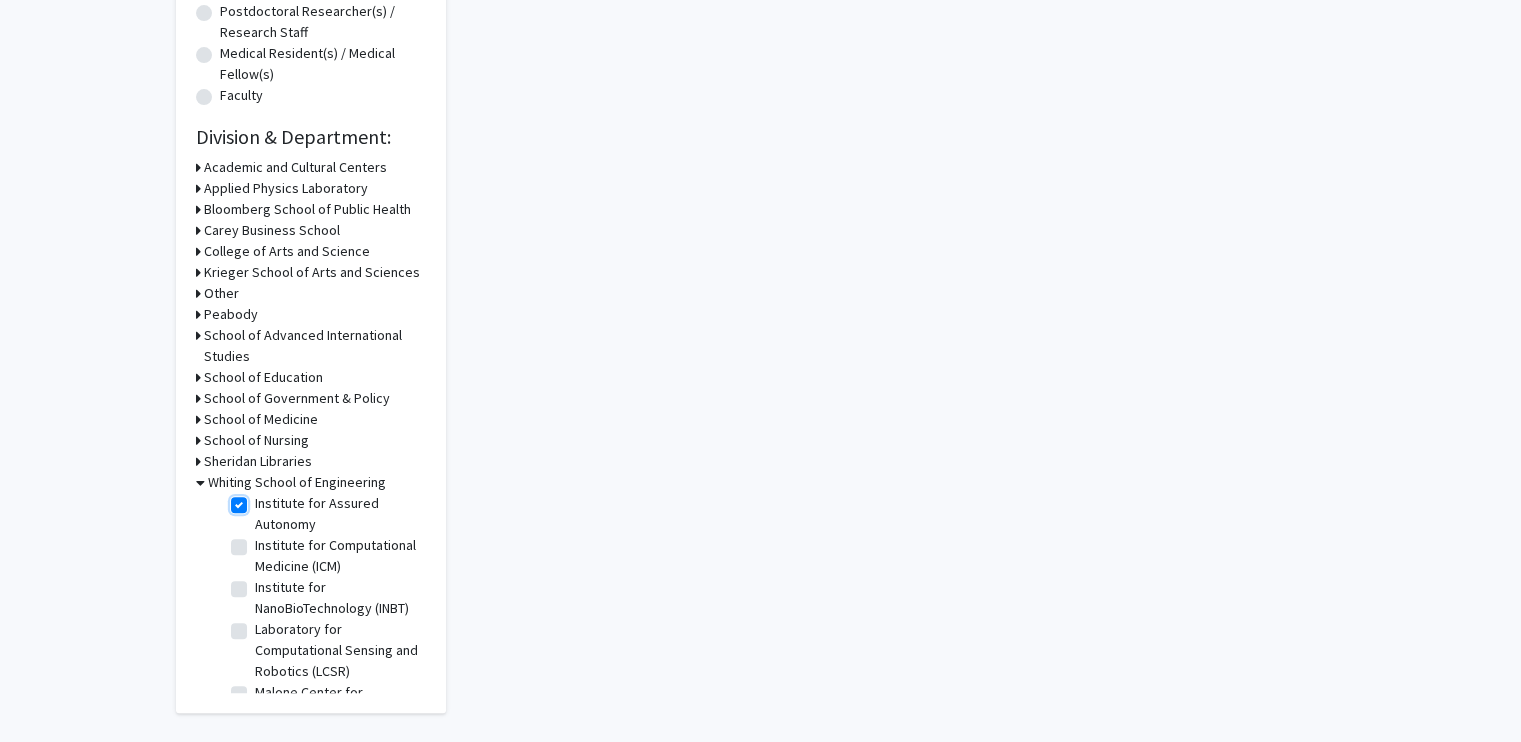 scroll, scrollTop: 0, scrollLeft: 0, axis: both 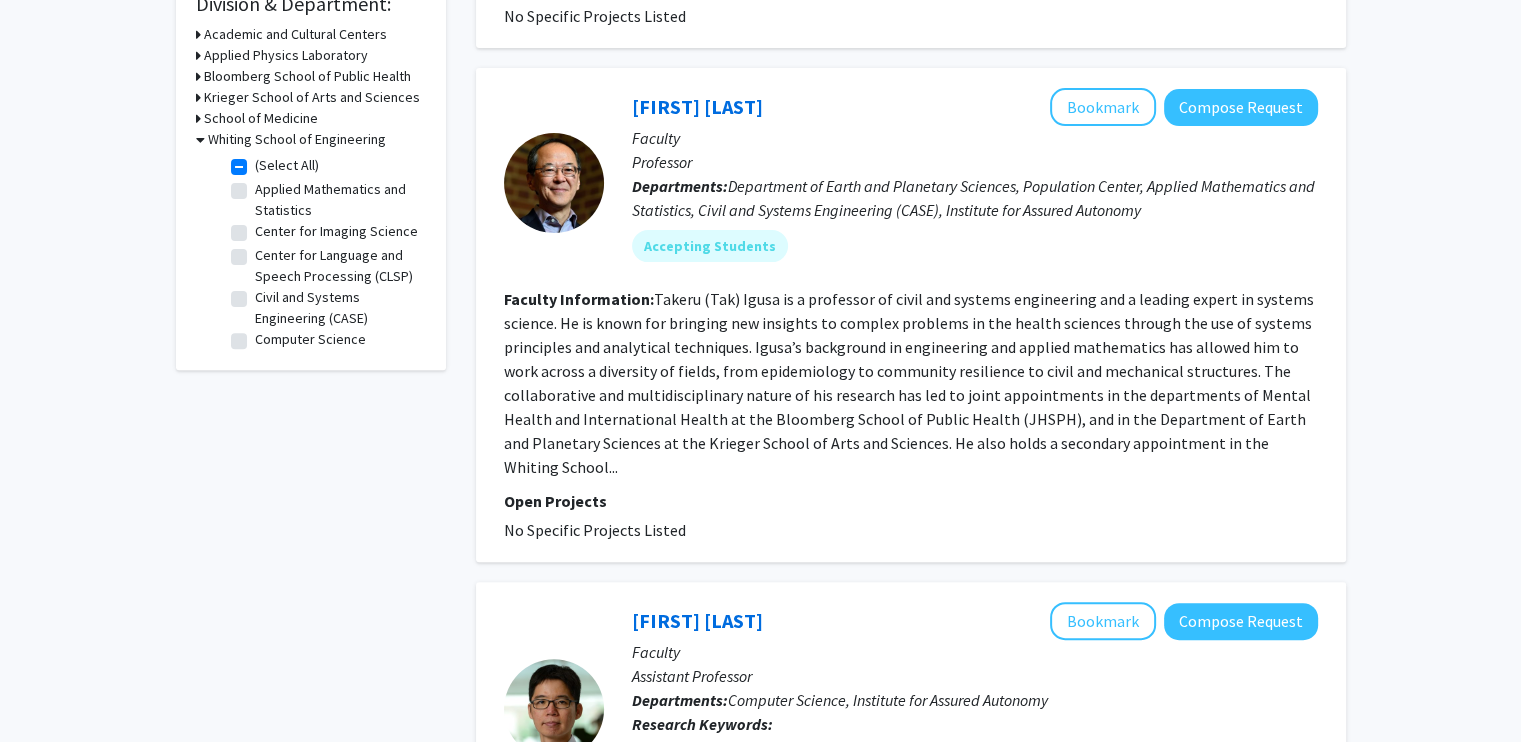 click on "(Select All)" 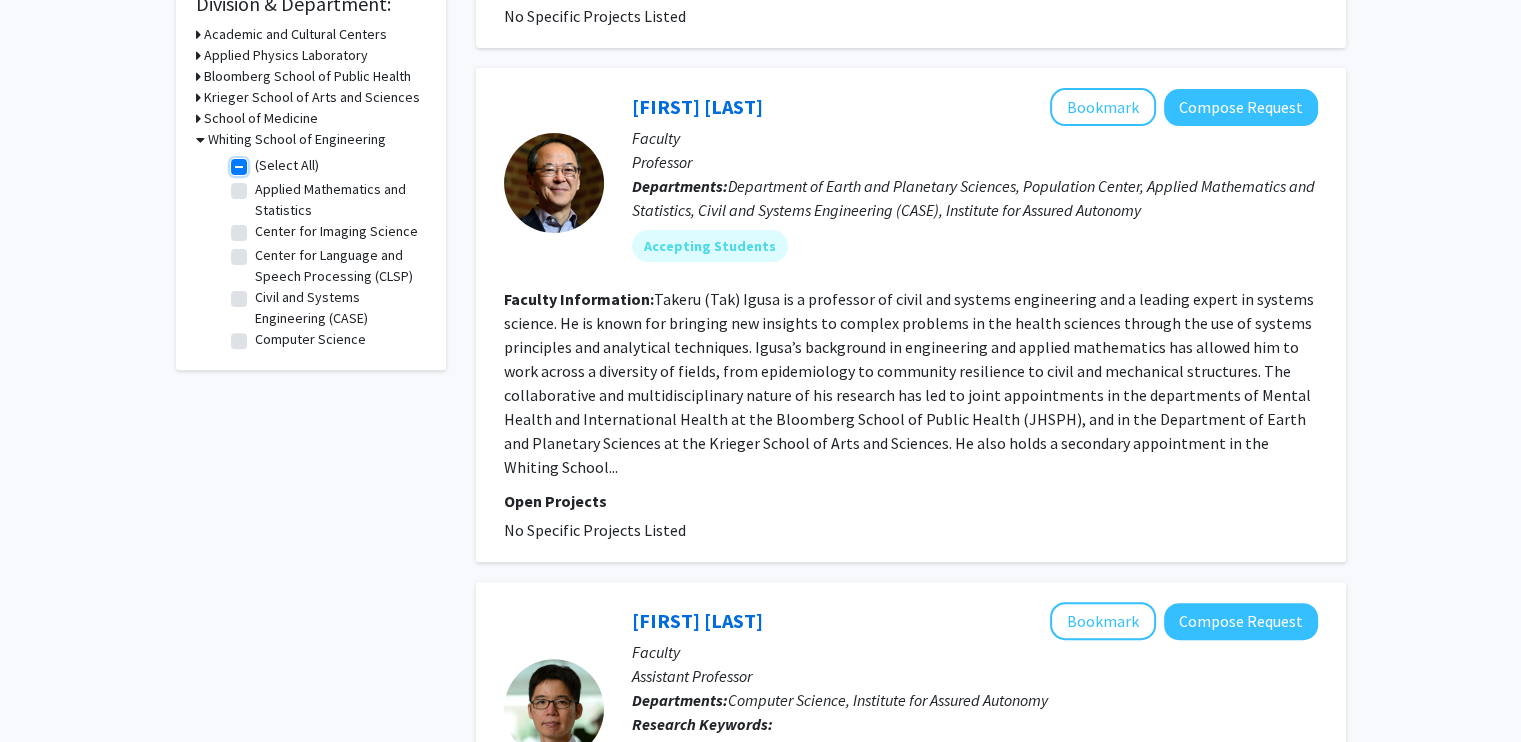 click on "(Select All)" at bounding box center [261, 161] 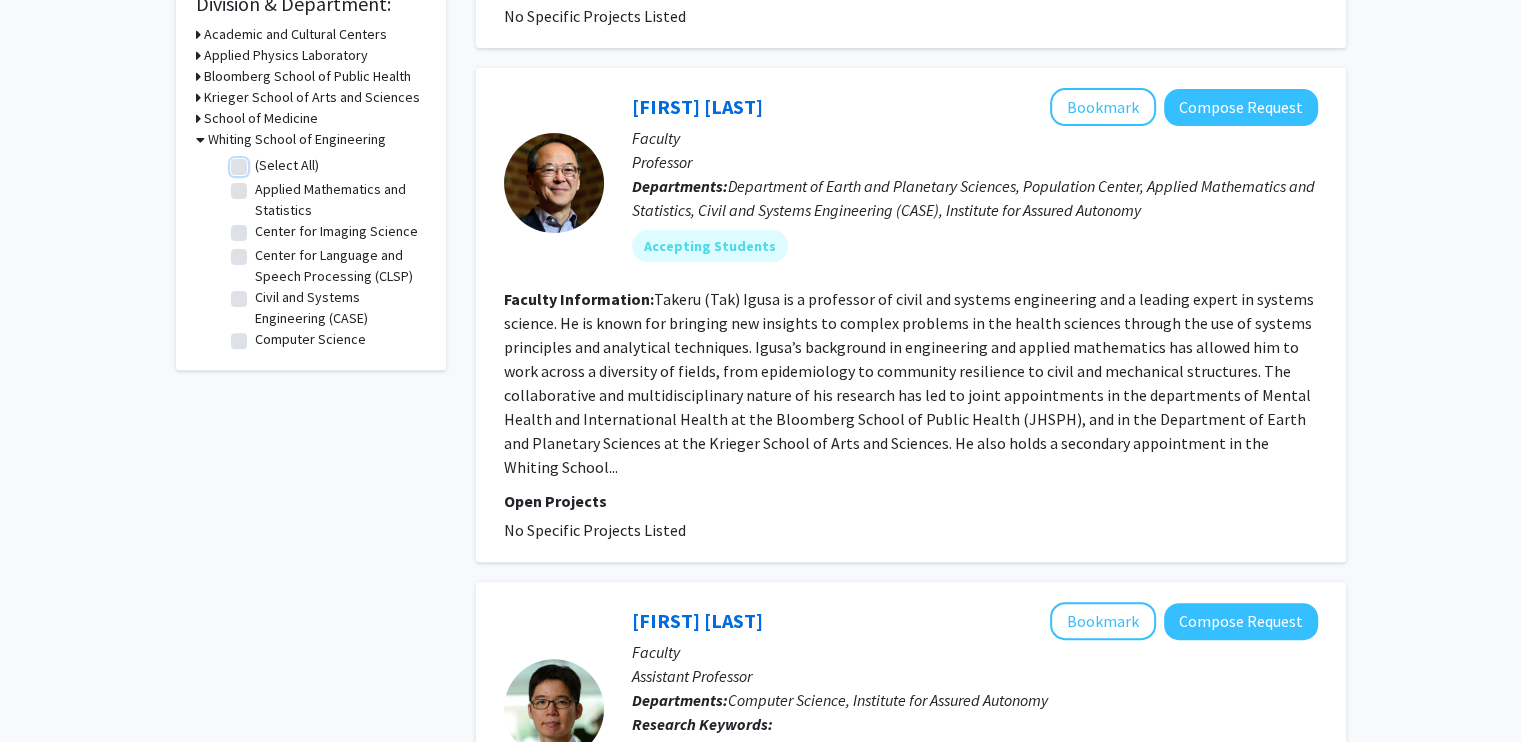 checkbox on "false" 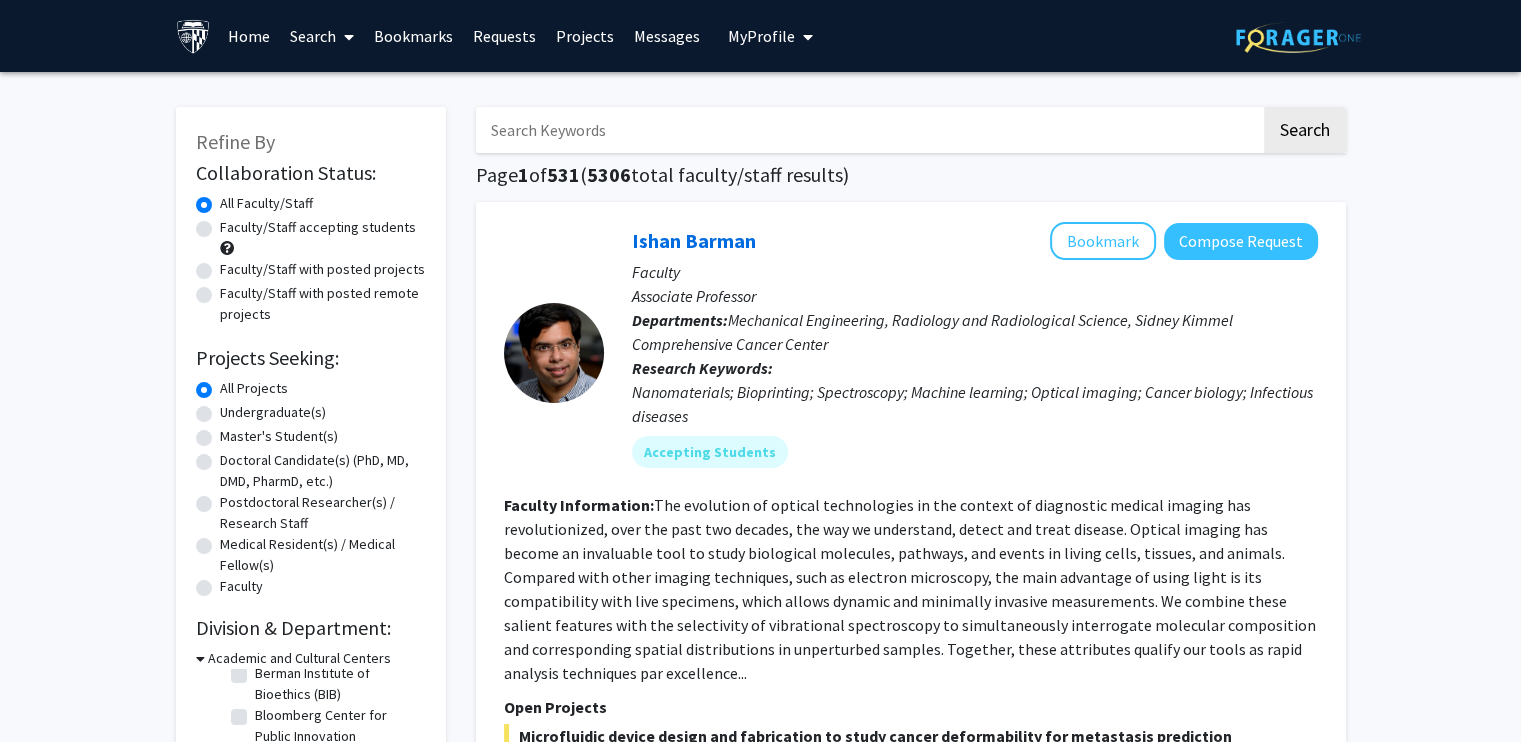 scroll, scrollTop: 64, scrollLeft: 0, axis: vertical 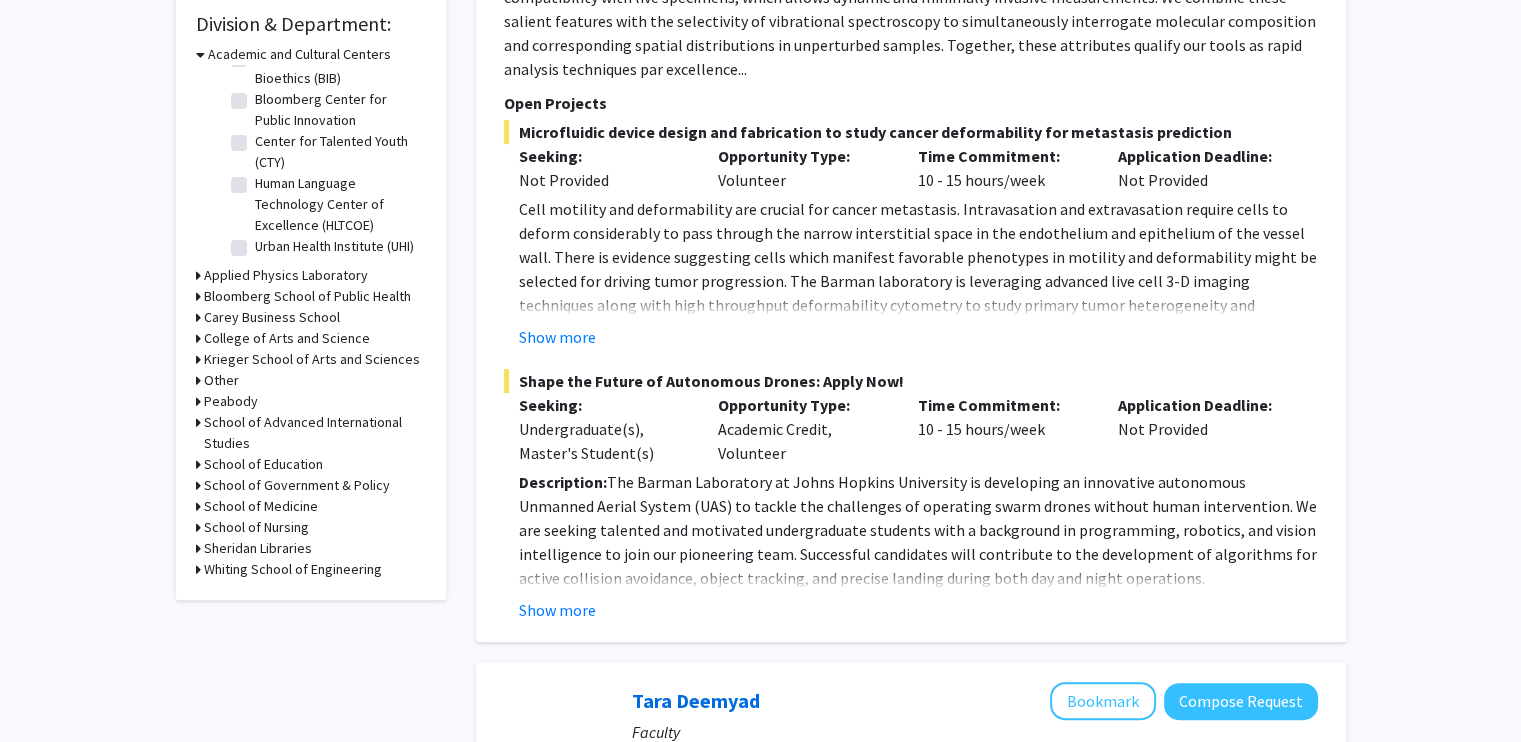 click 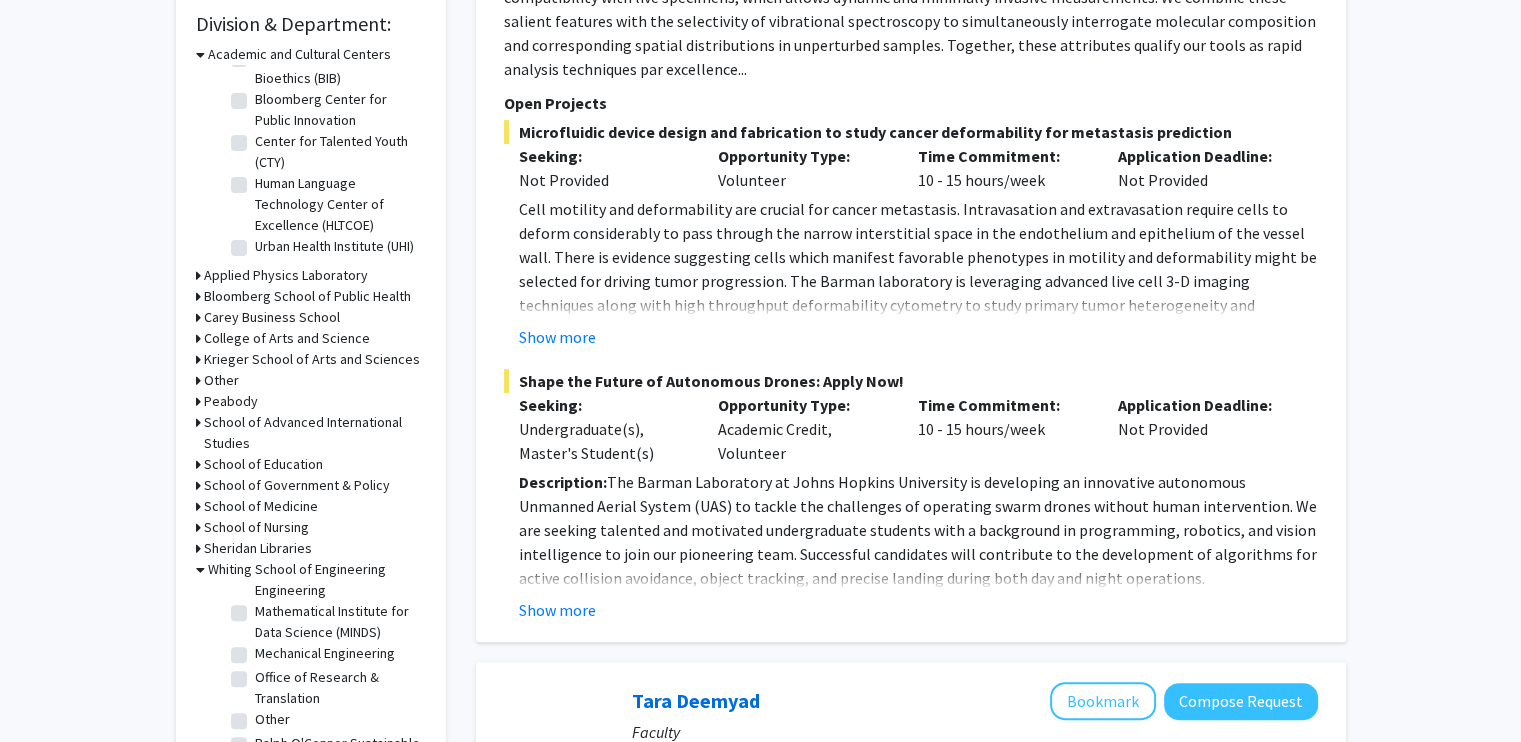 scroll, scrollTop: 1052, scrollLeft: 0, axis: vertical 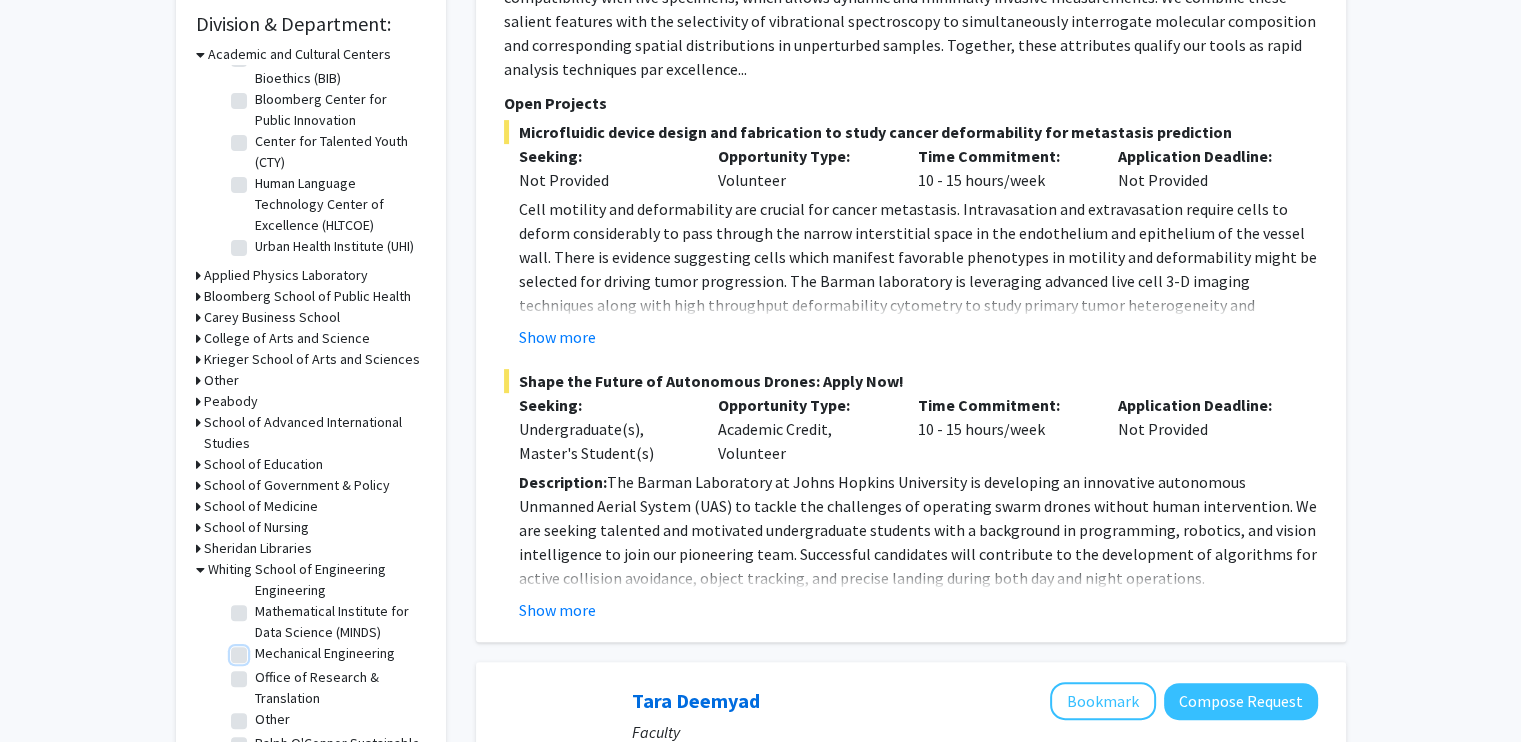 click on "Mechanical Engineering" at bounding box center [261, 649] 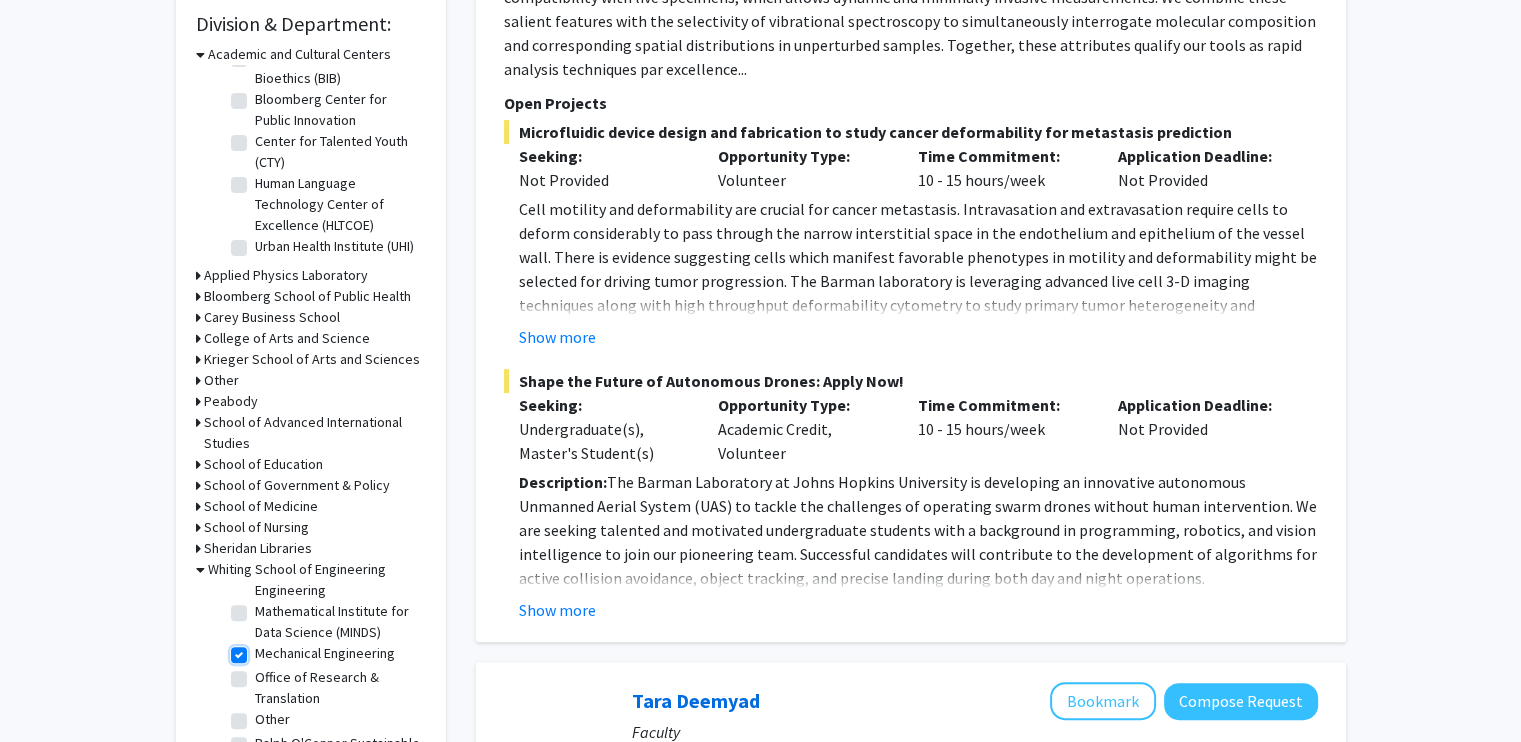 checkbox on "true" 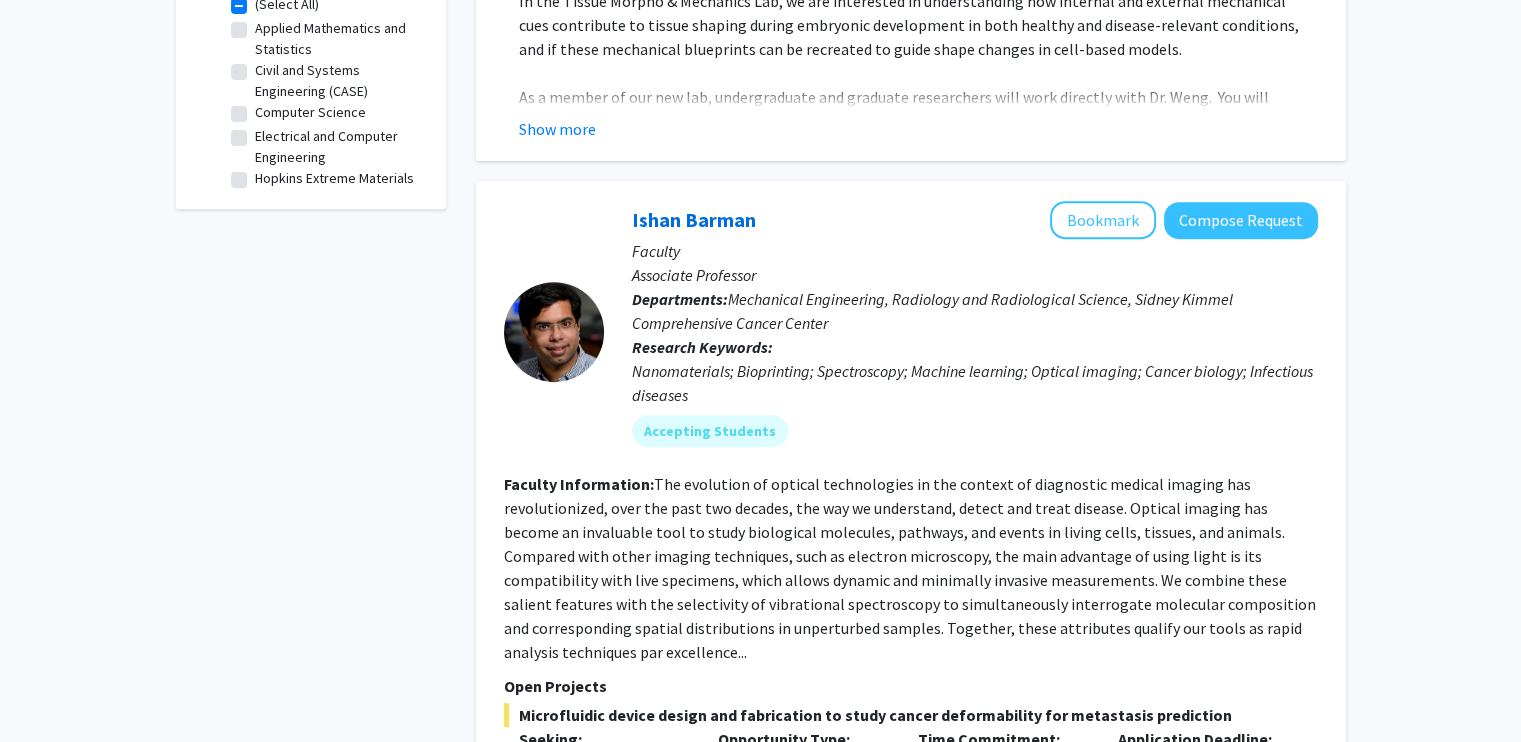 scroll, scrollTop: 772, scrollLeft: 0, axis: vertical 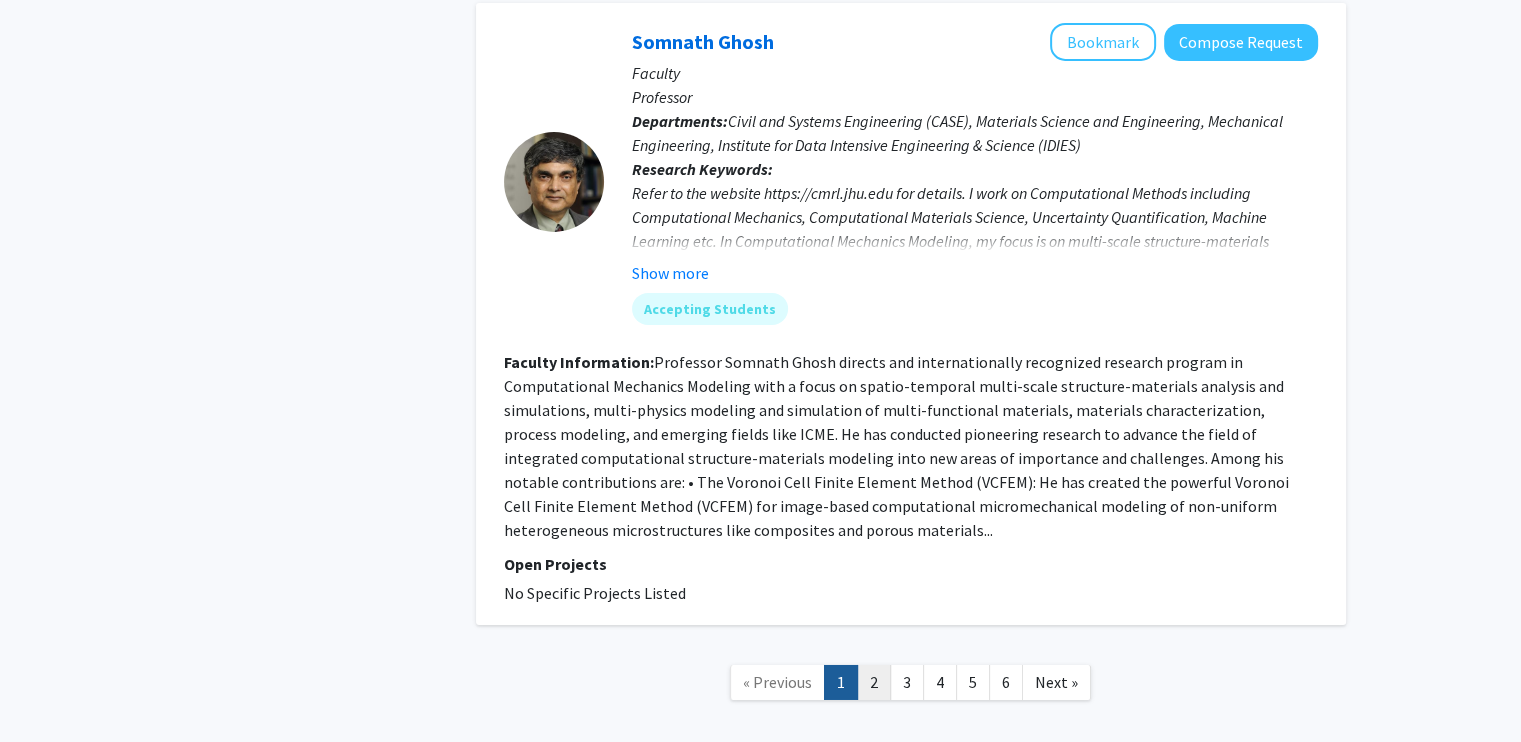 click on "2" 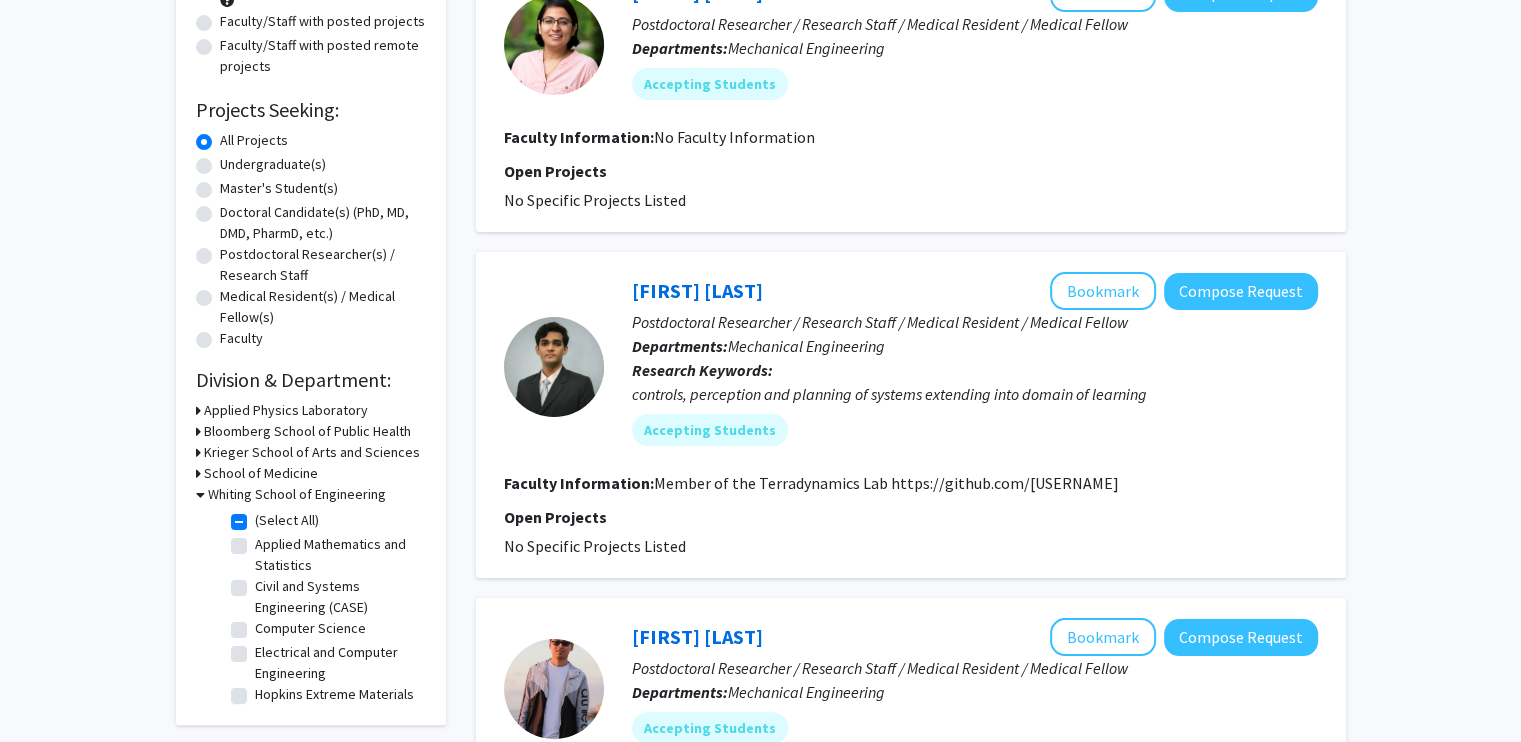 scroll, scrollTop: 264, scrollLeft: 0, axis: vertical 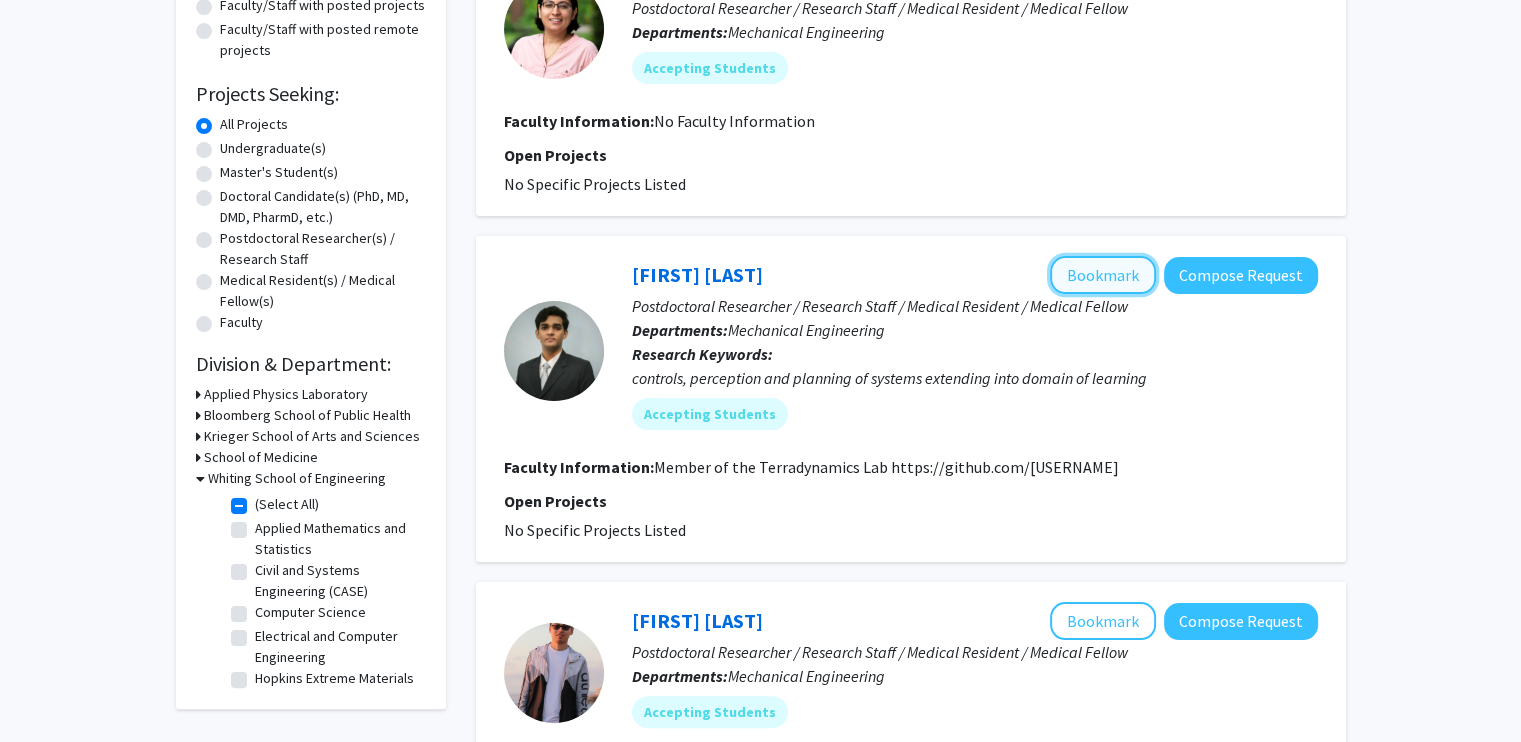 click on "Bookmark" 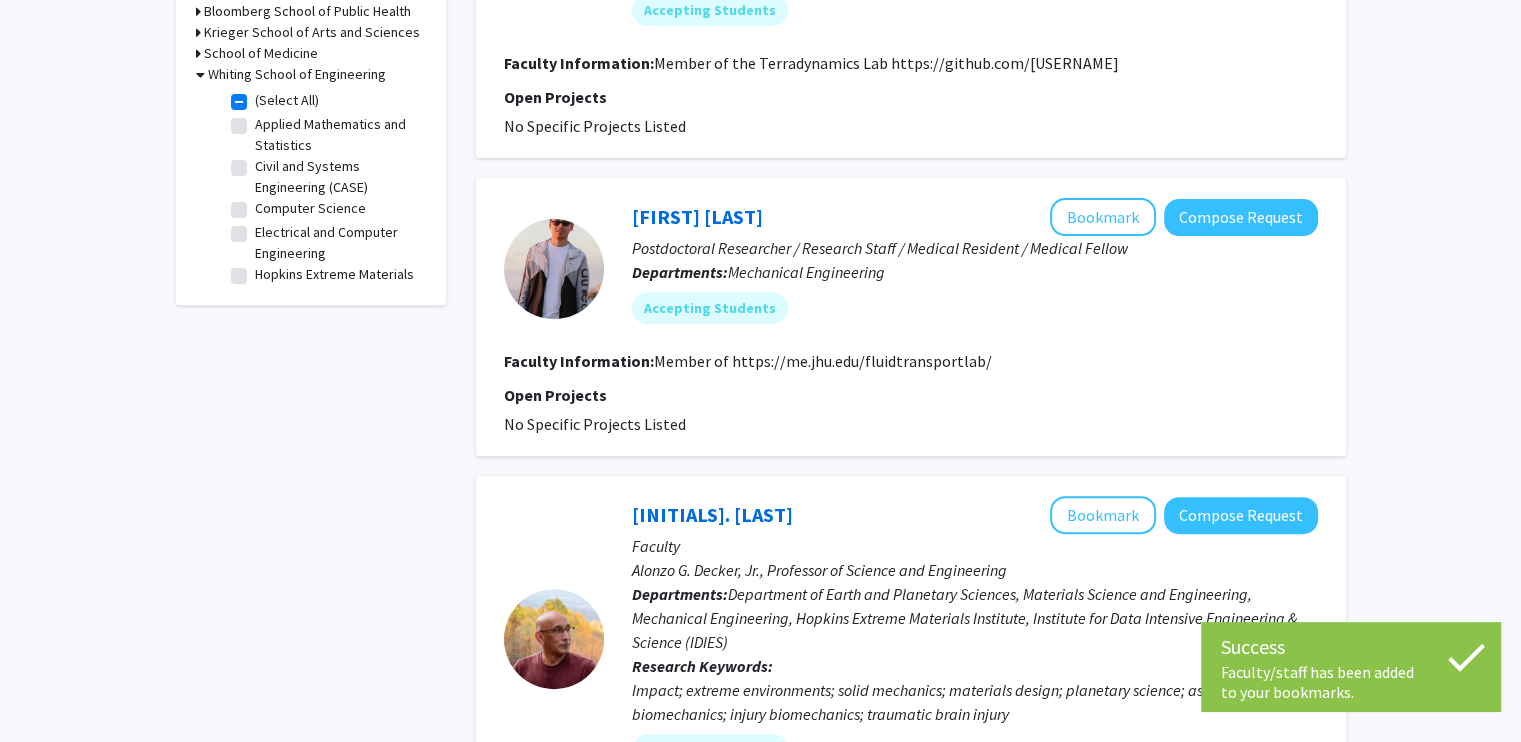 scroll, scrollTop: 674, scrollLeft: 0, axis: vertical 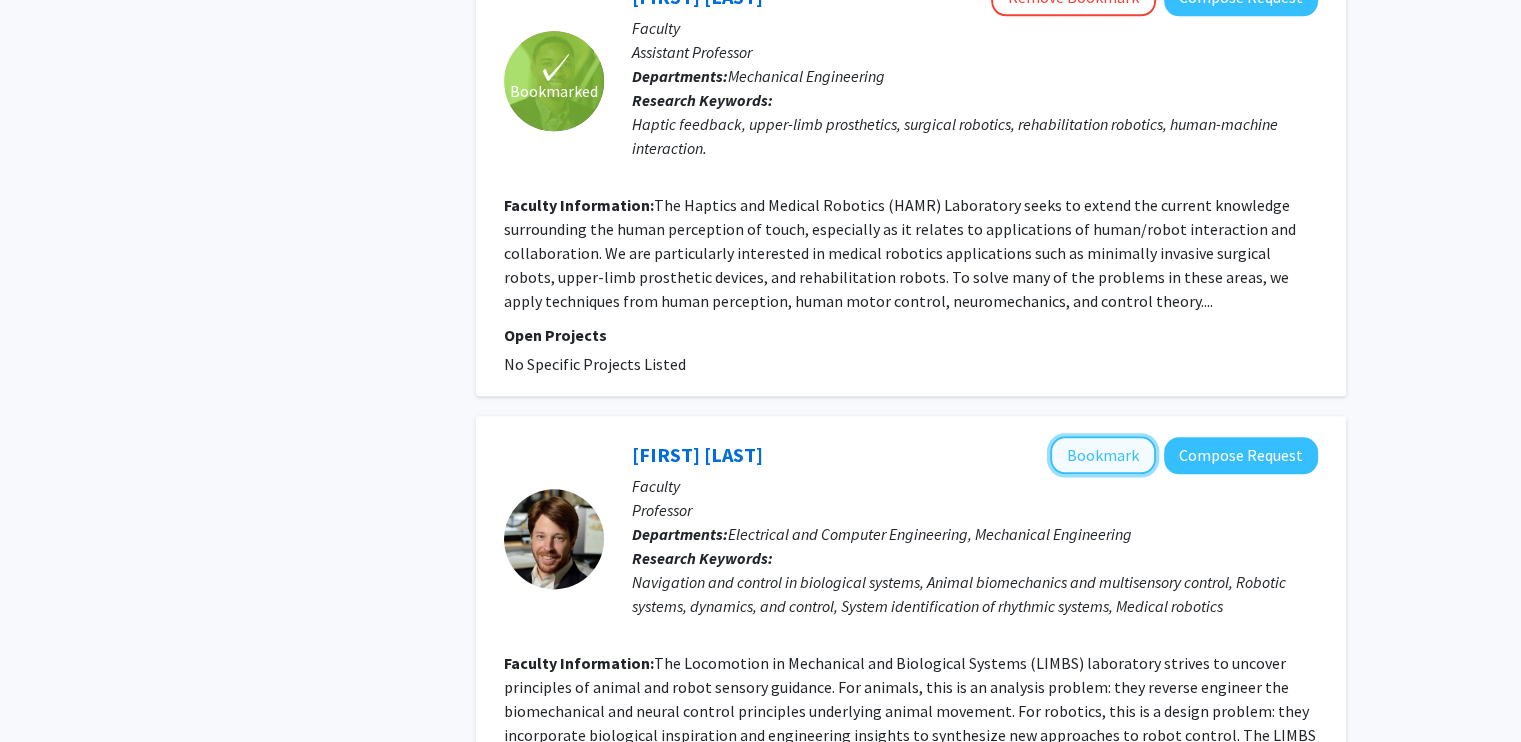 click on "Bookmark" 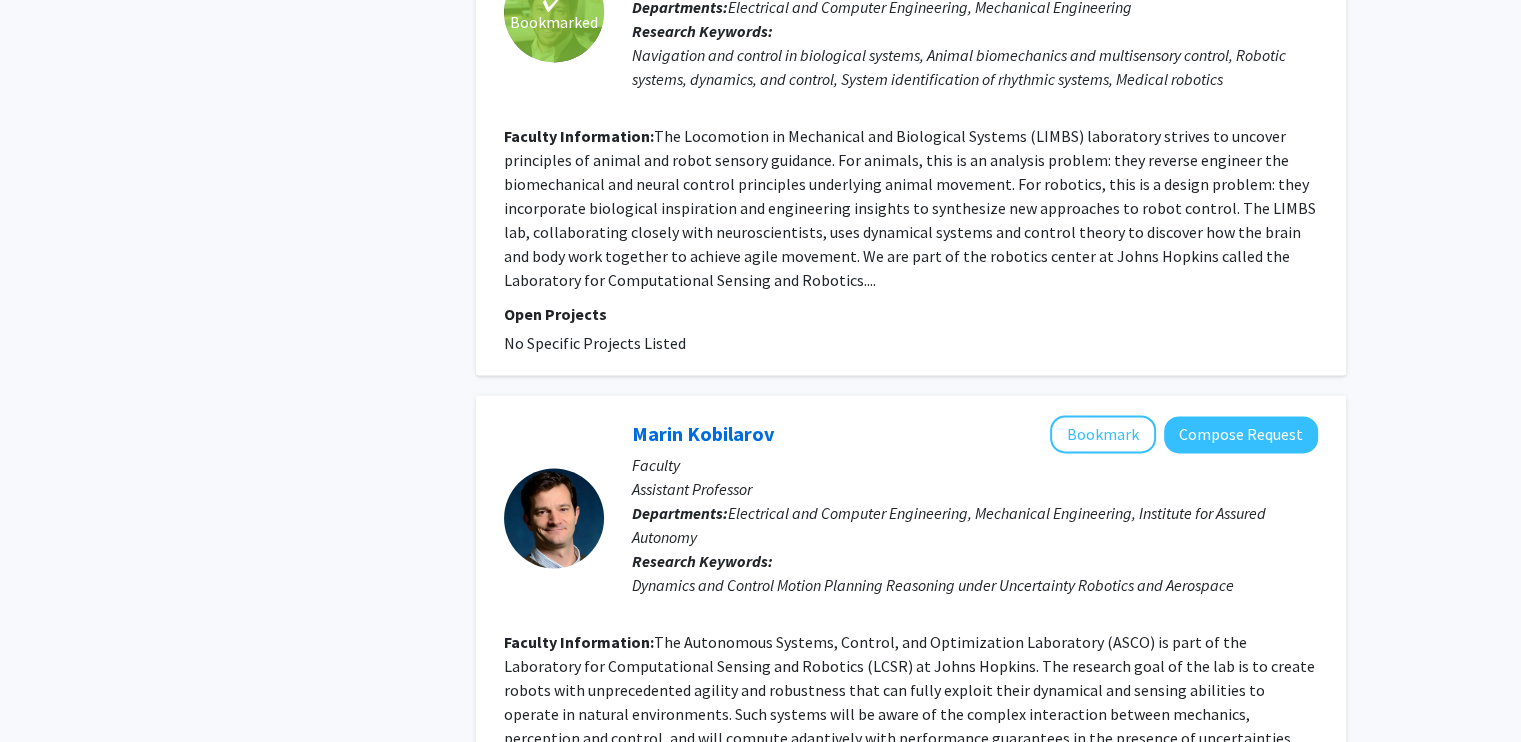 scroll, scrollTop: 2895, scrollLeft: 0, axis: vertical 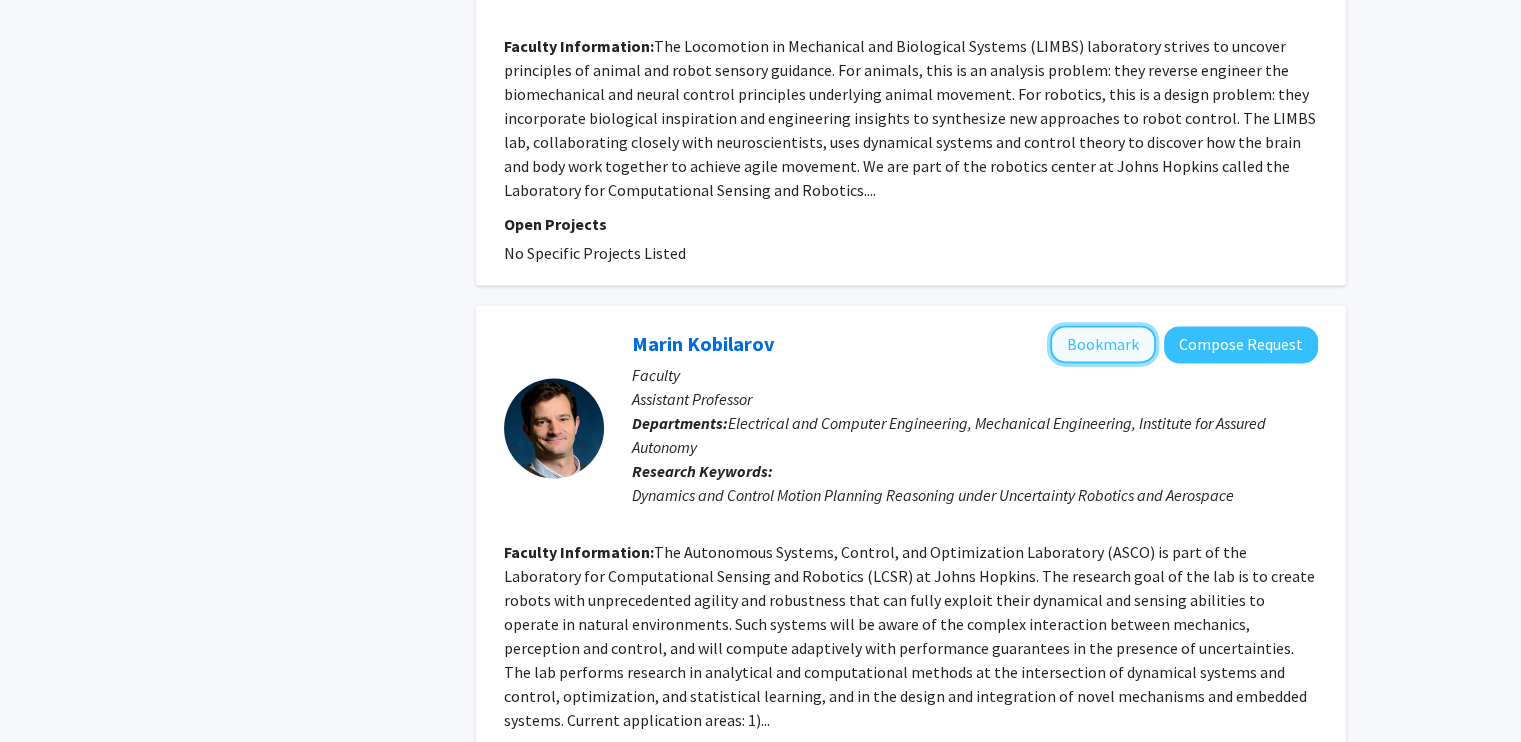 click on "Bookmark" 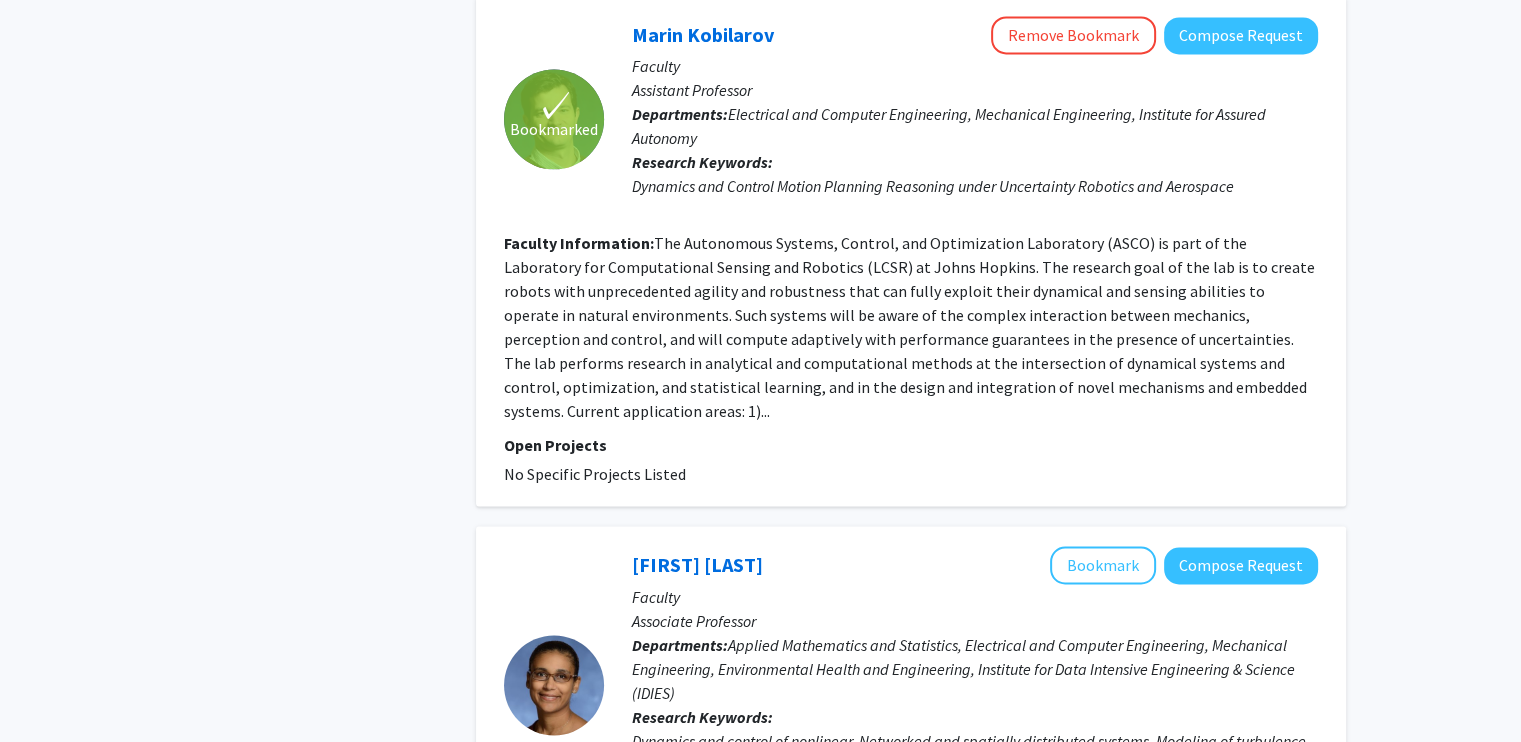 scroll, scrollTop: 3221, scrollLeft: 0, axis: vertical 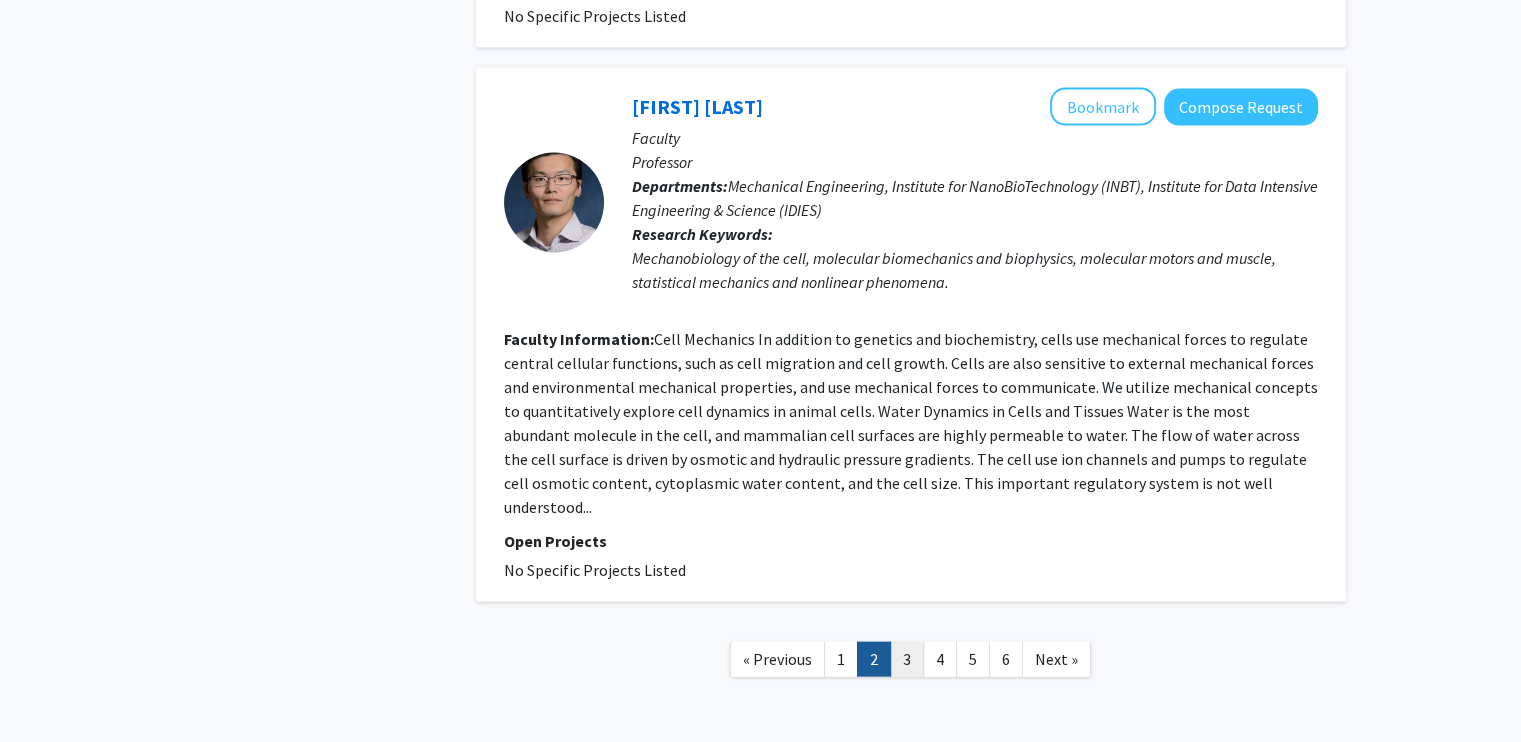 click on "3" 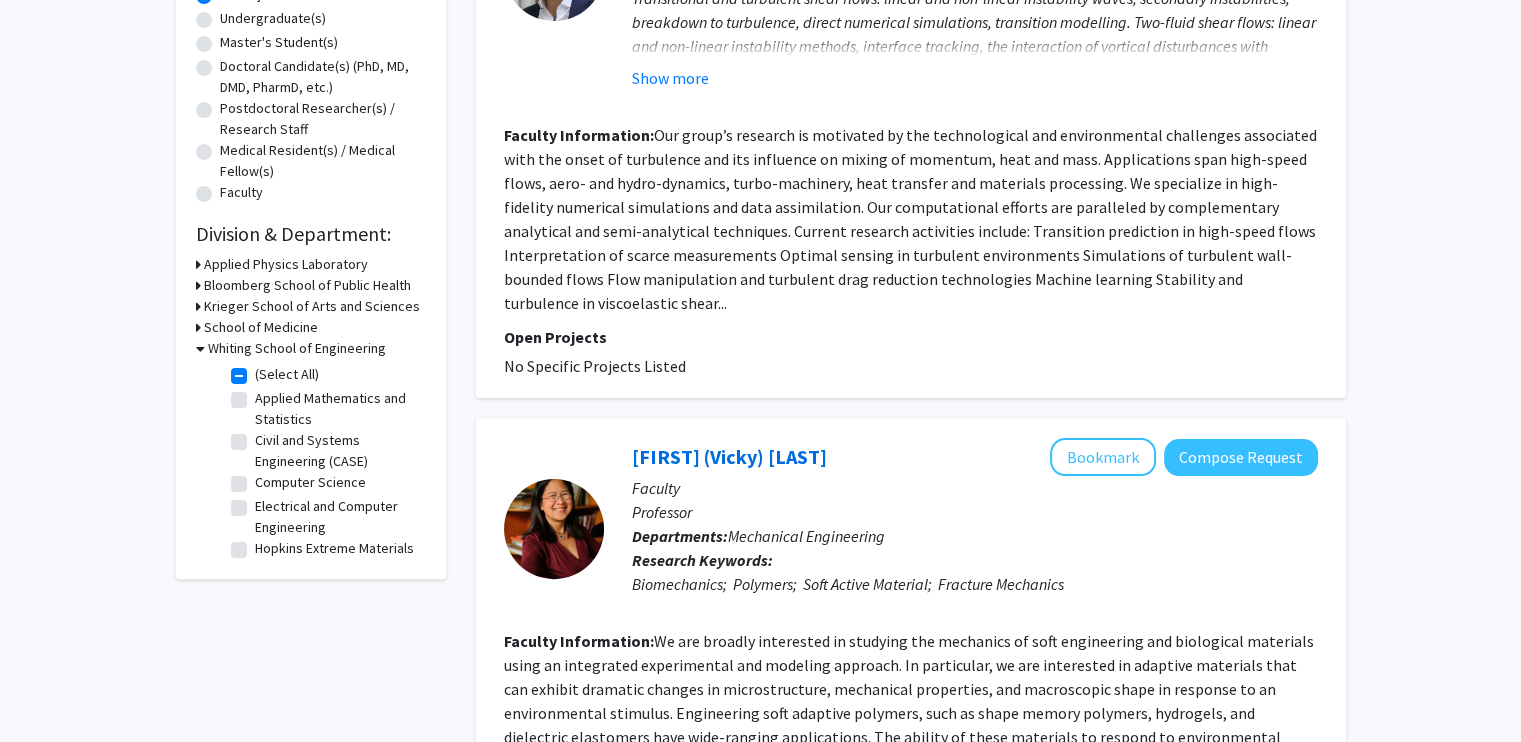 scroll, scrollTop: 381, scrollLeft: 0, axis: vertical 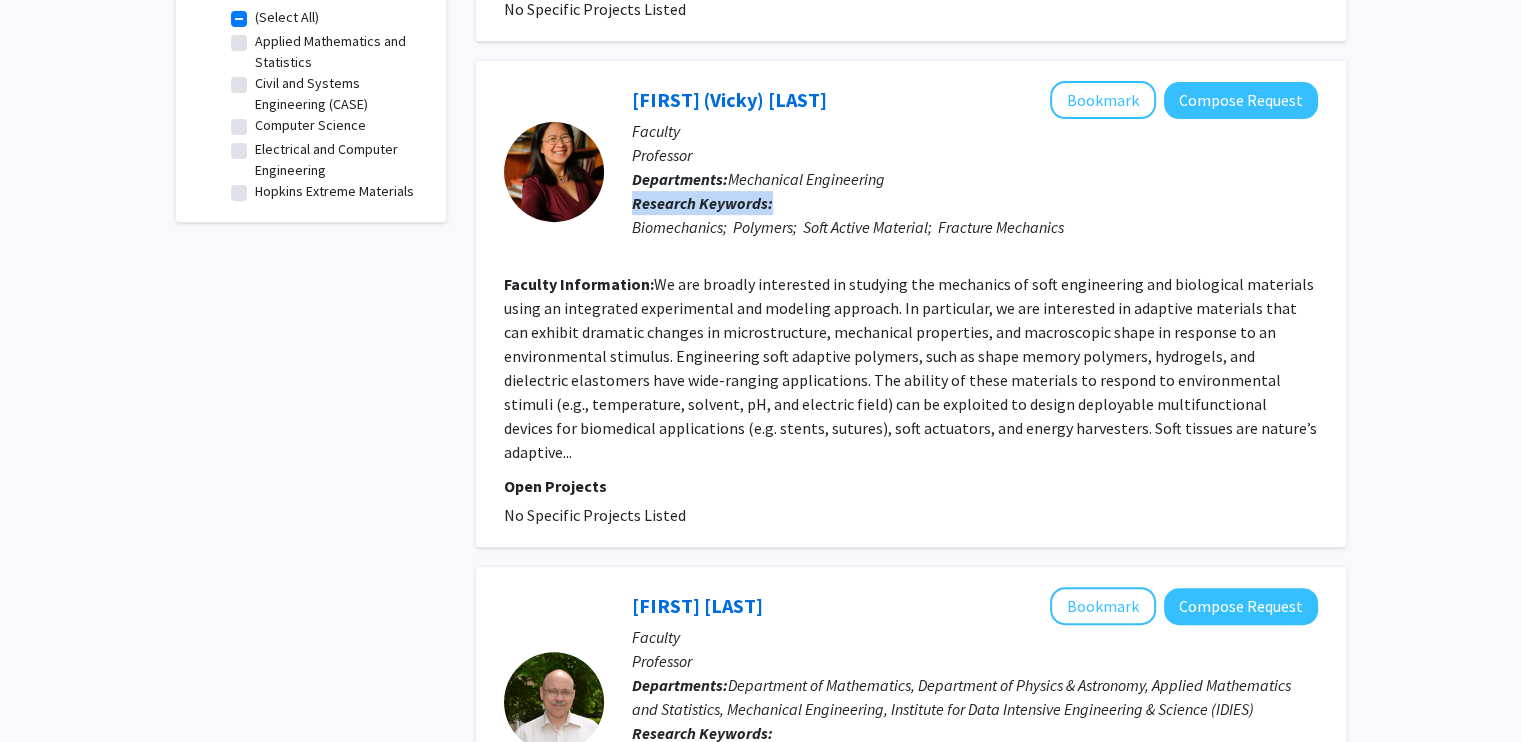 drag, startPoint x: 1516, startPoint y: 143, endPoint x: 1516, endPoint y: 174, distance: 31 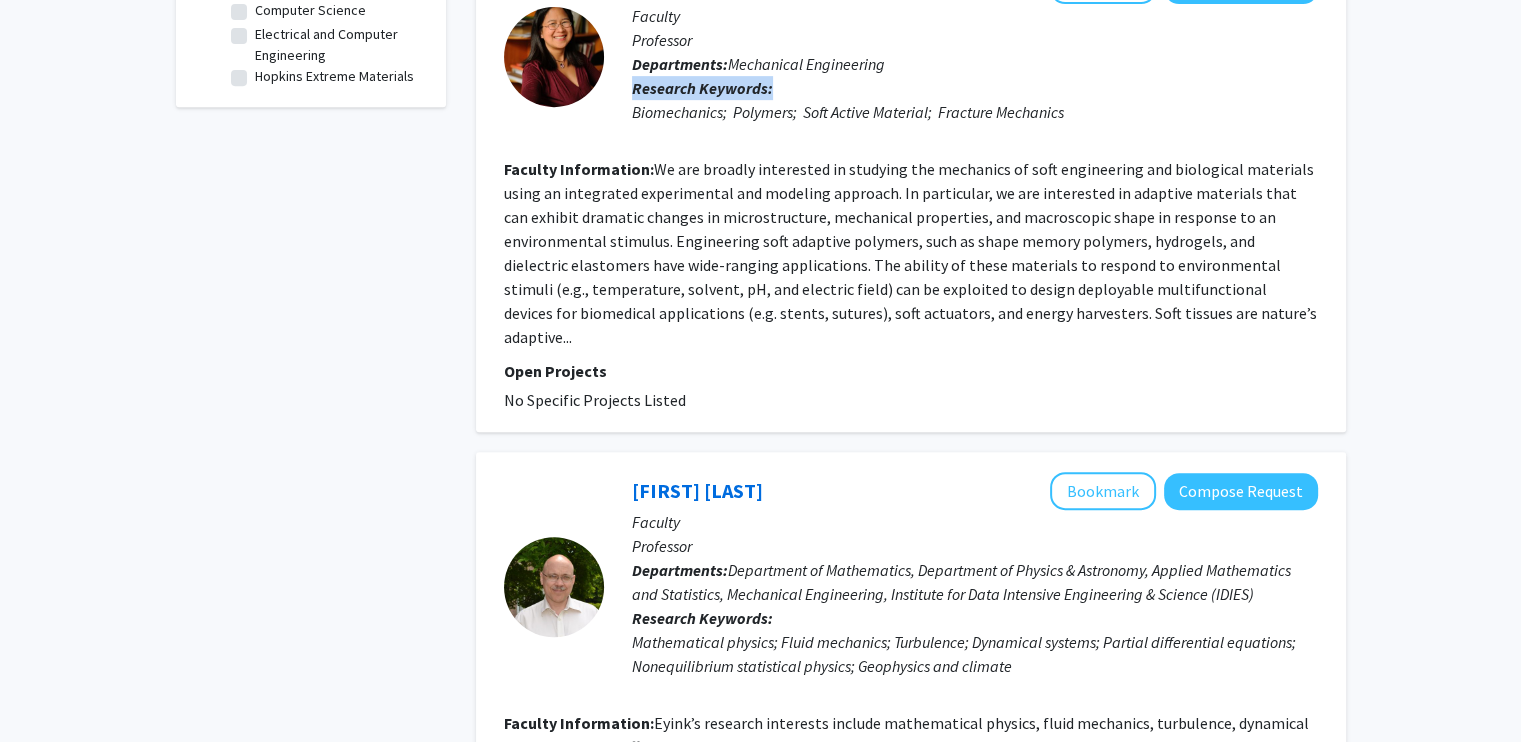 scroll, scrollTop: 885, scrollLeft: 0, axis: vertical 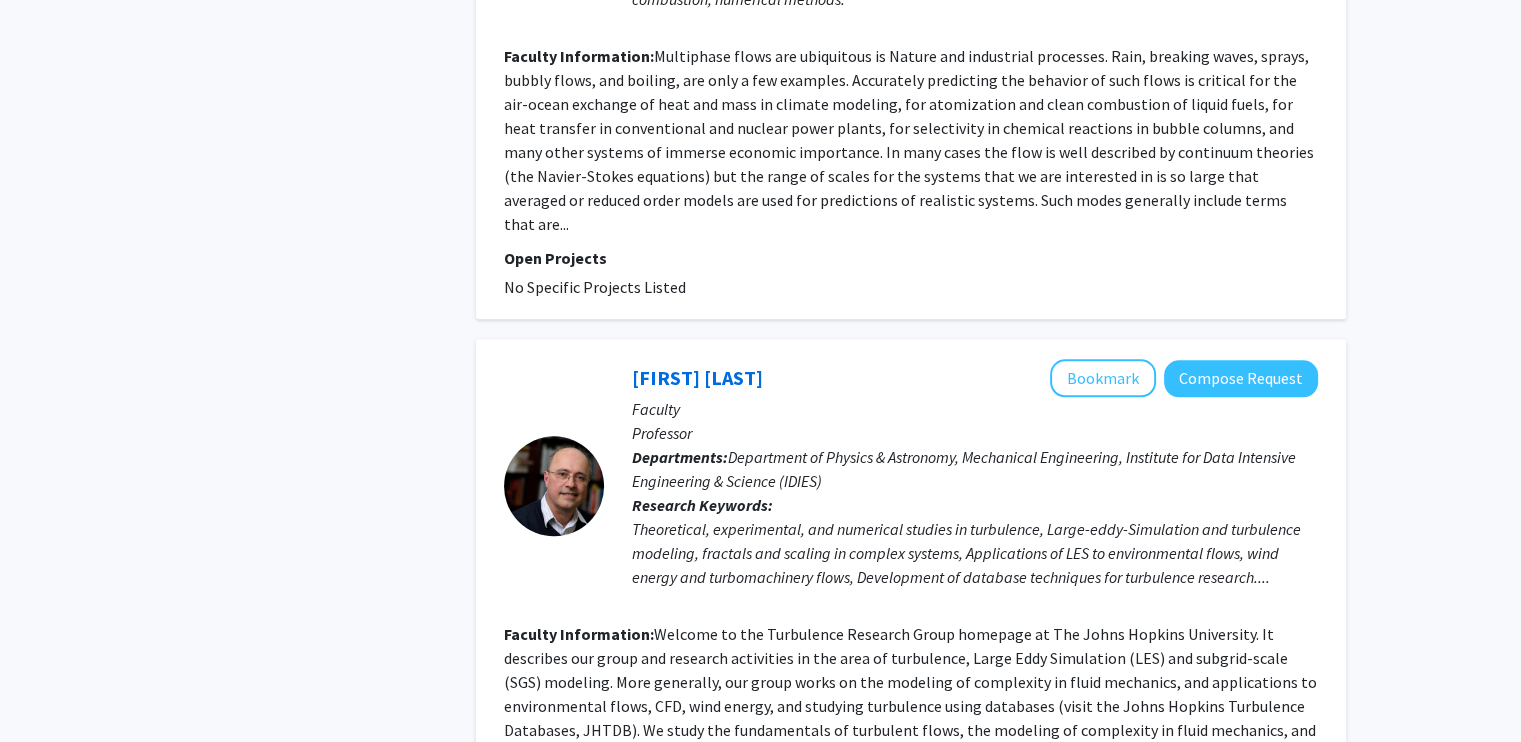 click on "Refine By Collaboration Status: Collaboration Status  All Faculty/Staff    Collaboration Status  Faculty/Staff accepting students    Collaboration Status  Faculty/Staff with posted projects    Collaboration Status  Faculty/Staff with posted remote projects    Projects Seeking: Projects Seeking Level  All Projects    Projects Seeking Level  Undergraduate(s)    Projects Seeking Level  Master's Student(s)    Projects Seeking Level  Doctoral Candidate(s) (PhD, MD, DMD, PharmD, etc.)    Projects Seeking Level  Postdoctoral Researcher(s) / Research Staff    Projects Seeking Level  Medical Resident(s) / Medical Fellow(s)    Projects Seeking Level  Faculty    Division & Department:      Applied Physics Laboratory       Bloomberg School of Public Health       Krieger School of Arts and Sciences       School of Medicine       Whiting School of Engineering  (Select All)  (Select All)  Applied Mathematics and Statistics  Applied Mathematics and Statistics  Civil and Systems Engineering (CASE) Search 3 6" 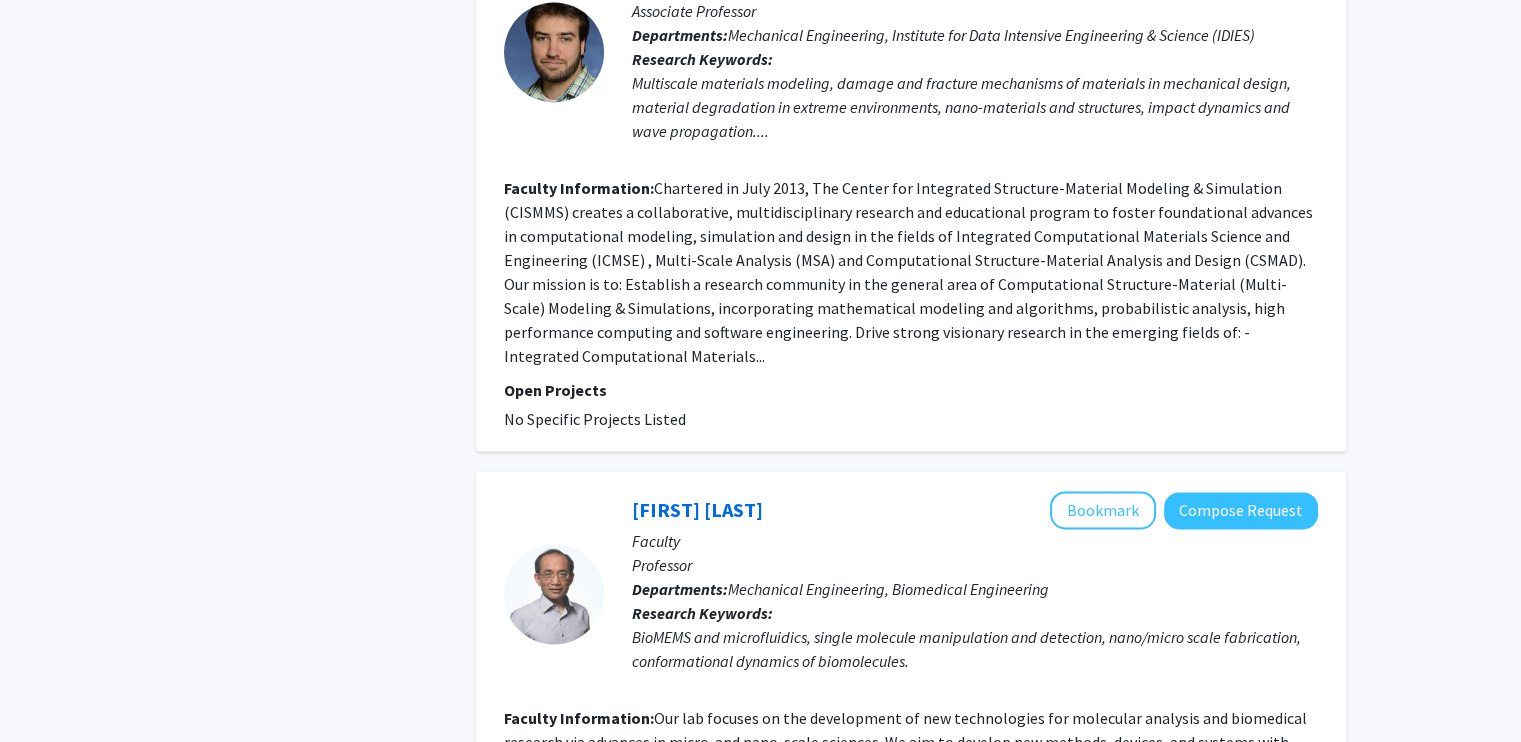 scroll, scrollTop: 3052, scrollLeft: 0, axis: vertical 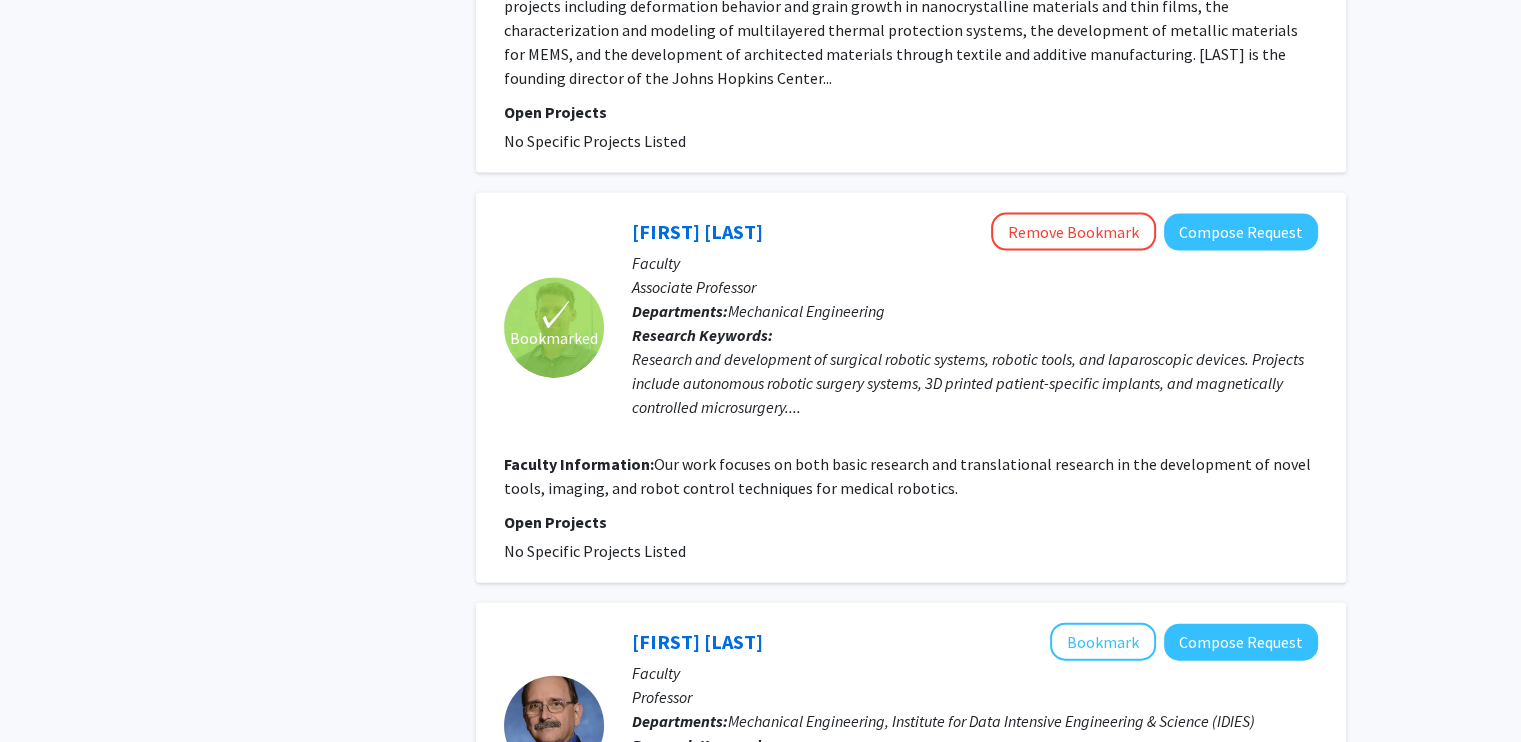 drag, startPoint x: 1514, startPoint y: 607, endPoint x: 1515, endPoint y: 618, distance: 11.045361 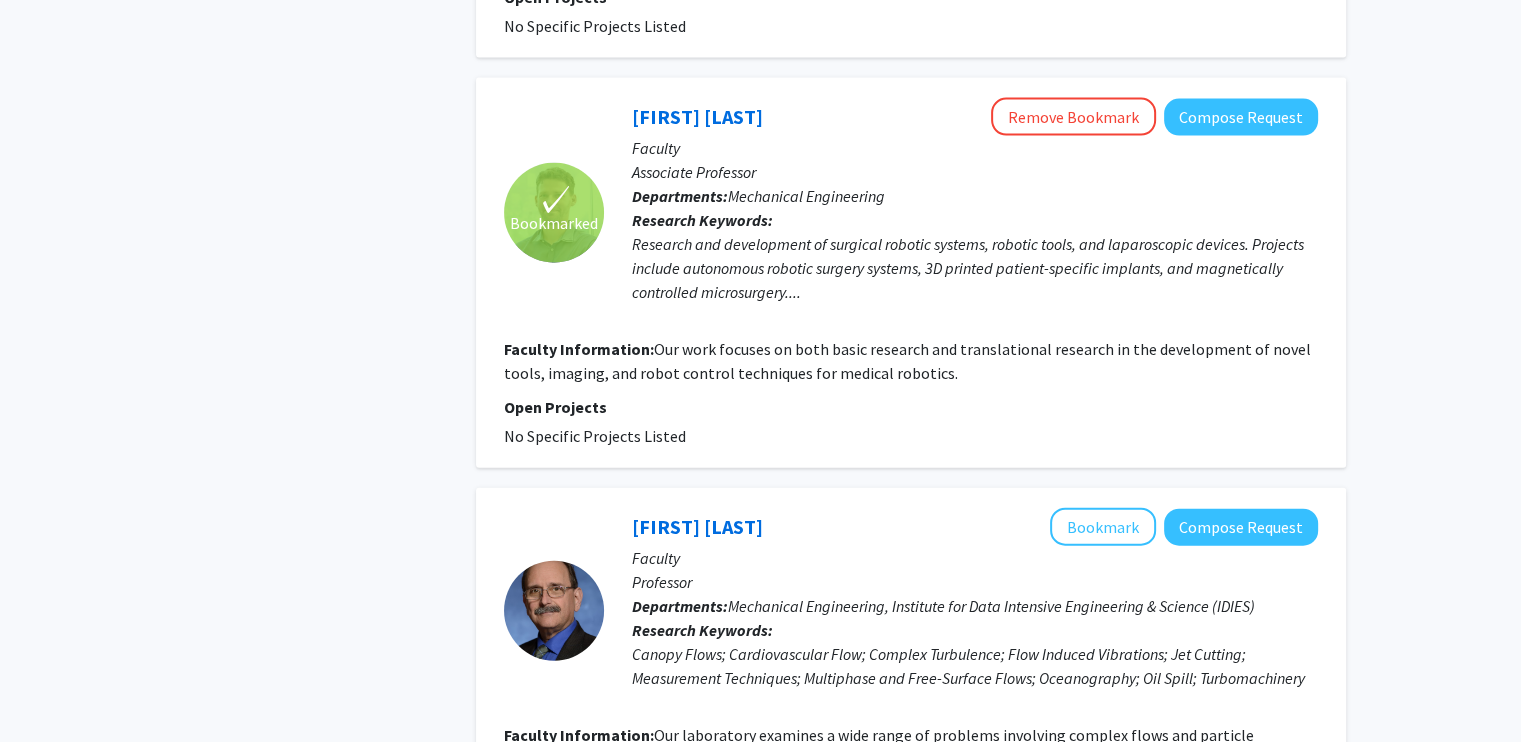 scroll, scrollTop: 4579, scrollLeft: 0, axis: vertical 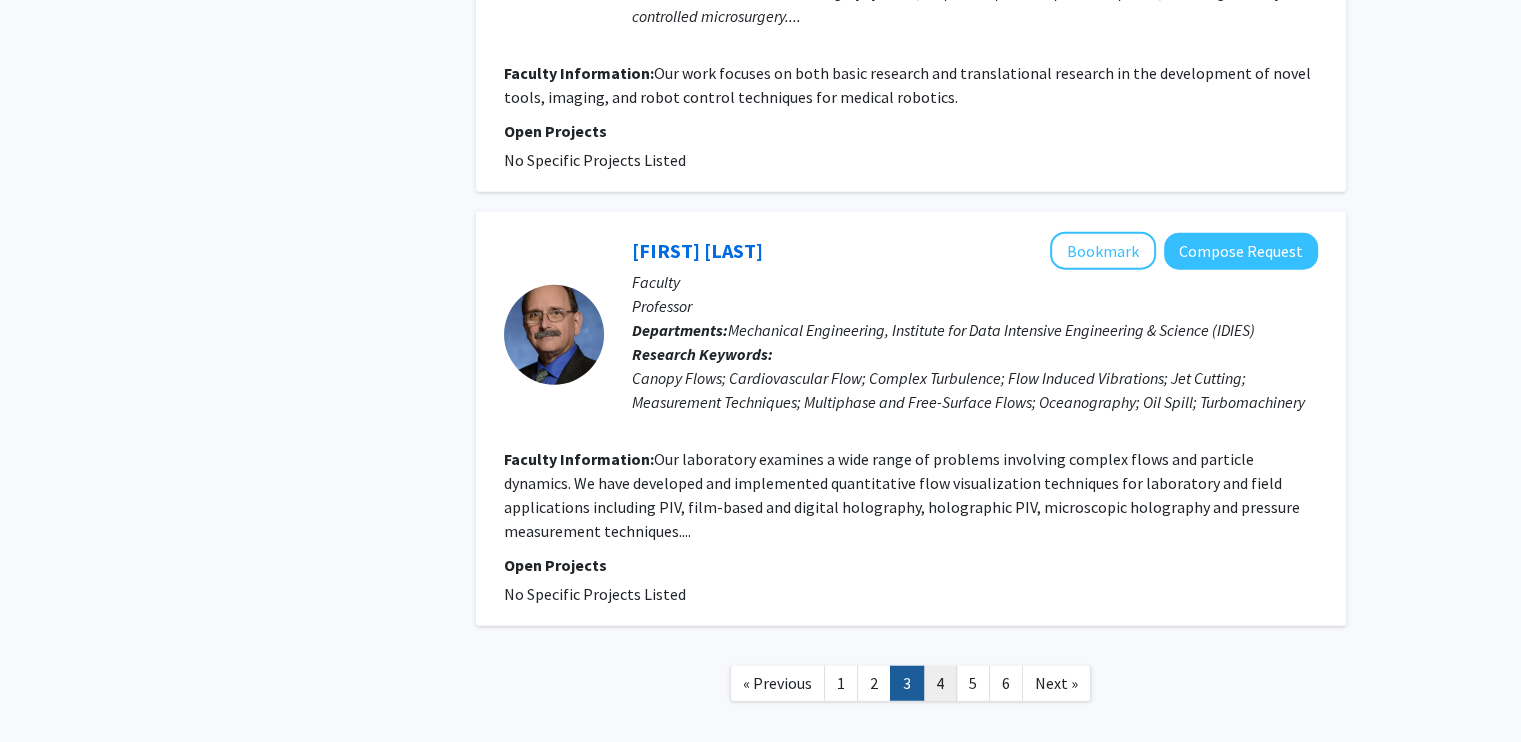 click on "4" 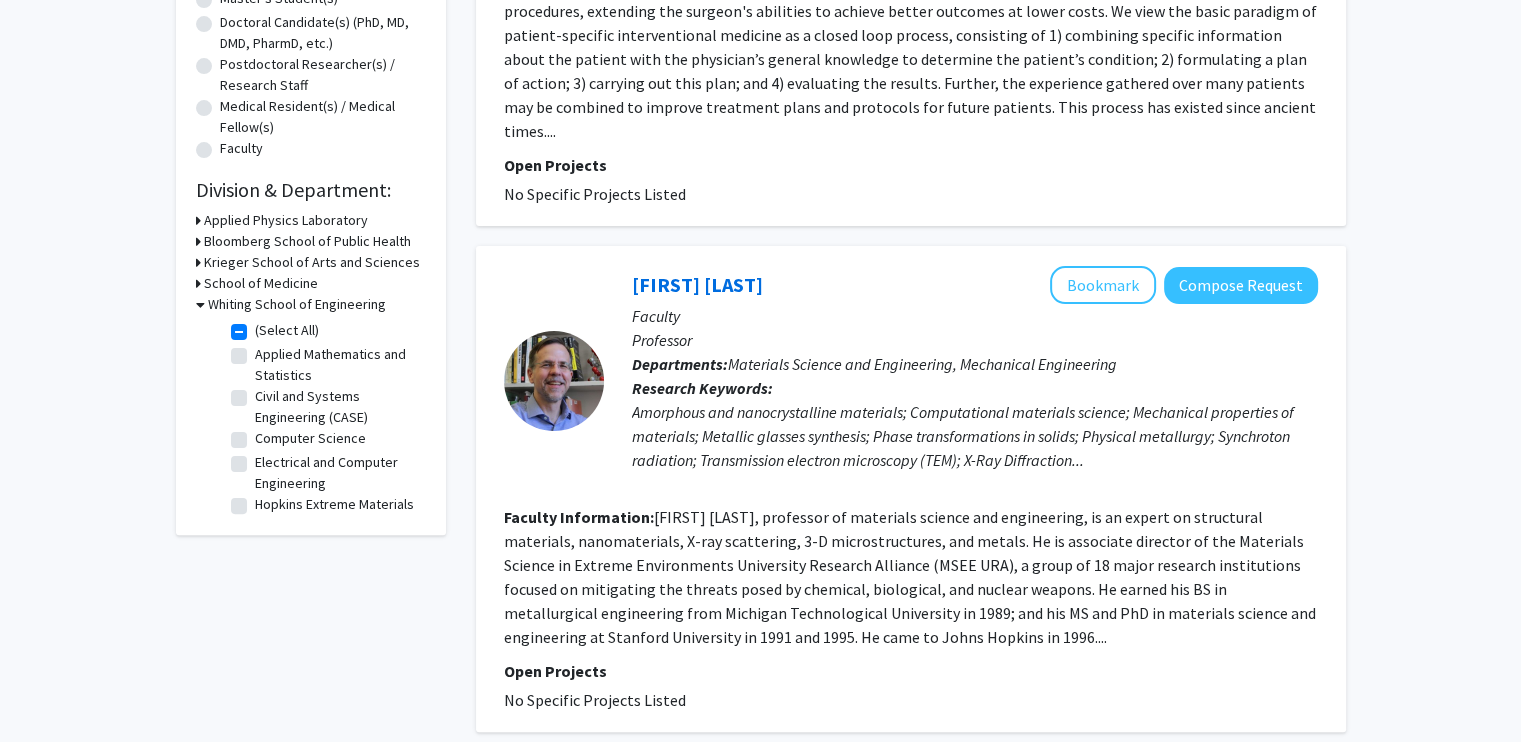 scroll, scrollTop: 450, scrollLeft: 0, axis: vertical 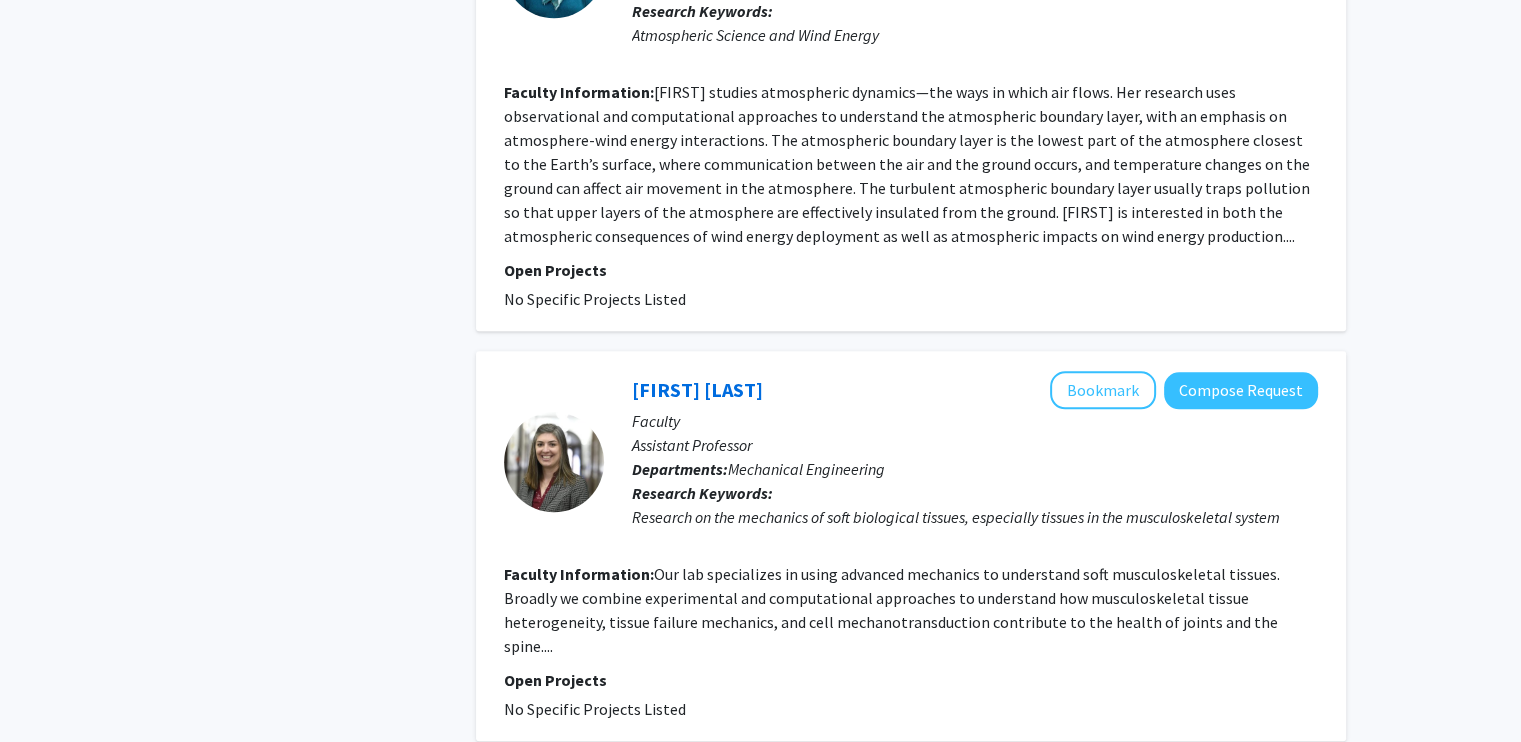 drag, startPoint x: 1516, startPoint y: 339, endPoint x: 1512, endPoint y: 354, distance: 15.524175 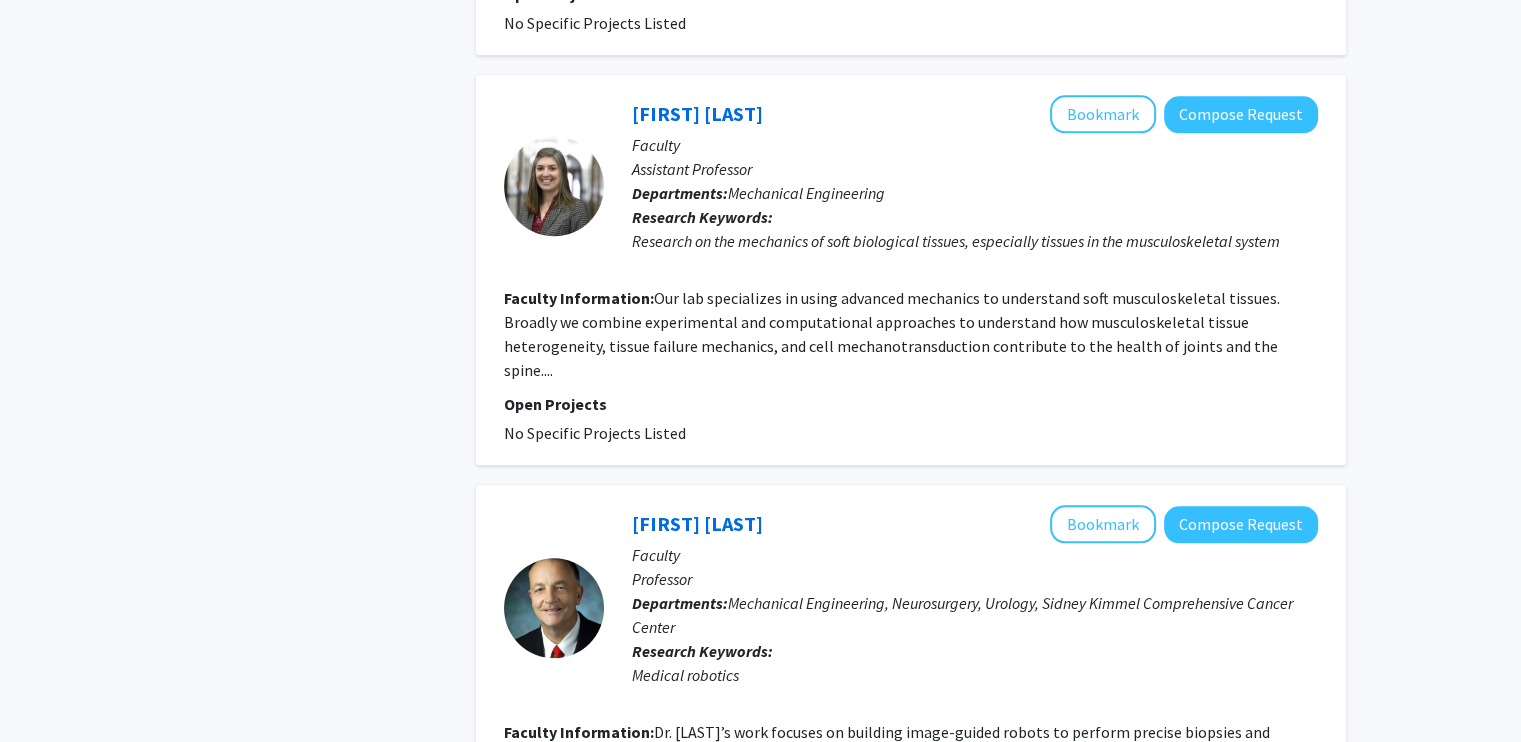 scroll, scrollTop: 2162, scrollLeft: 0, axis: vertical 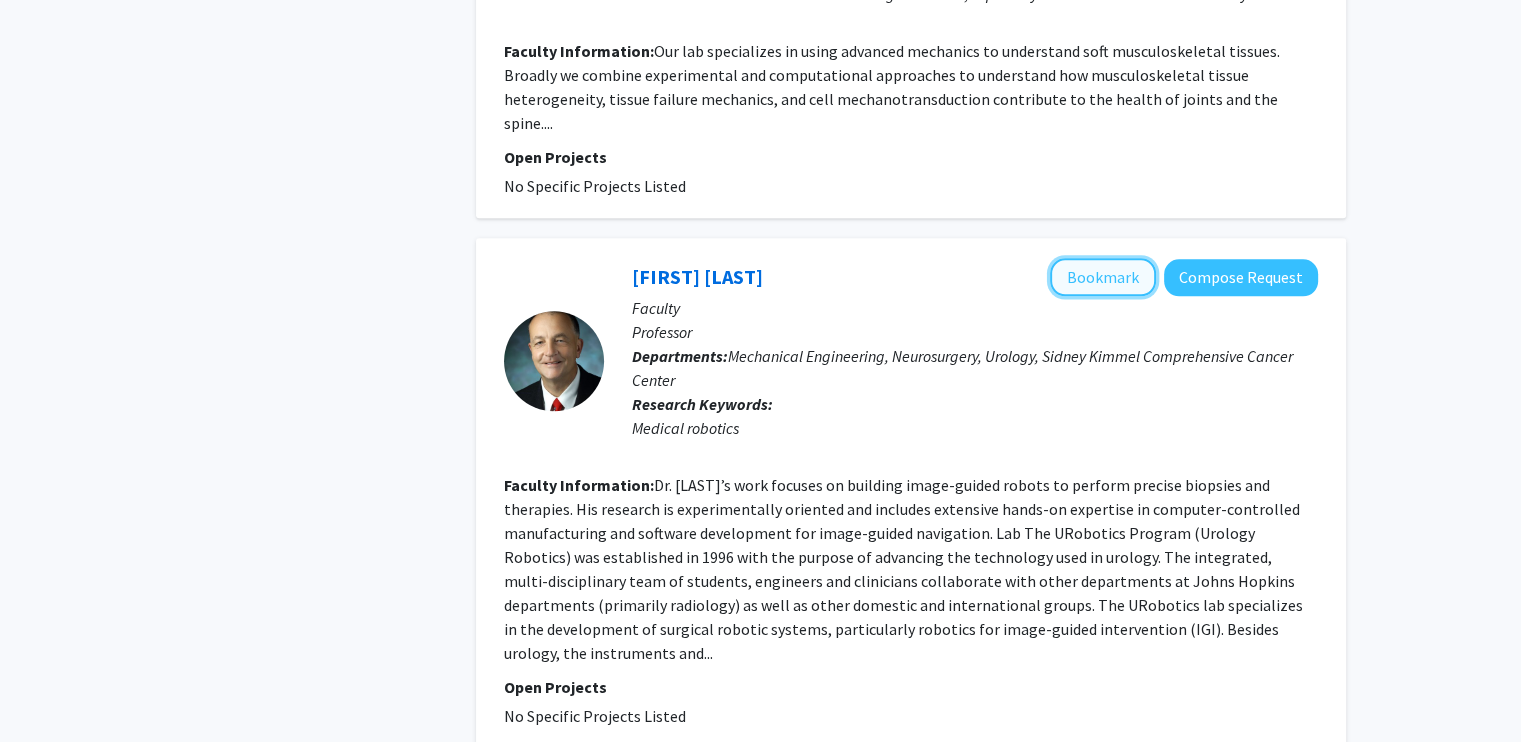 click on "Bookmark" 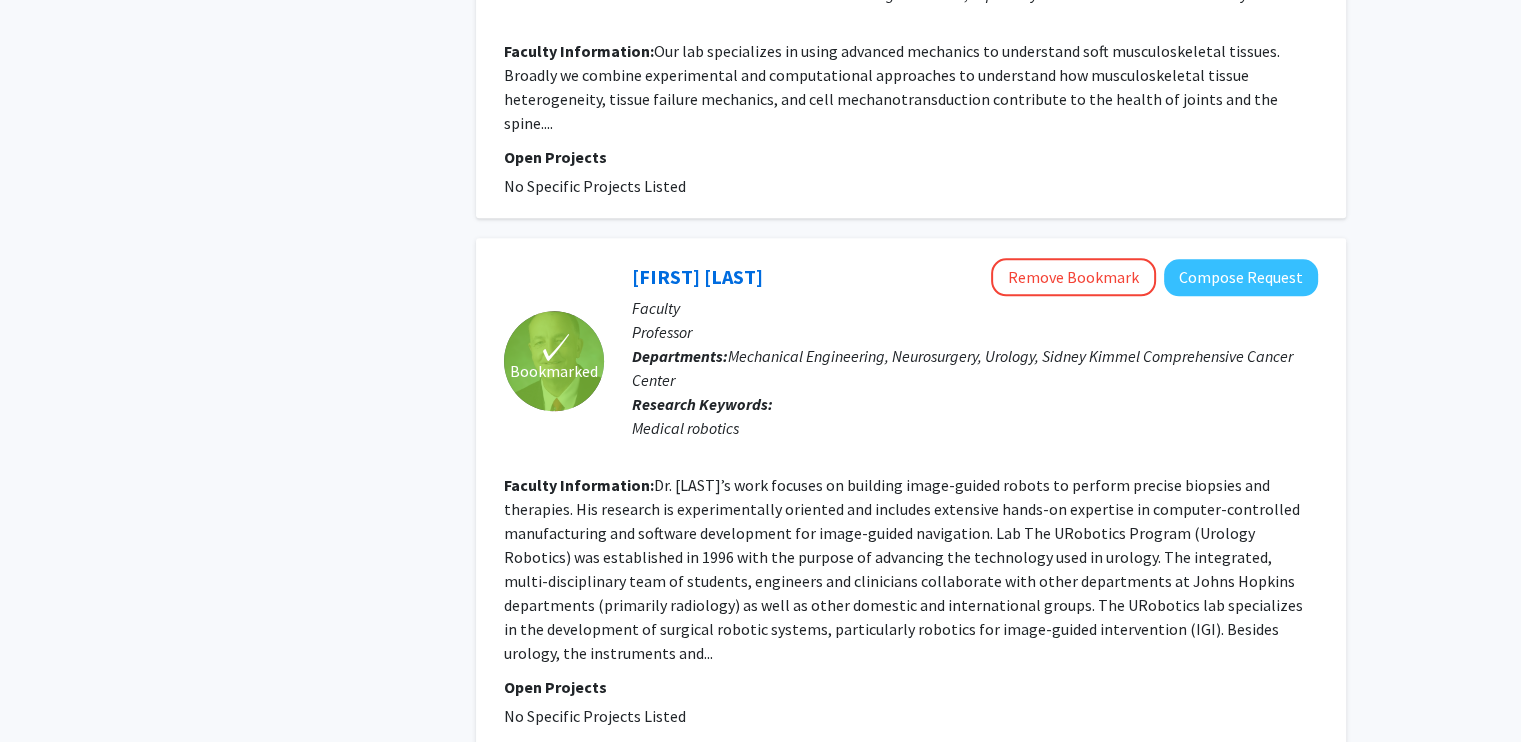 scroll, scrollTop: 2417, scrollLeft: 0, axis: vertical 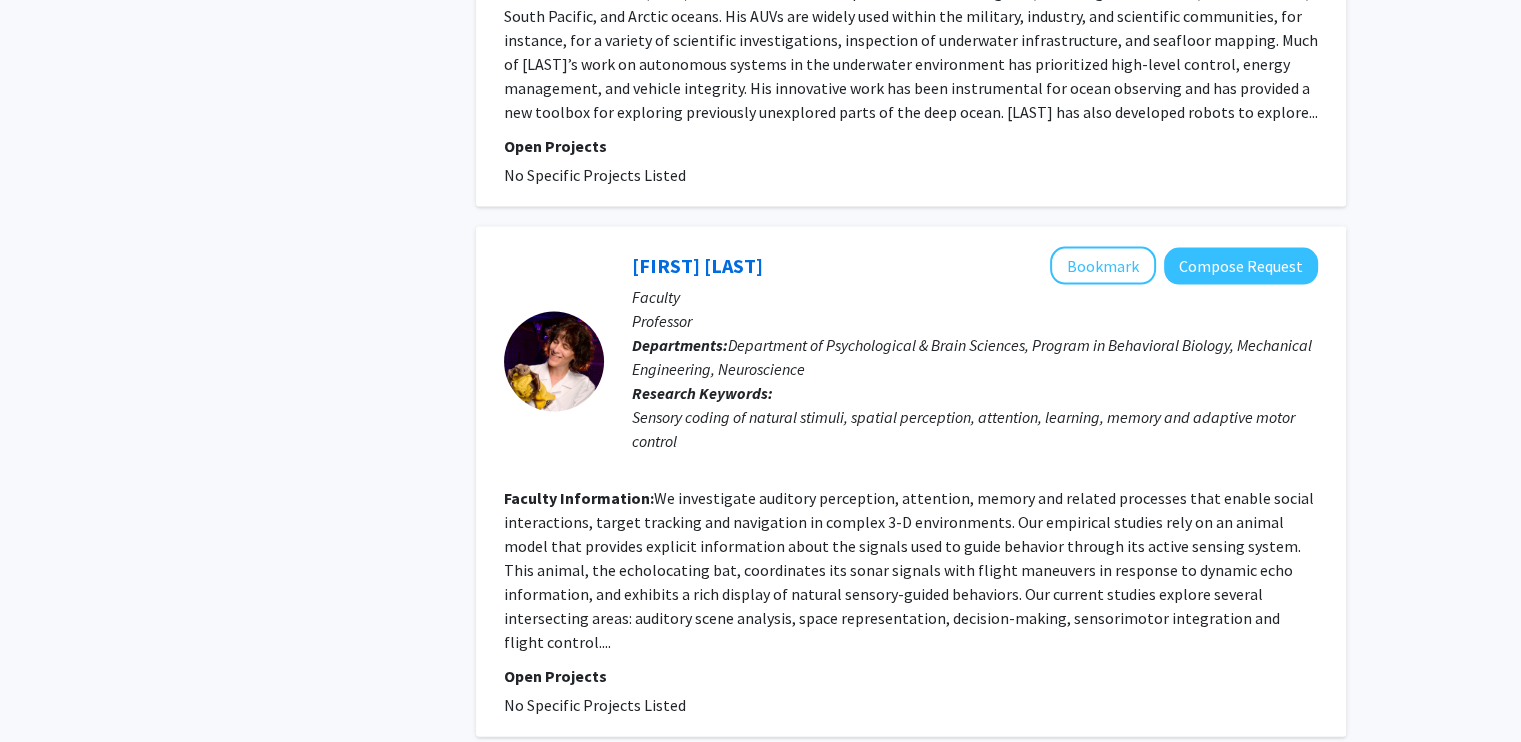 click on "5" 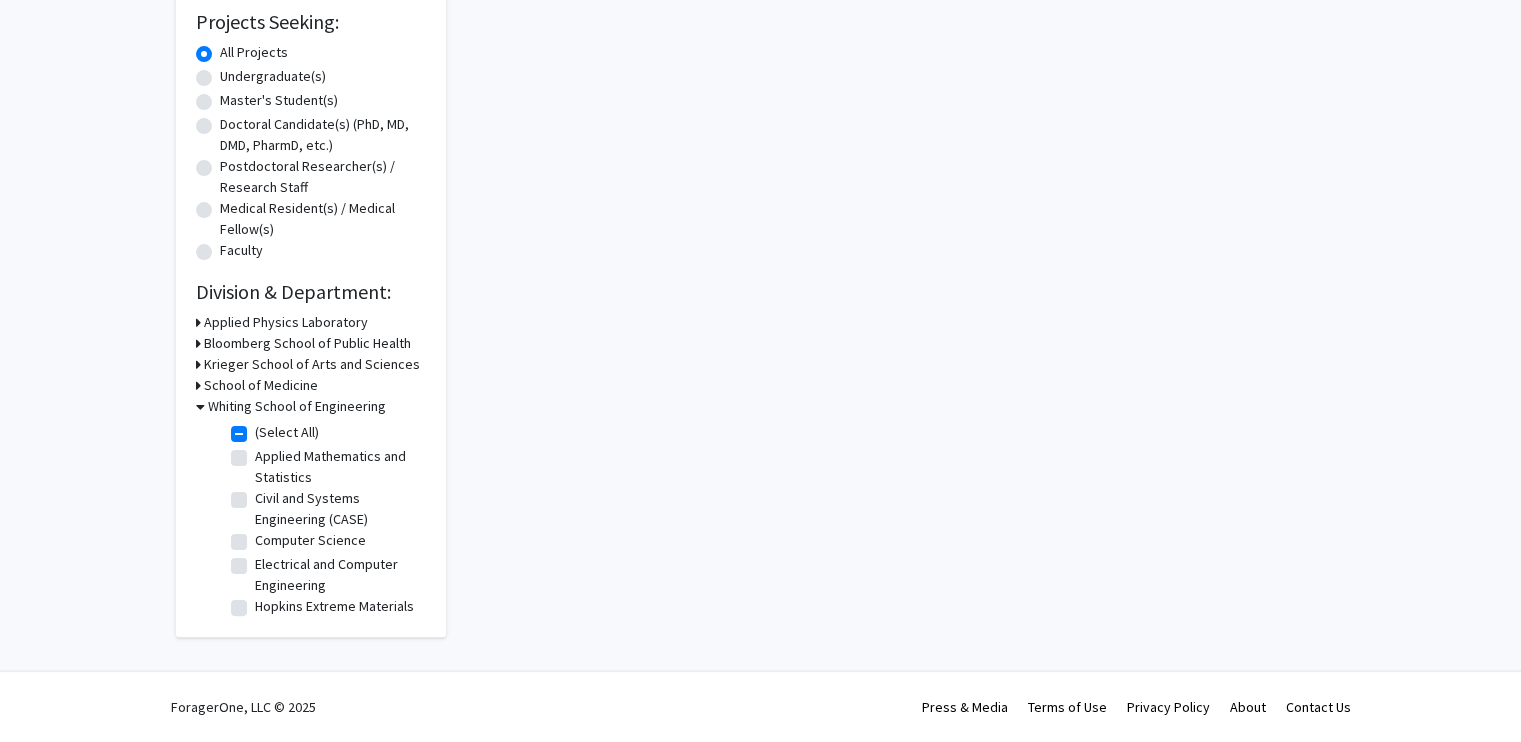 scroll, scrollTop: 0, scrollLeft: 0, axis: both 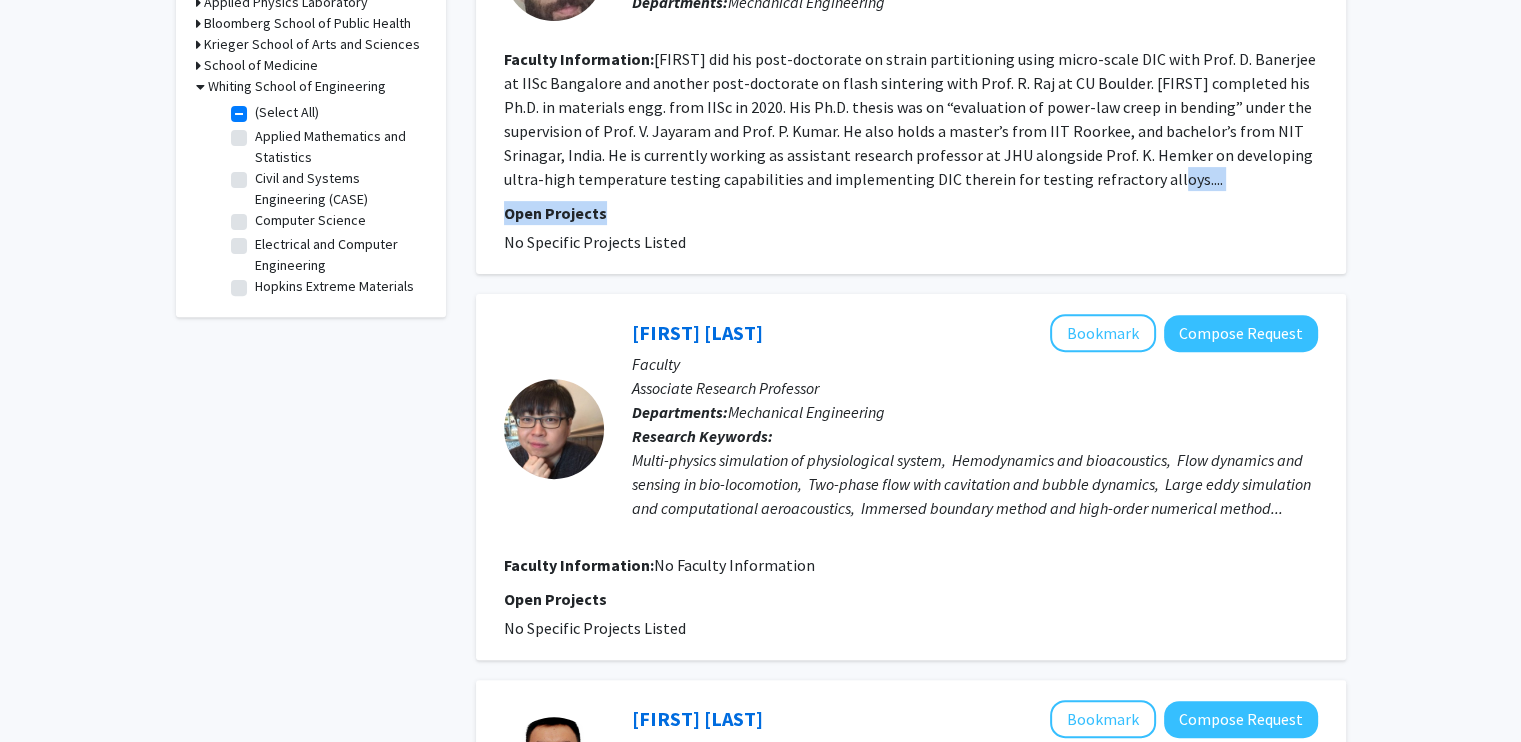 drag, startPoint x: 1514, startPoint y: 187, endPoint x: 1508, endPoint y: 210, distance: 23.769728 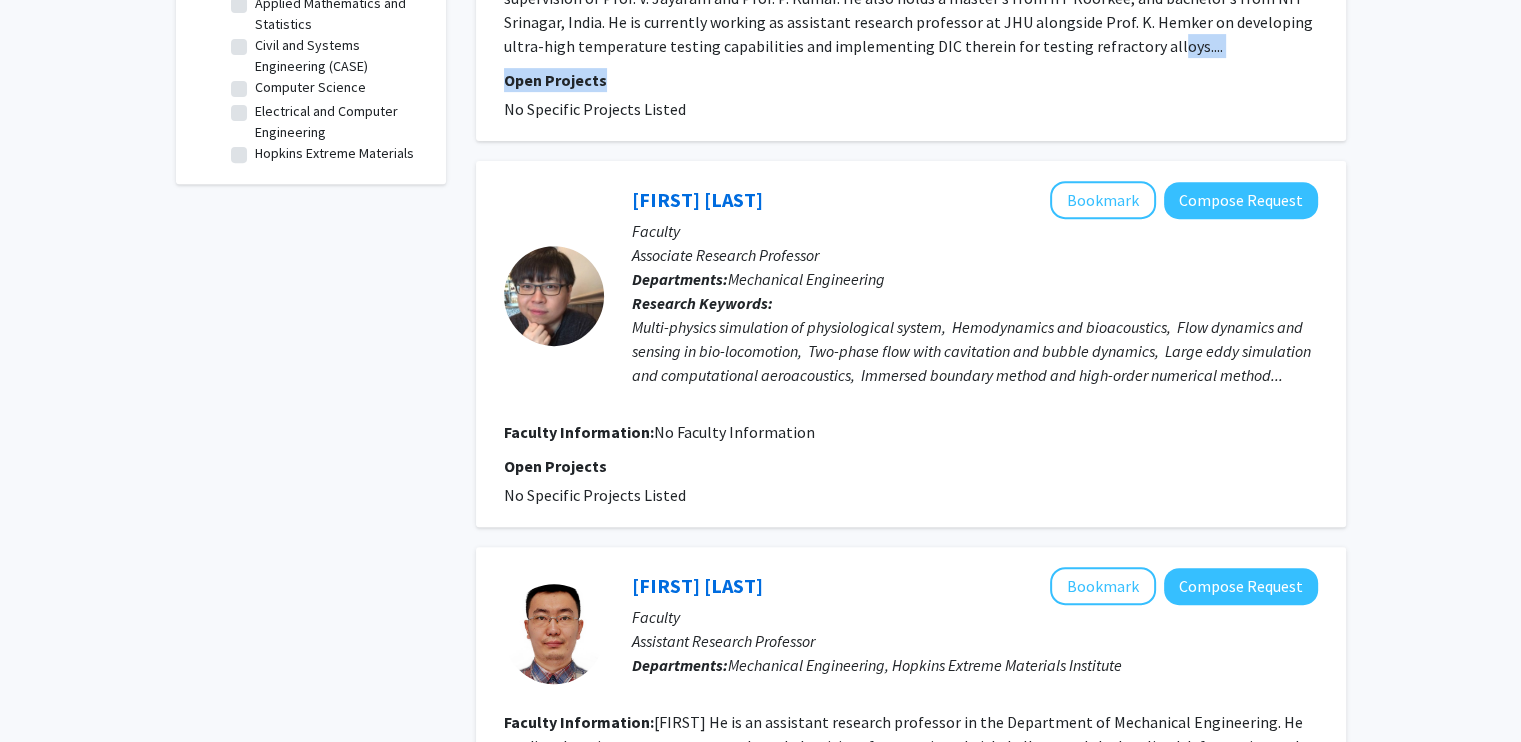 scroll, scrollTop: 811, scrollLeft: 0, axis: vertical 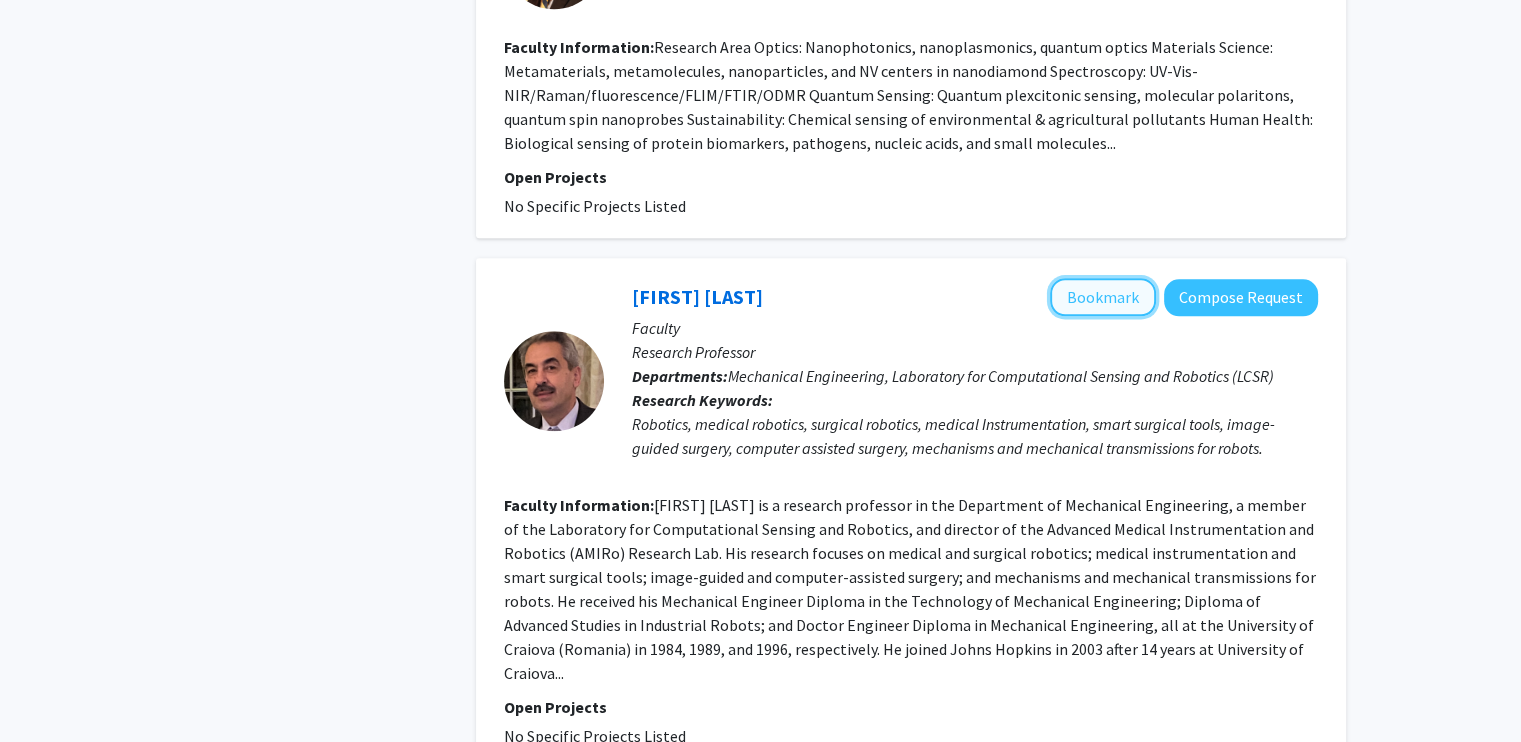click on "Bookmark" 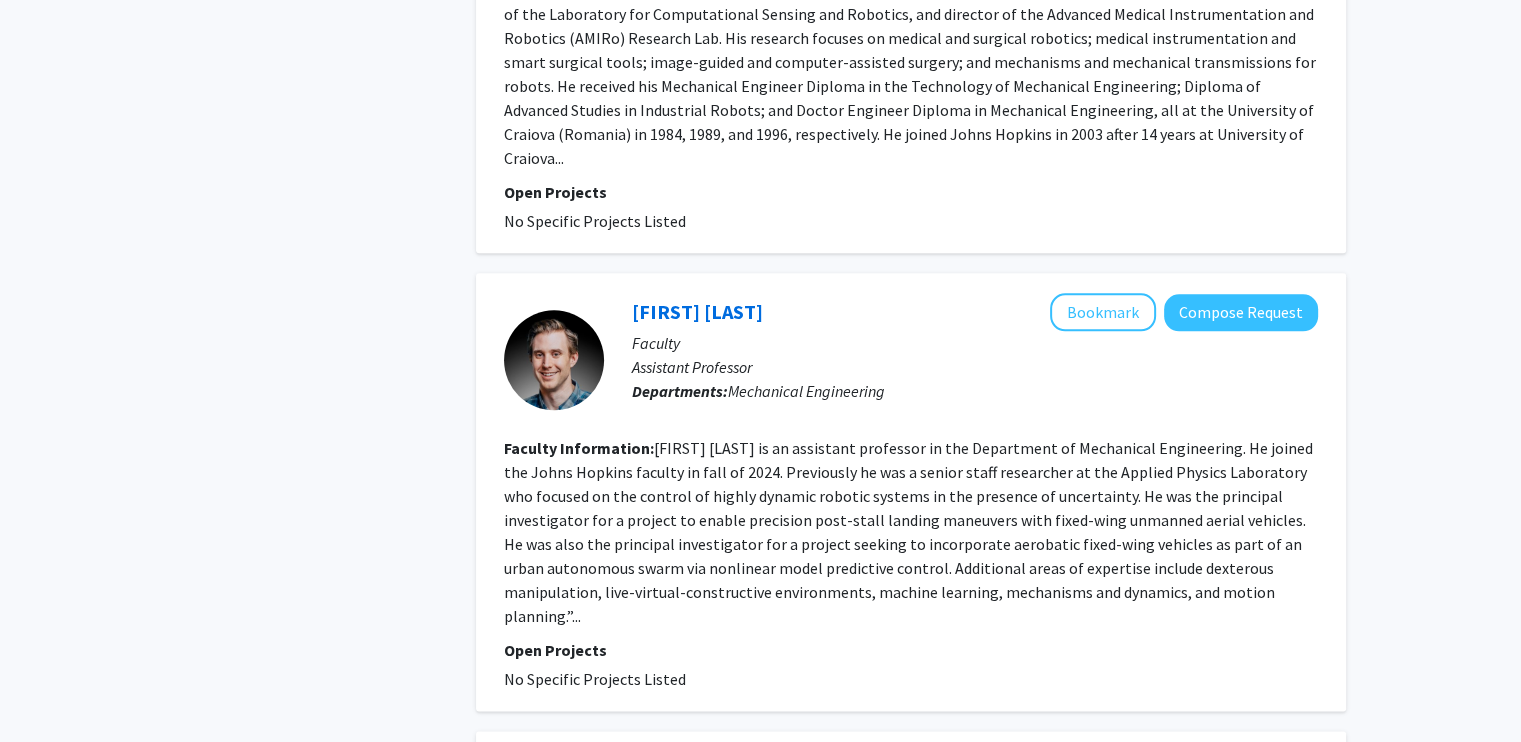 scroll, scrollTop: 2418, scrollLeft: 0, axis: vertical 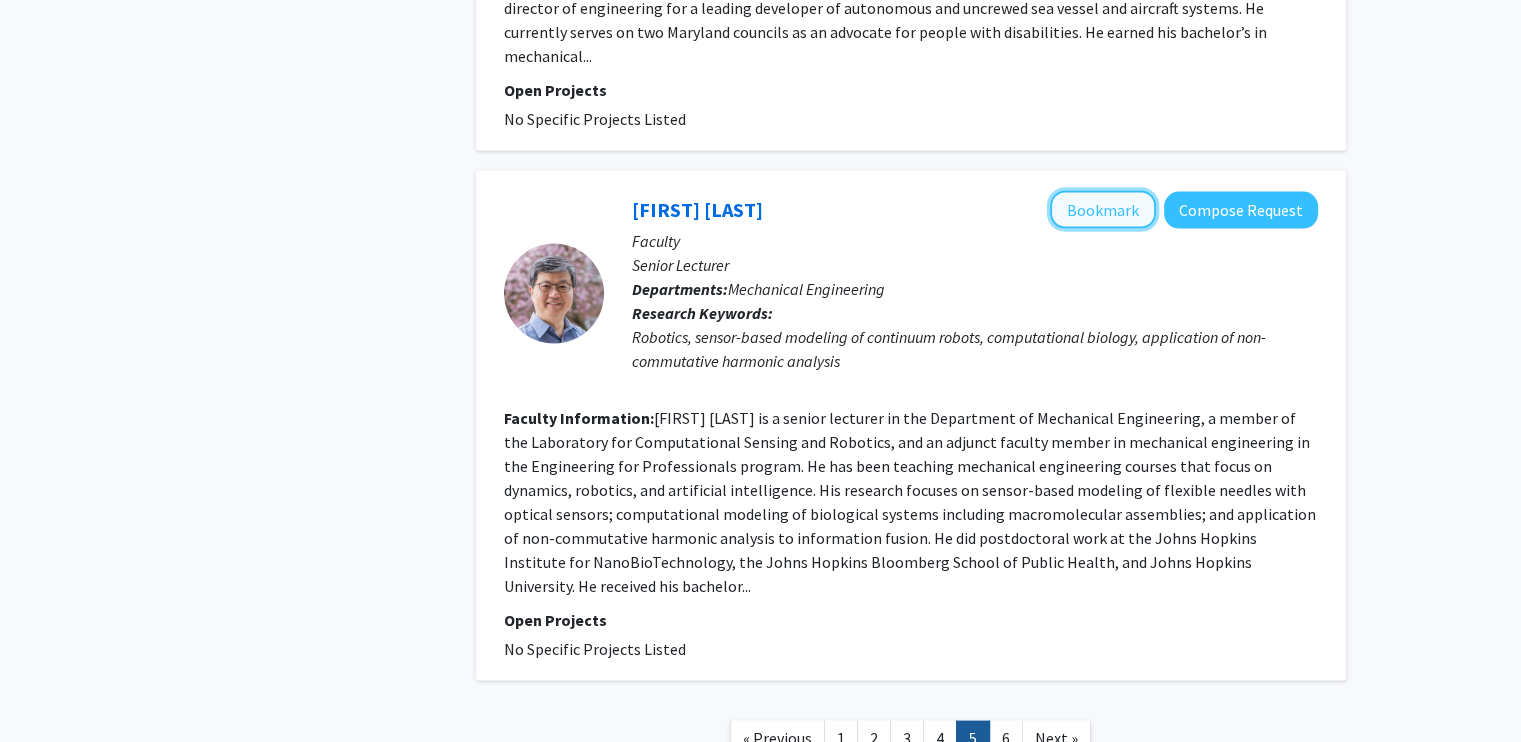 click on "Bookmark" 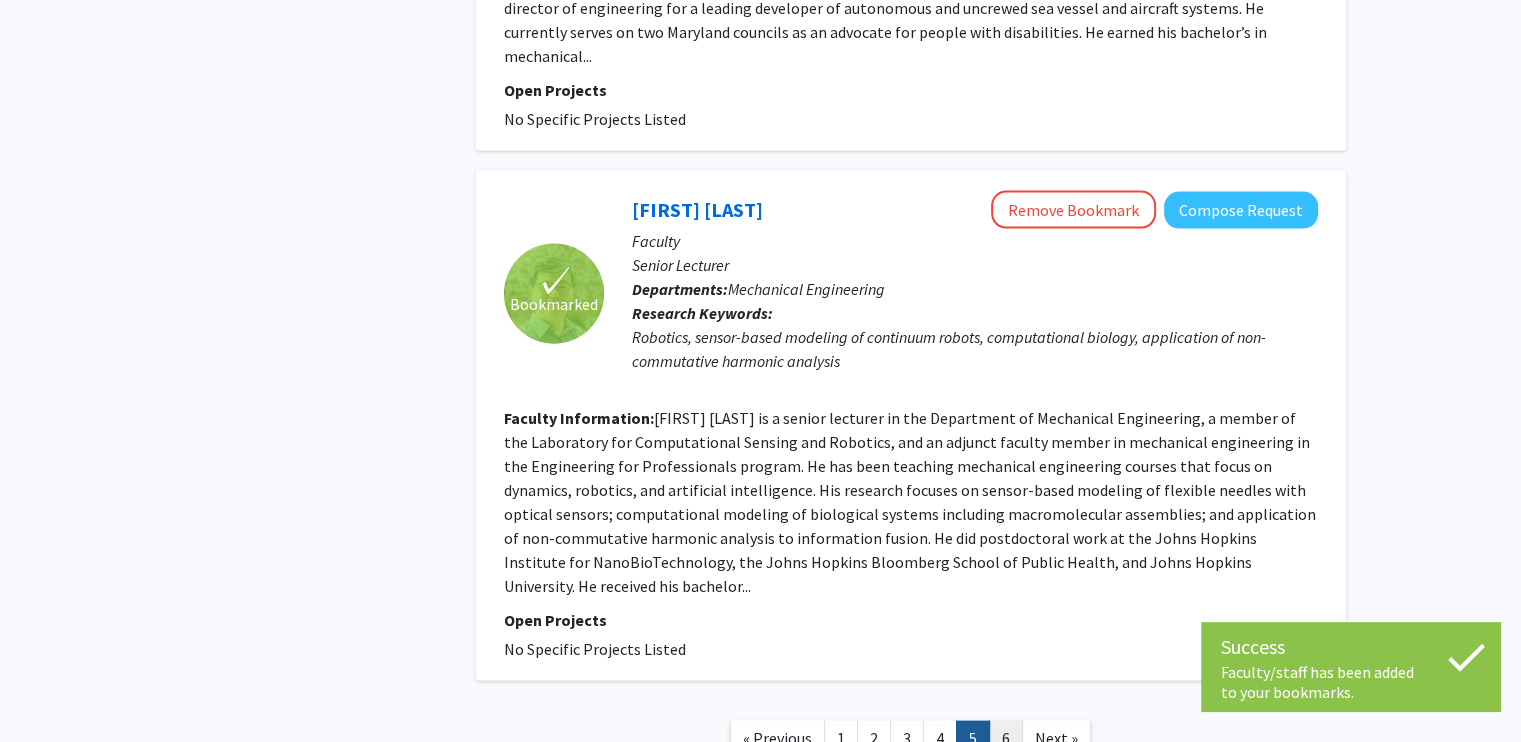 click on "6" 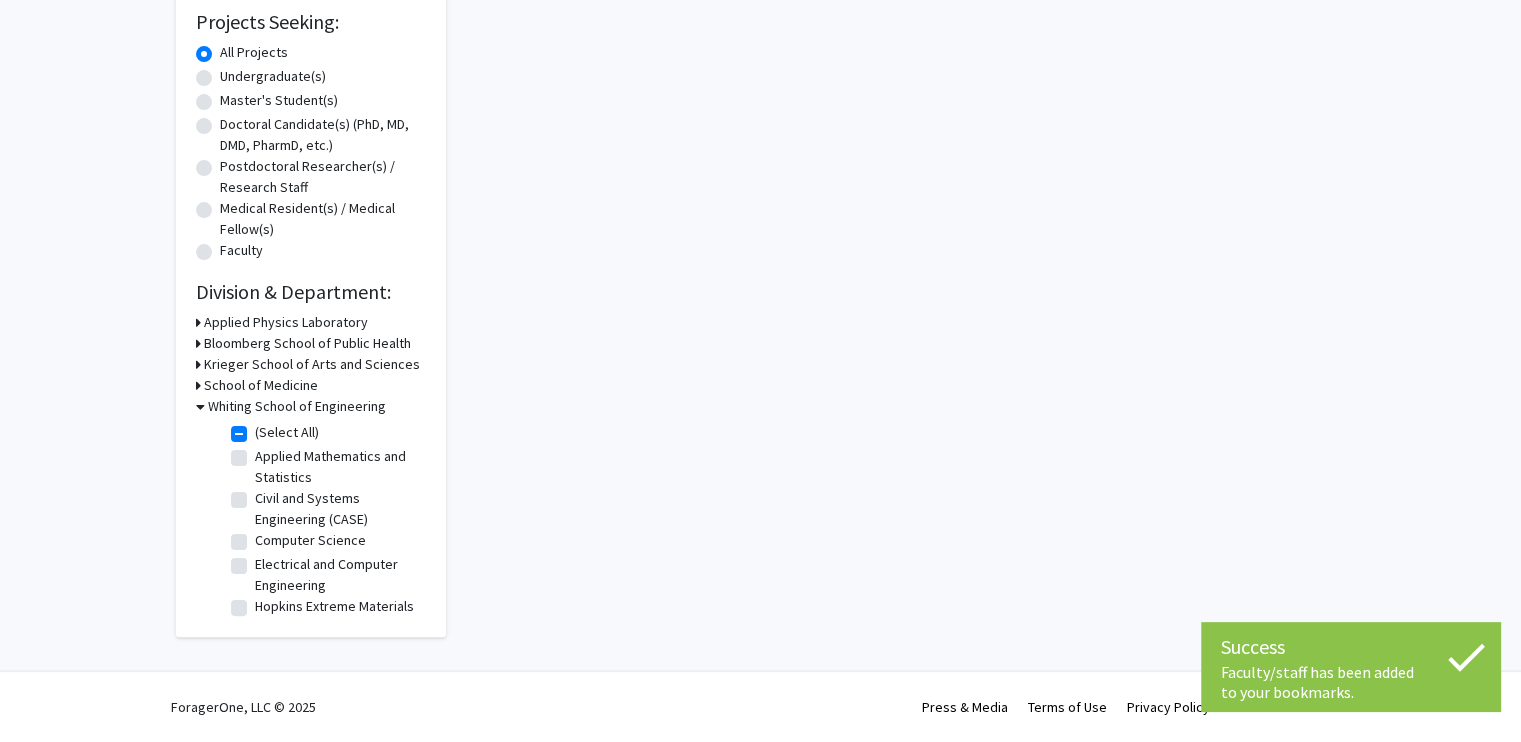 scroll, scrollTop: 0, scrollLeft: 0, axis: both 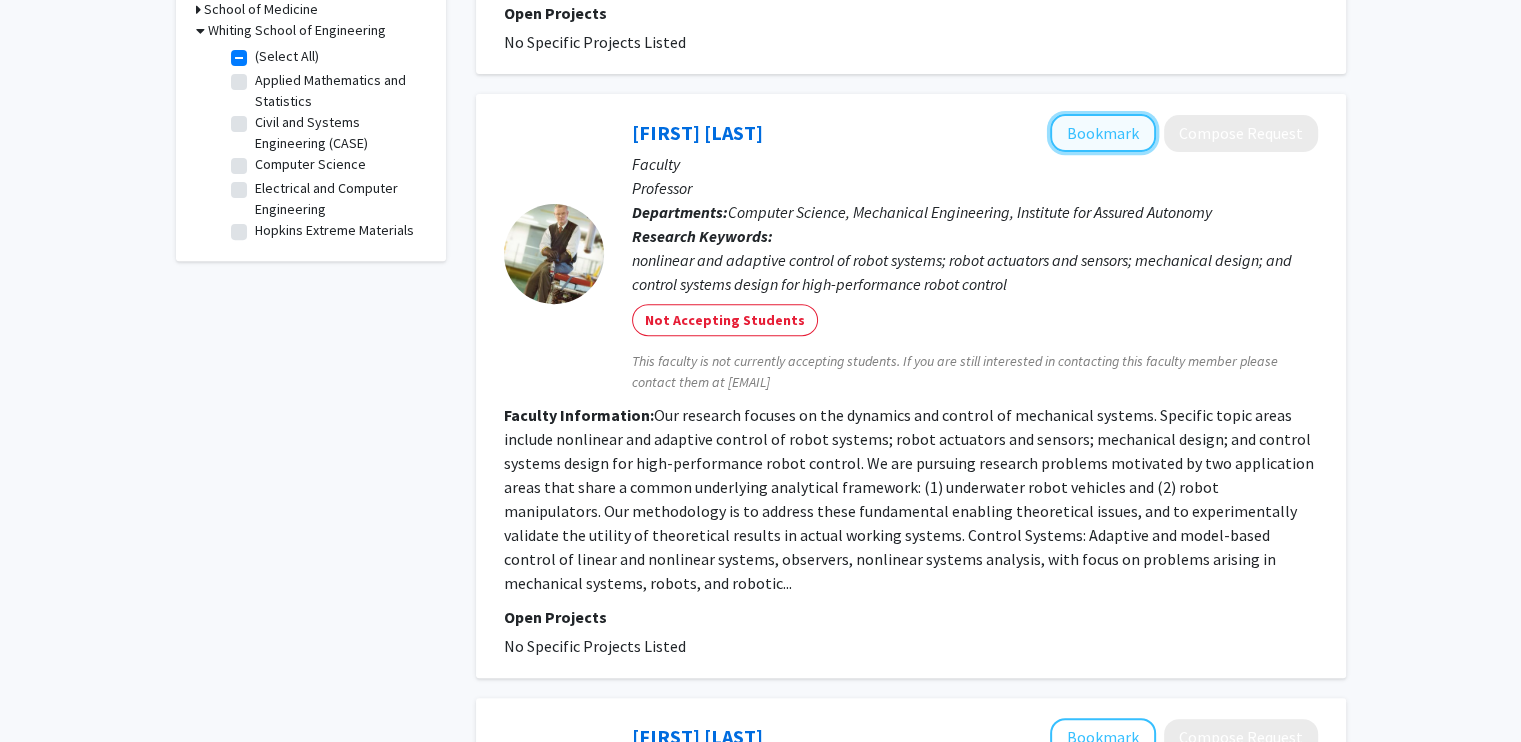 click on "Bookmark" 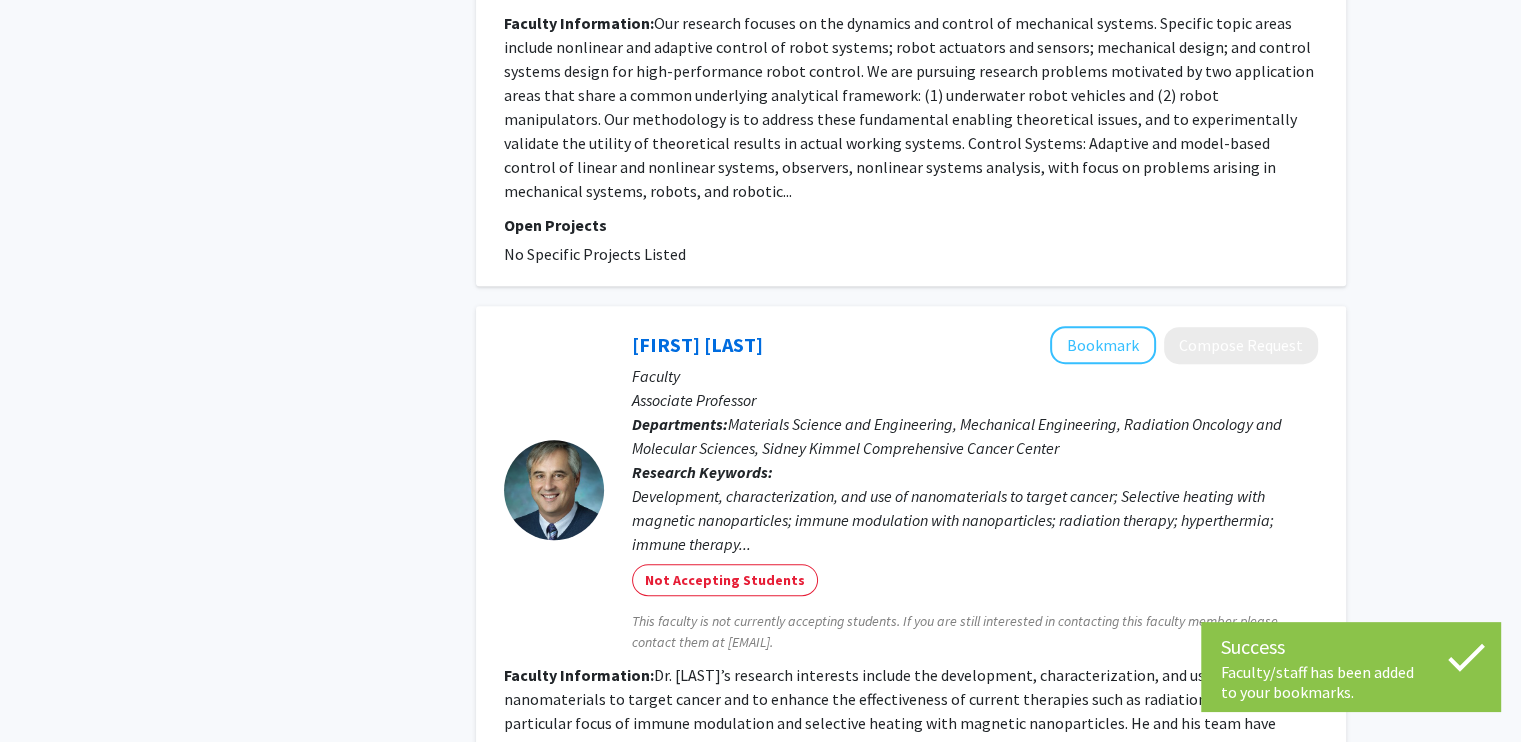 scroll, scrollTop: 1114, scrollLeft: 0, axis: vertical 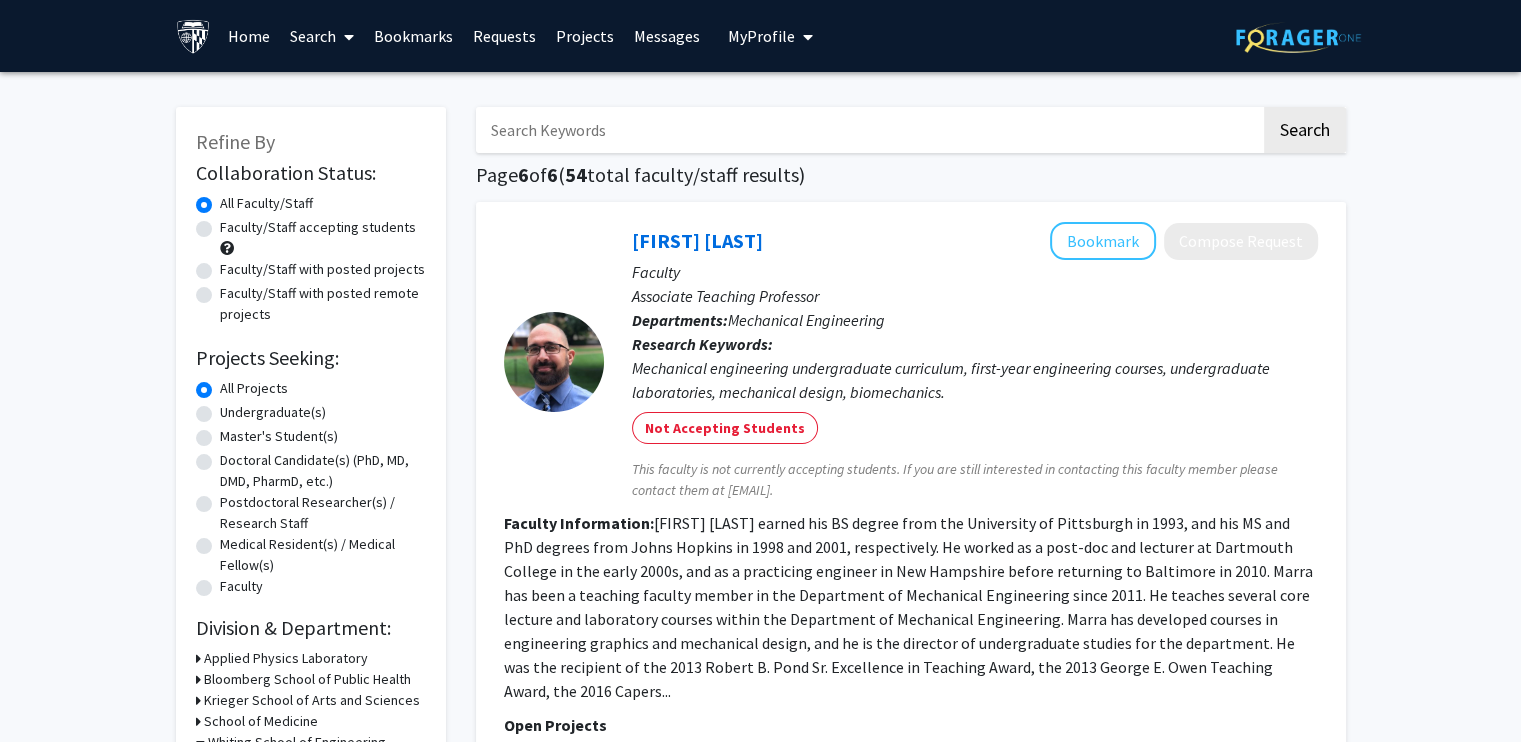 click on "Projects" at bounding box center (585, 36) 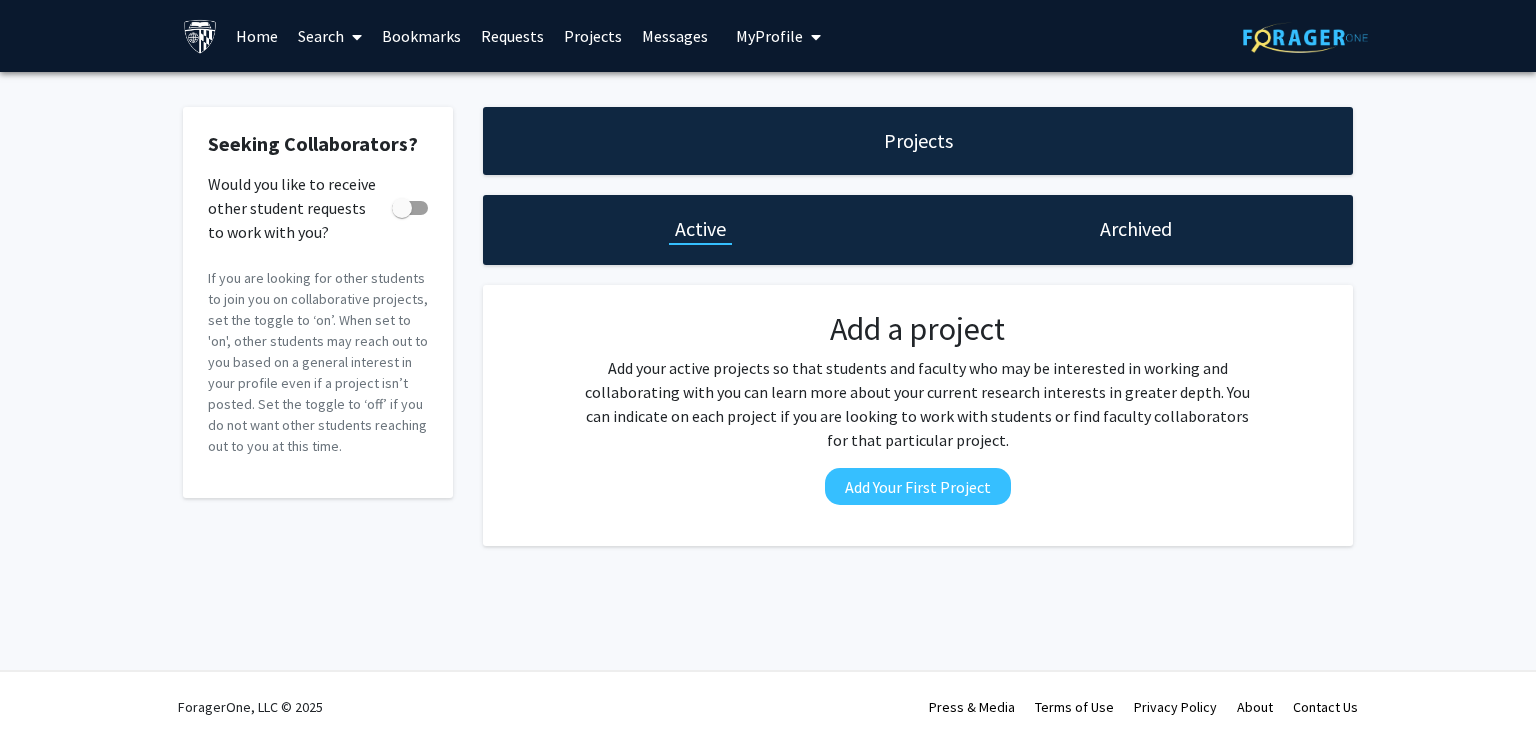 click on "Messages" at bounding box center [675, 36] 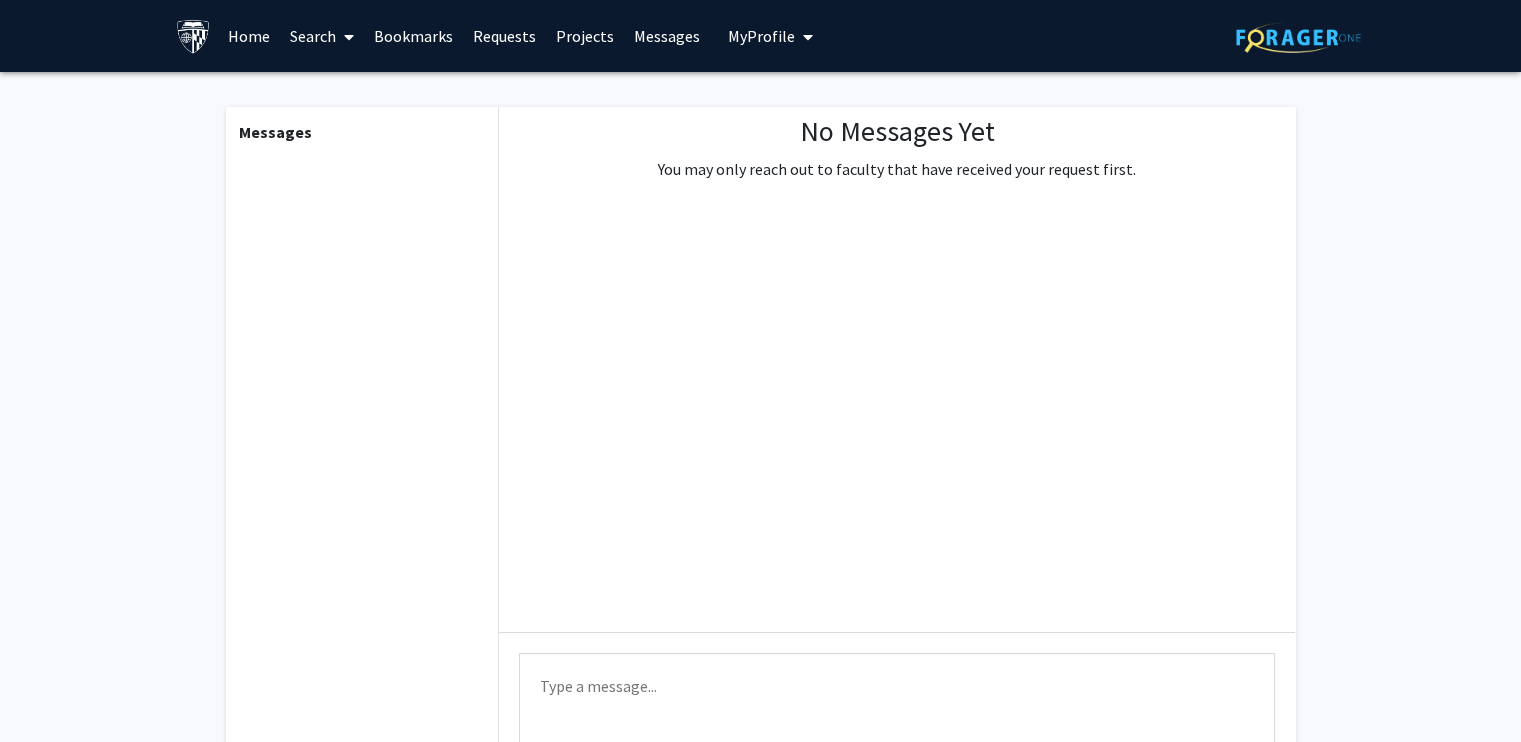 click on "My   Profile" at bounding box center [761, 36] 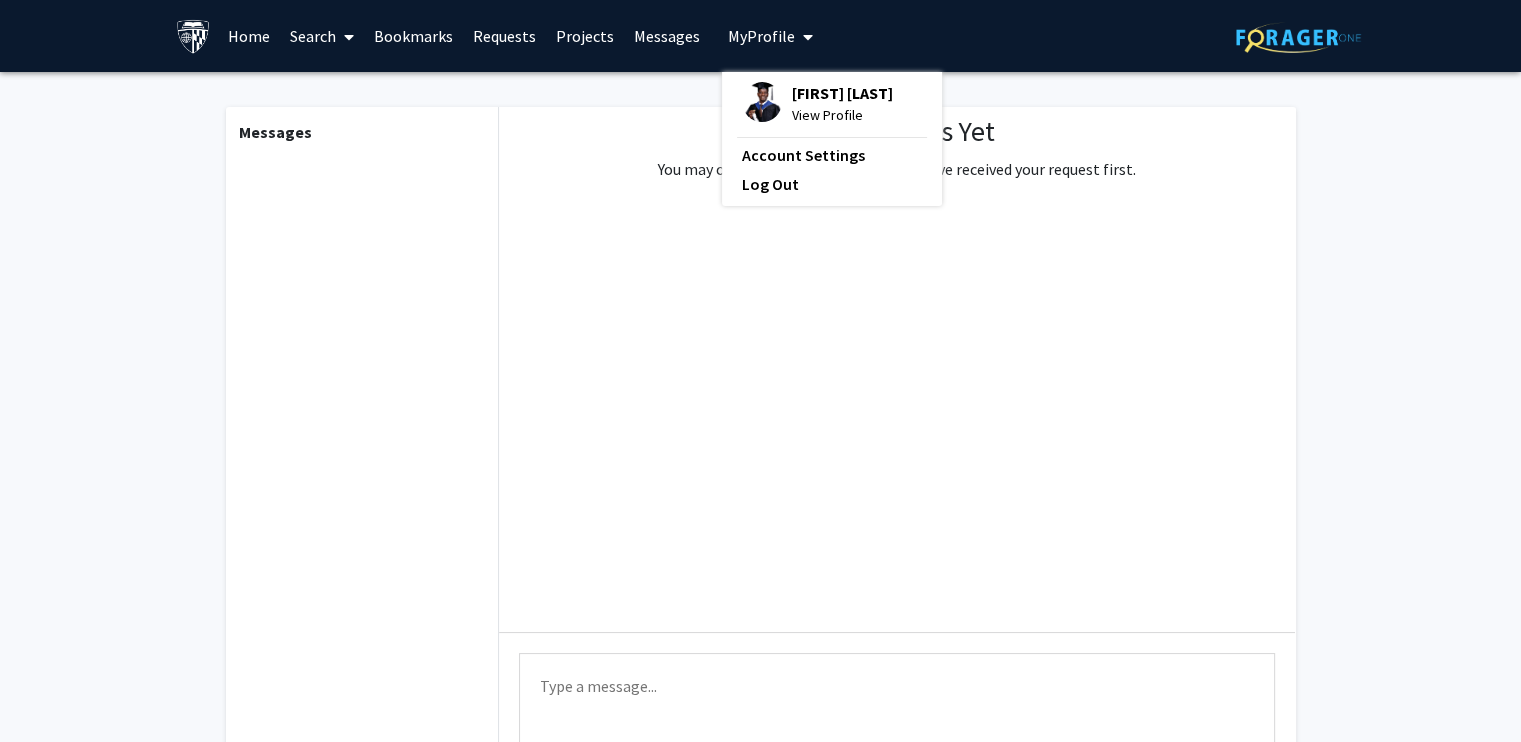 click on "View Profile" at bounding box center (842, 115) 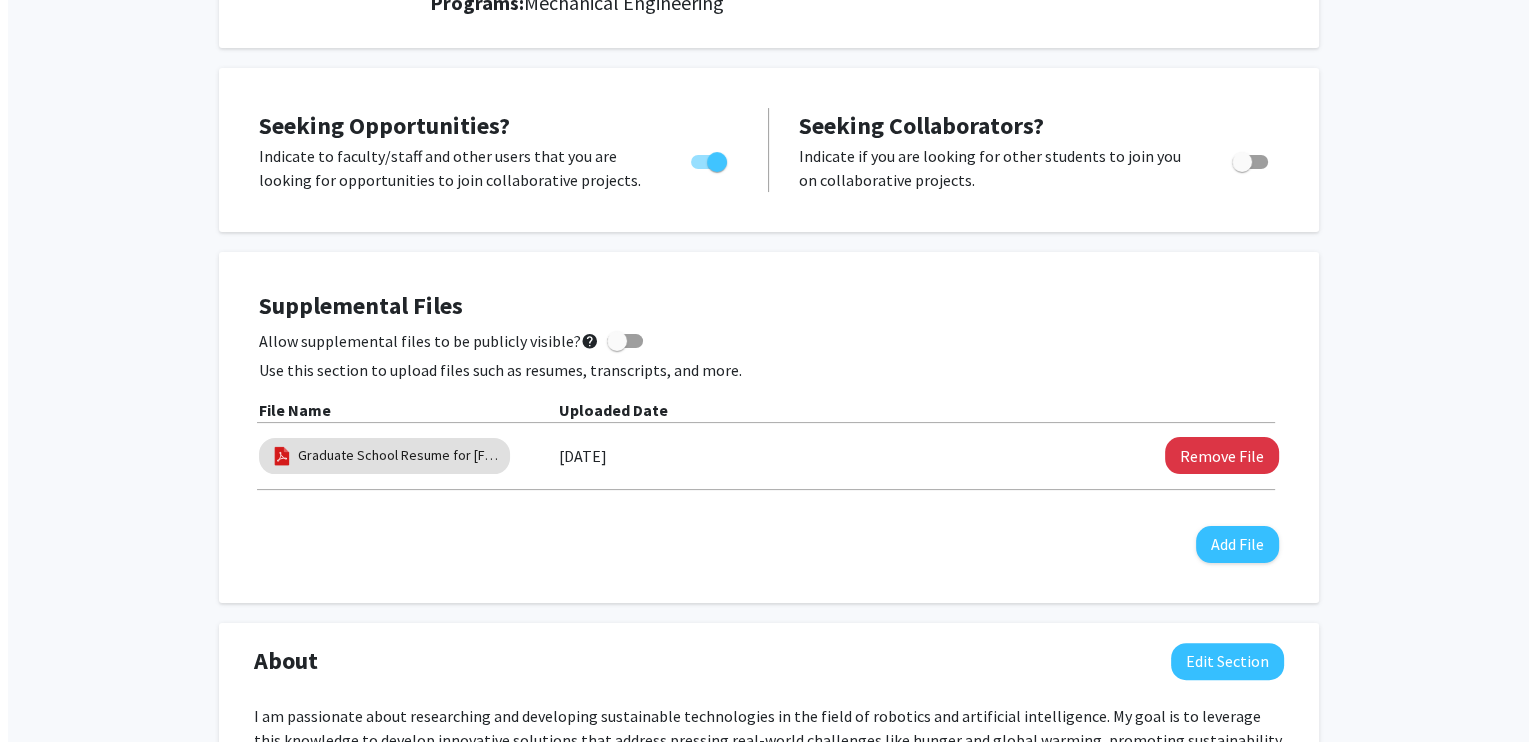 scroll, scrollTop: 314, scrollLeft: 0, axis: vertical 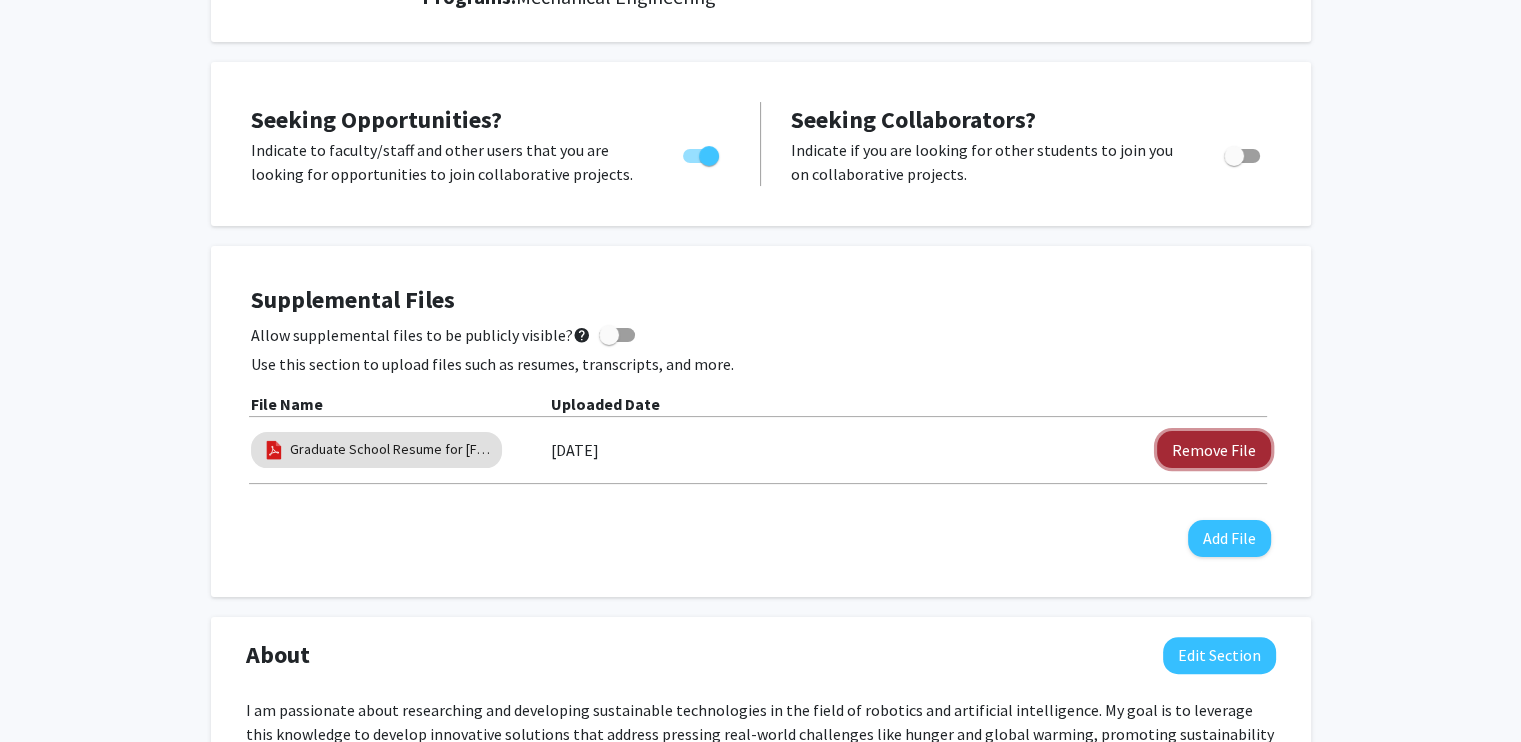 click on "Remove File" 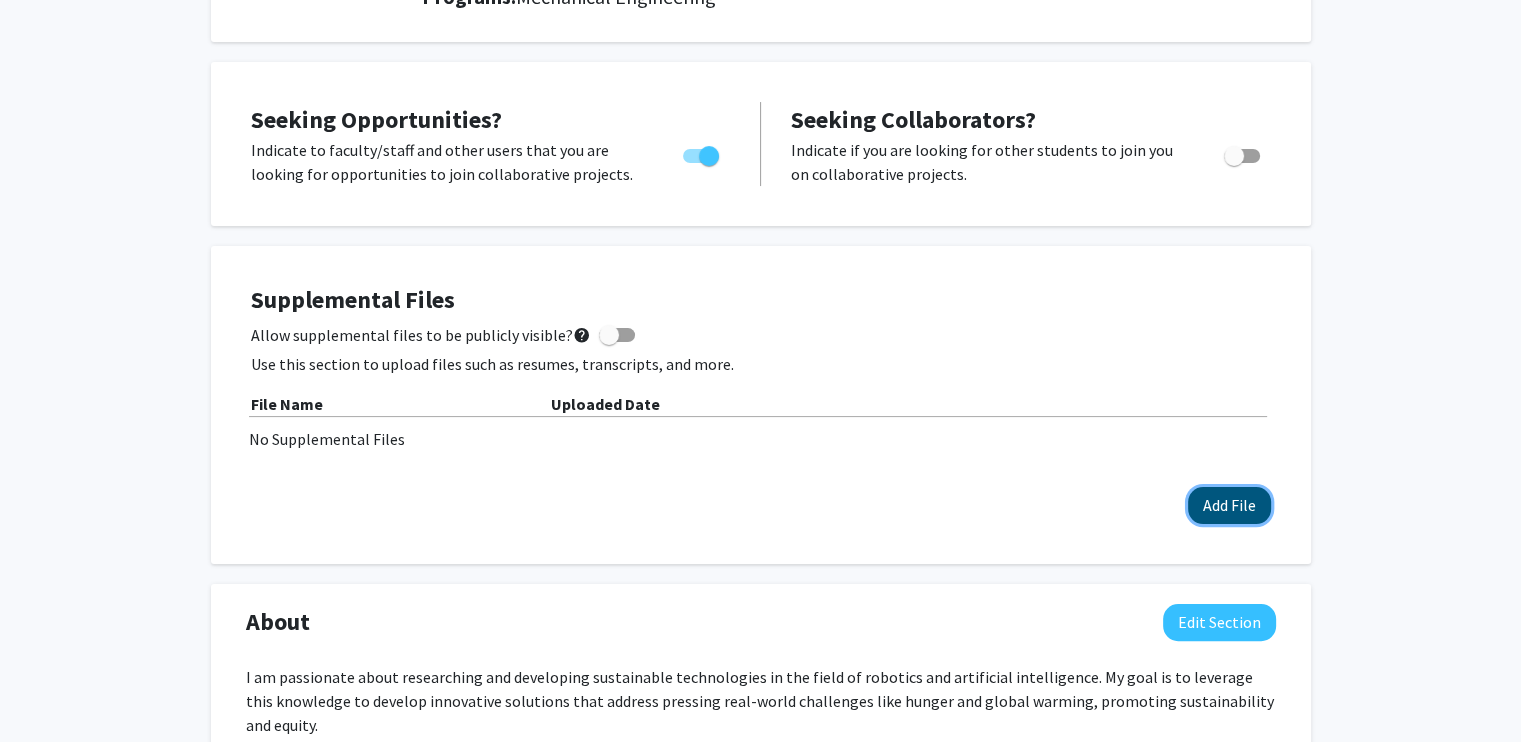 click on "Add File" 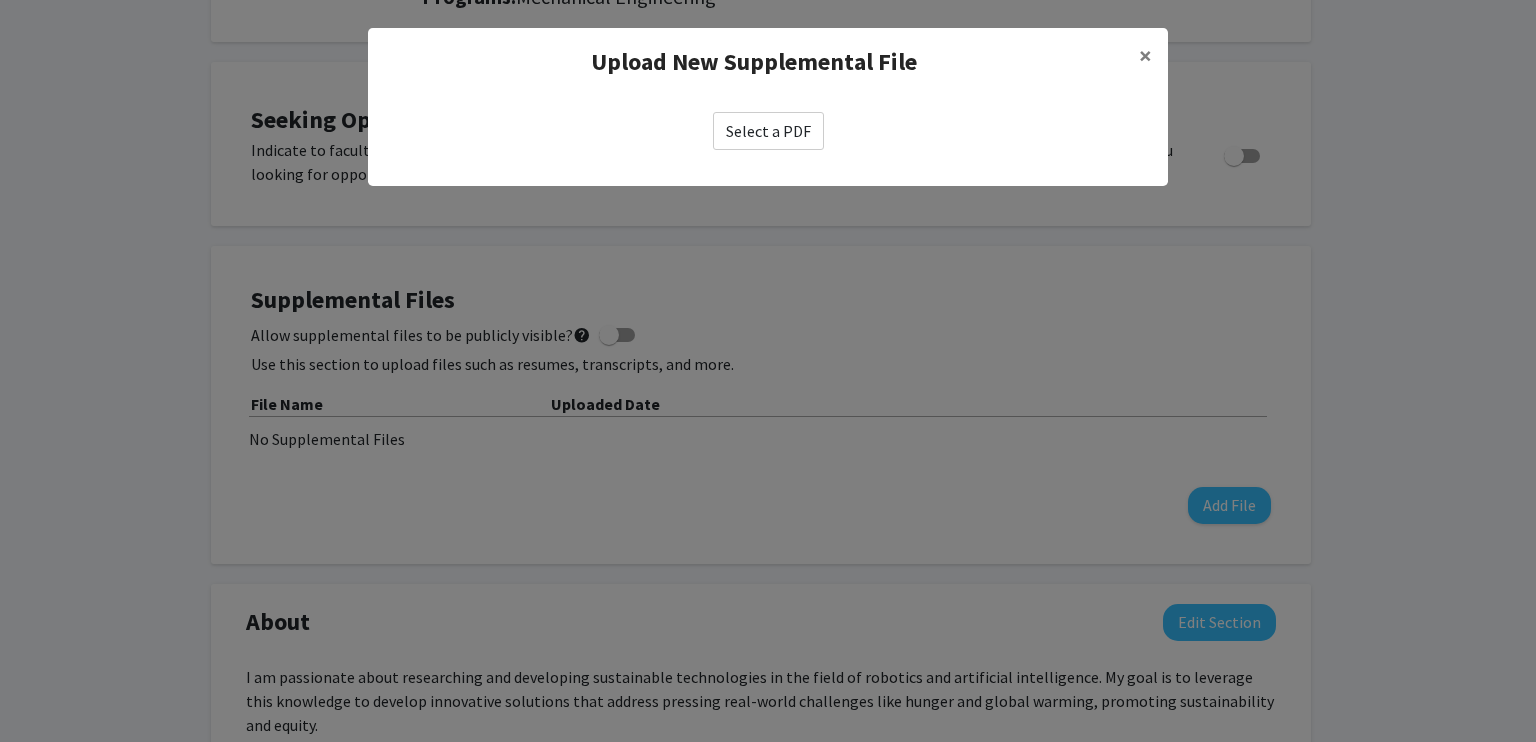 click on "Select a PDF" 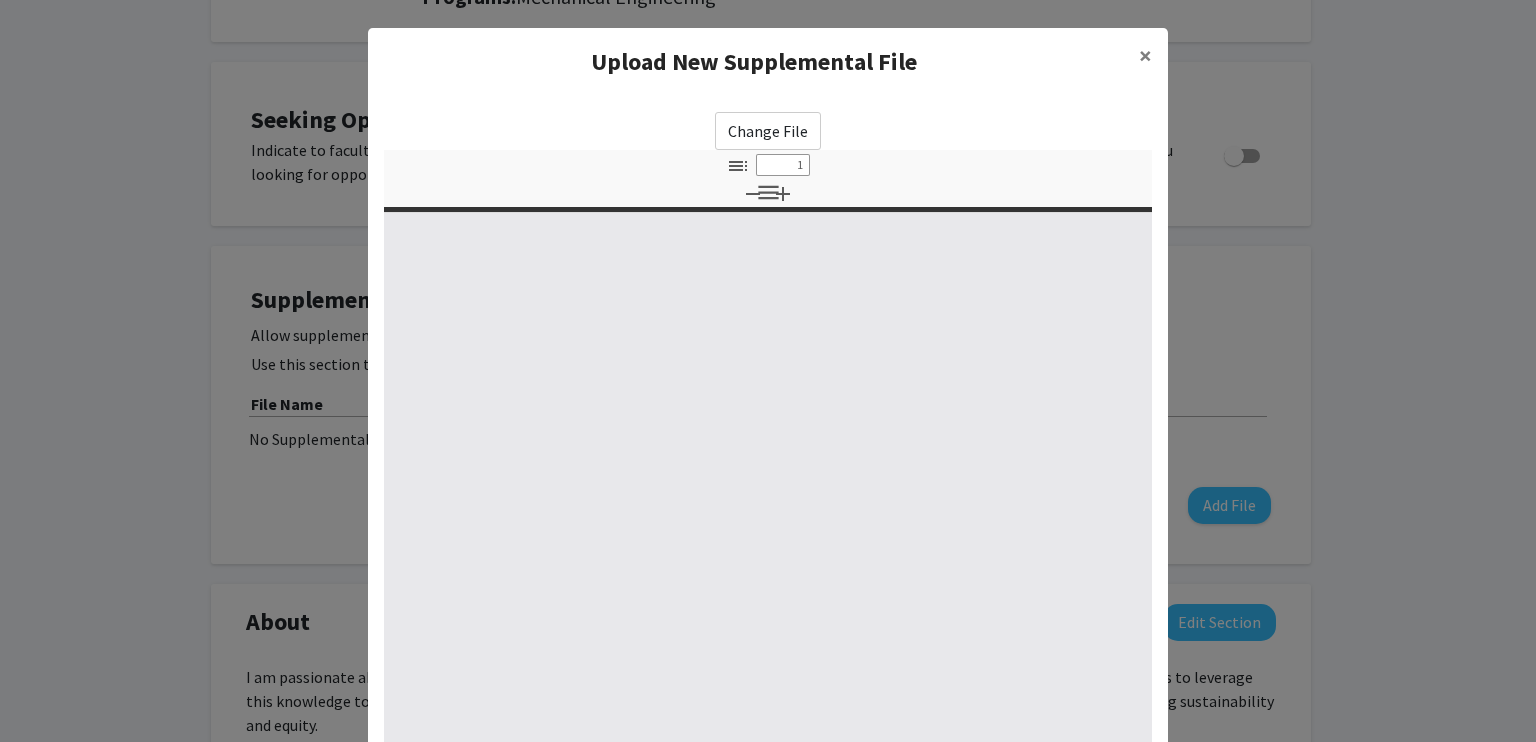 select on "custom" 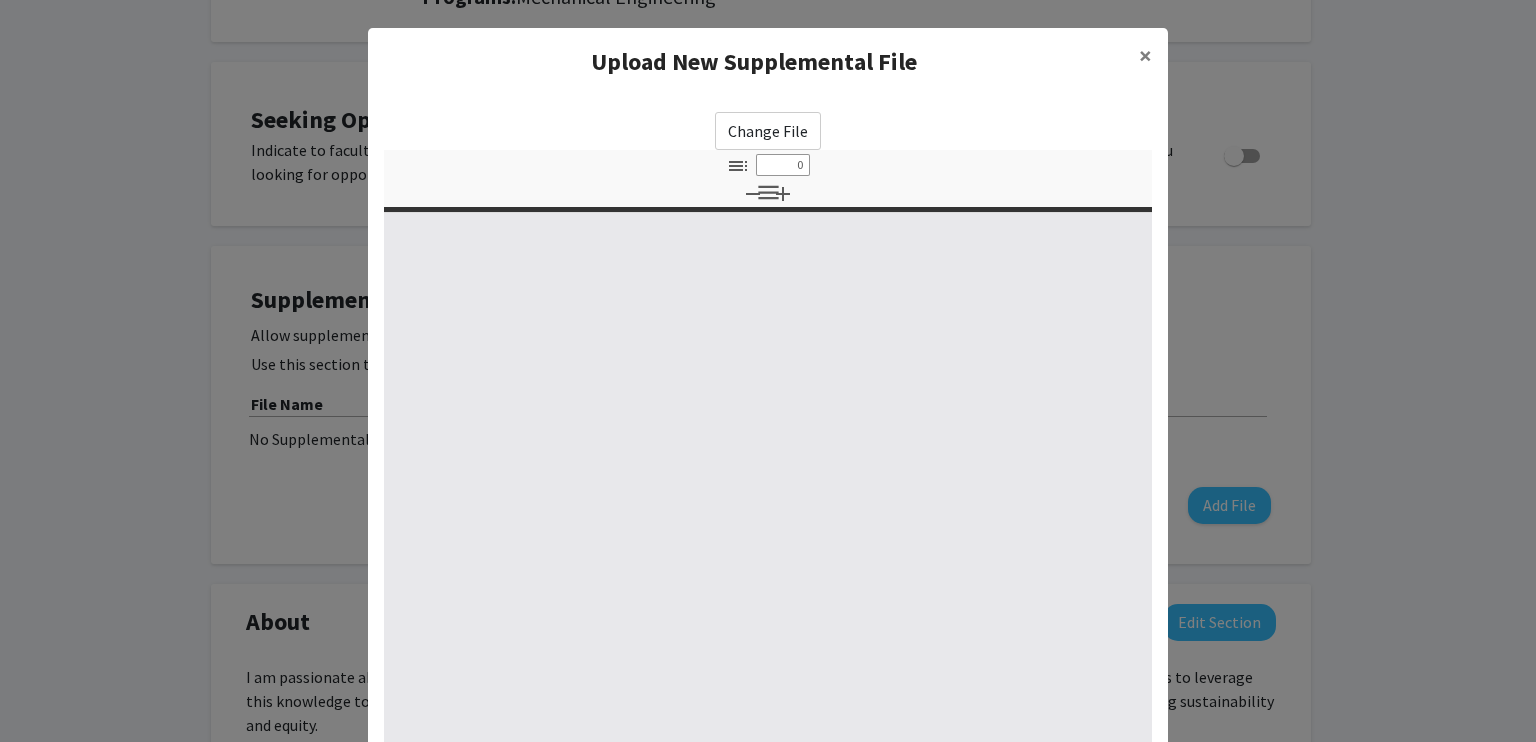 select on "custom" 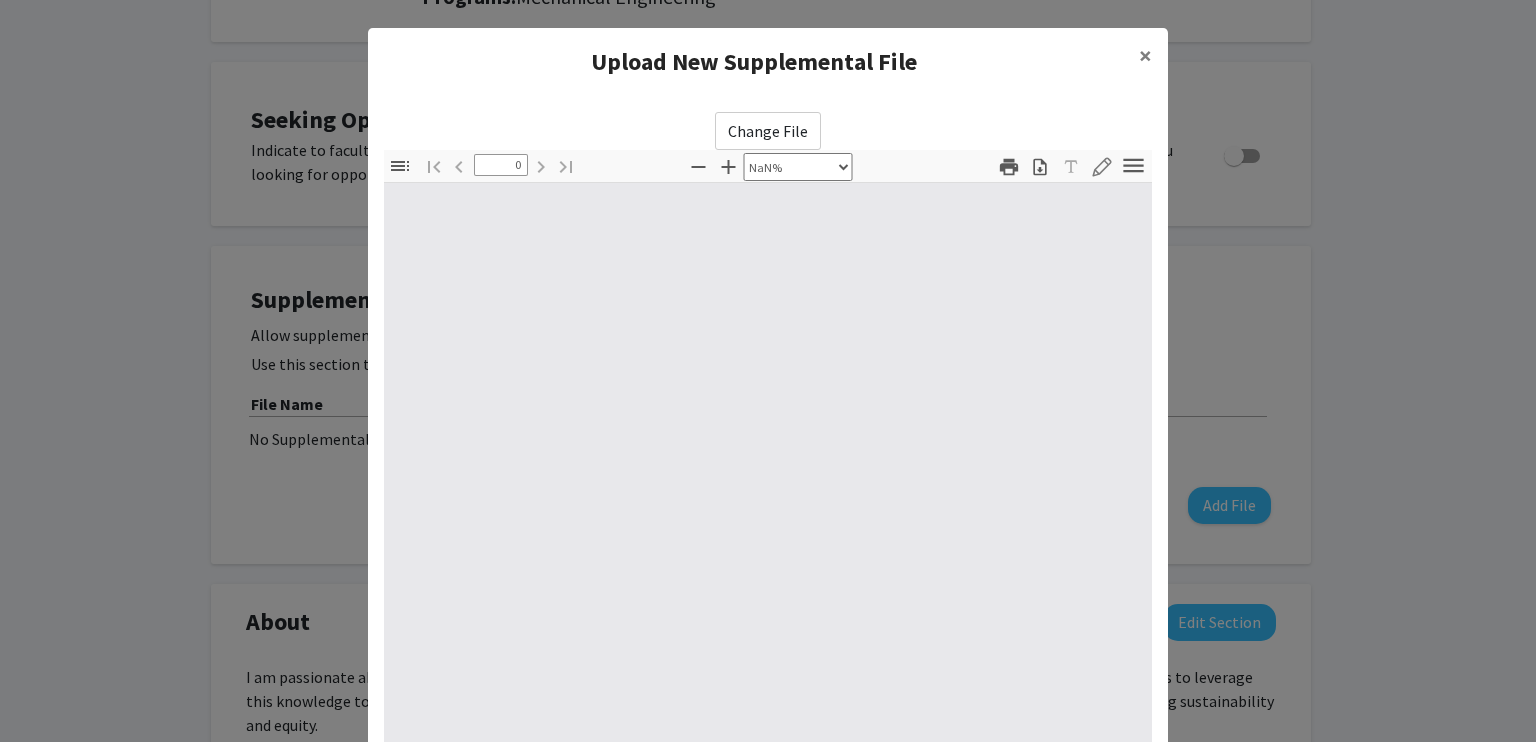 type on "1" 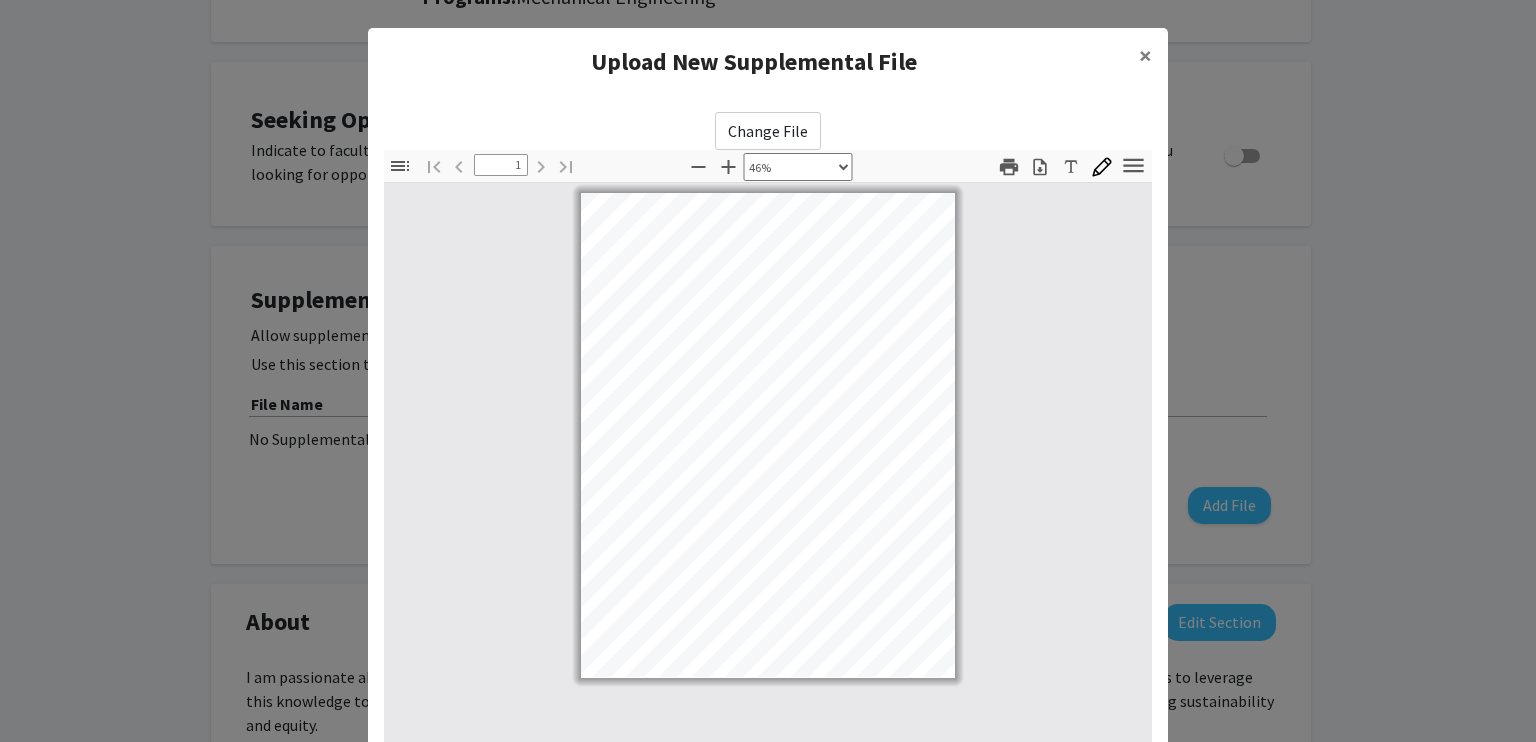 scroll, scrollTop: 0, scrollLeft: 0, axis: both 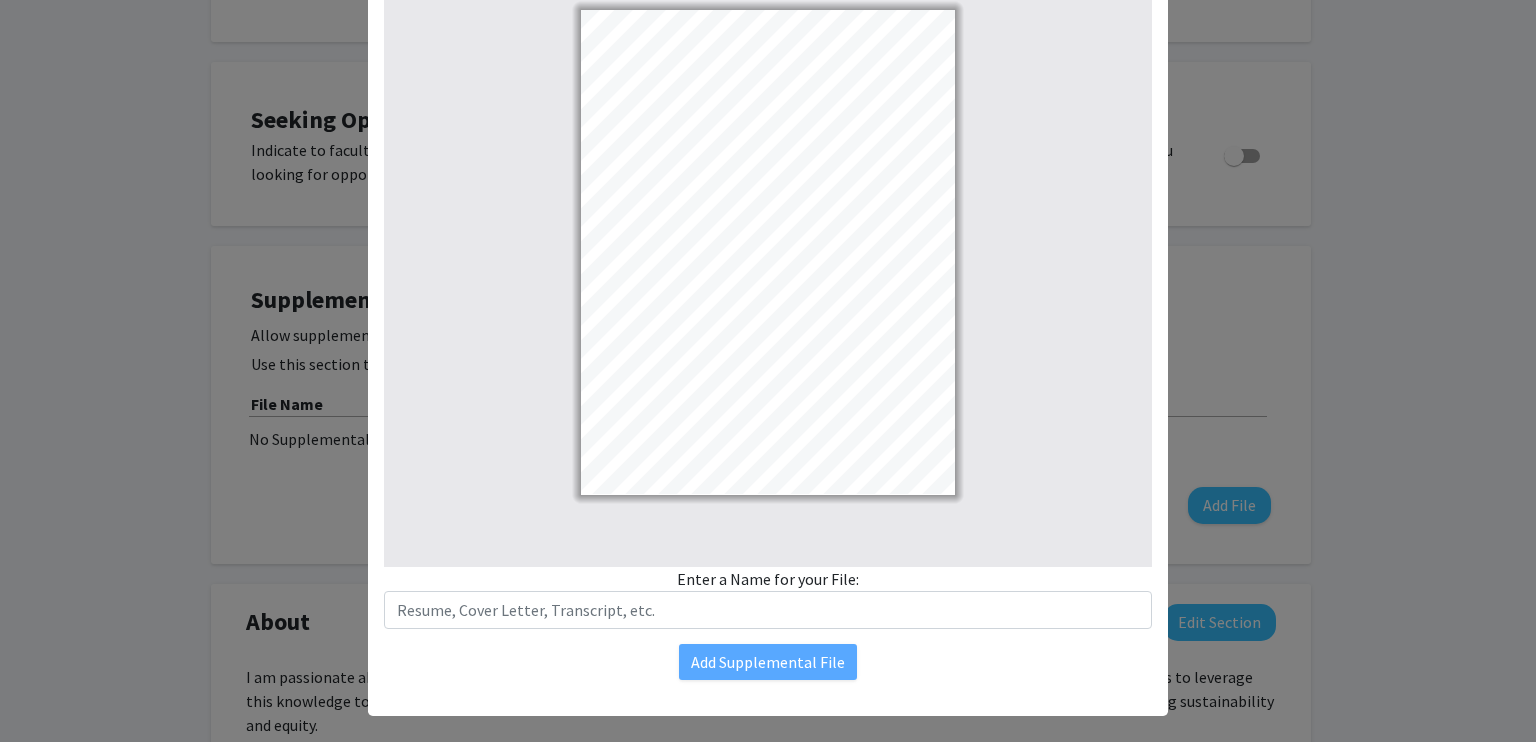 select on "custom" 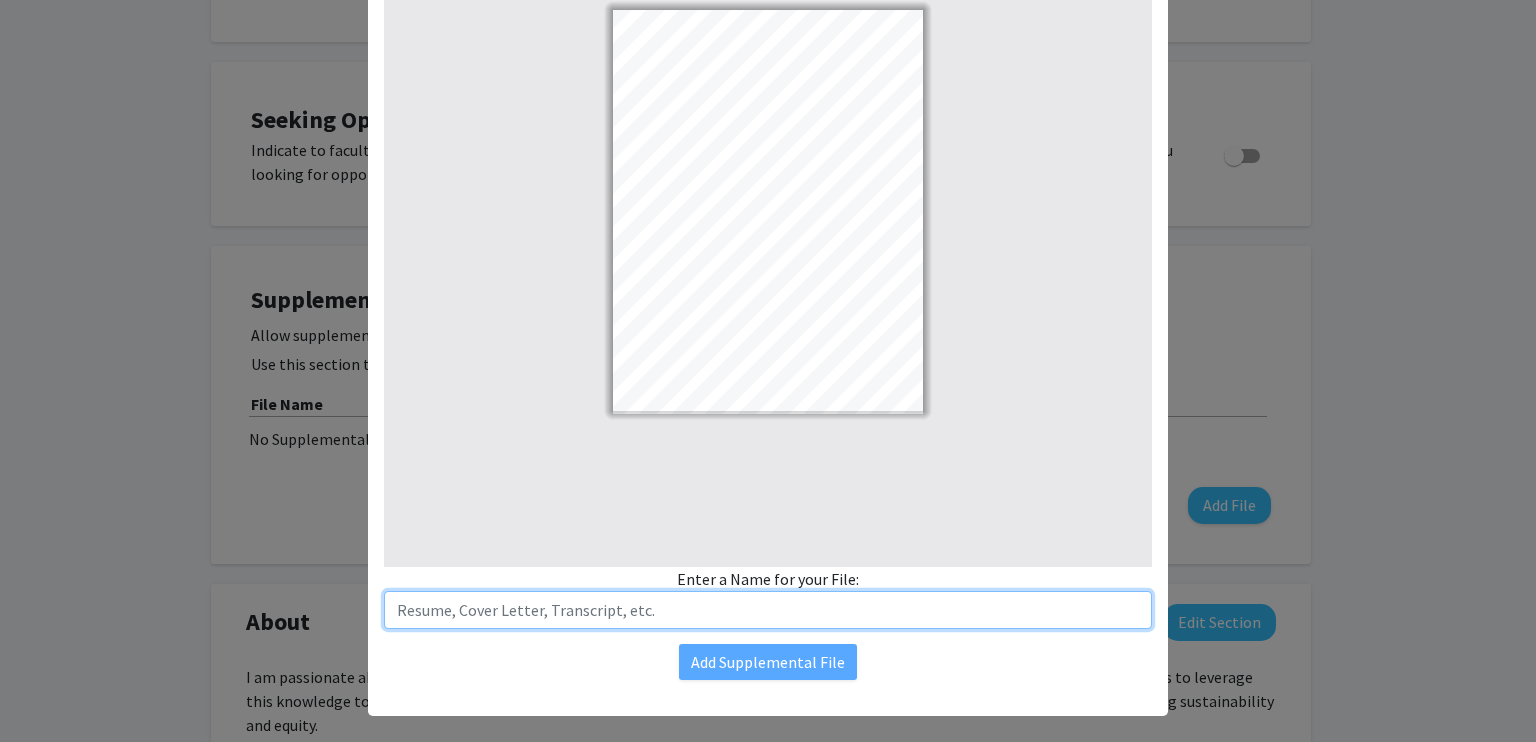 click at bounding box center (768, 610) 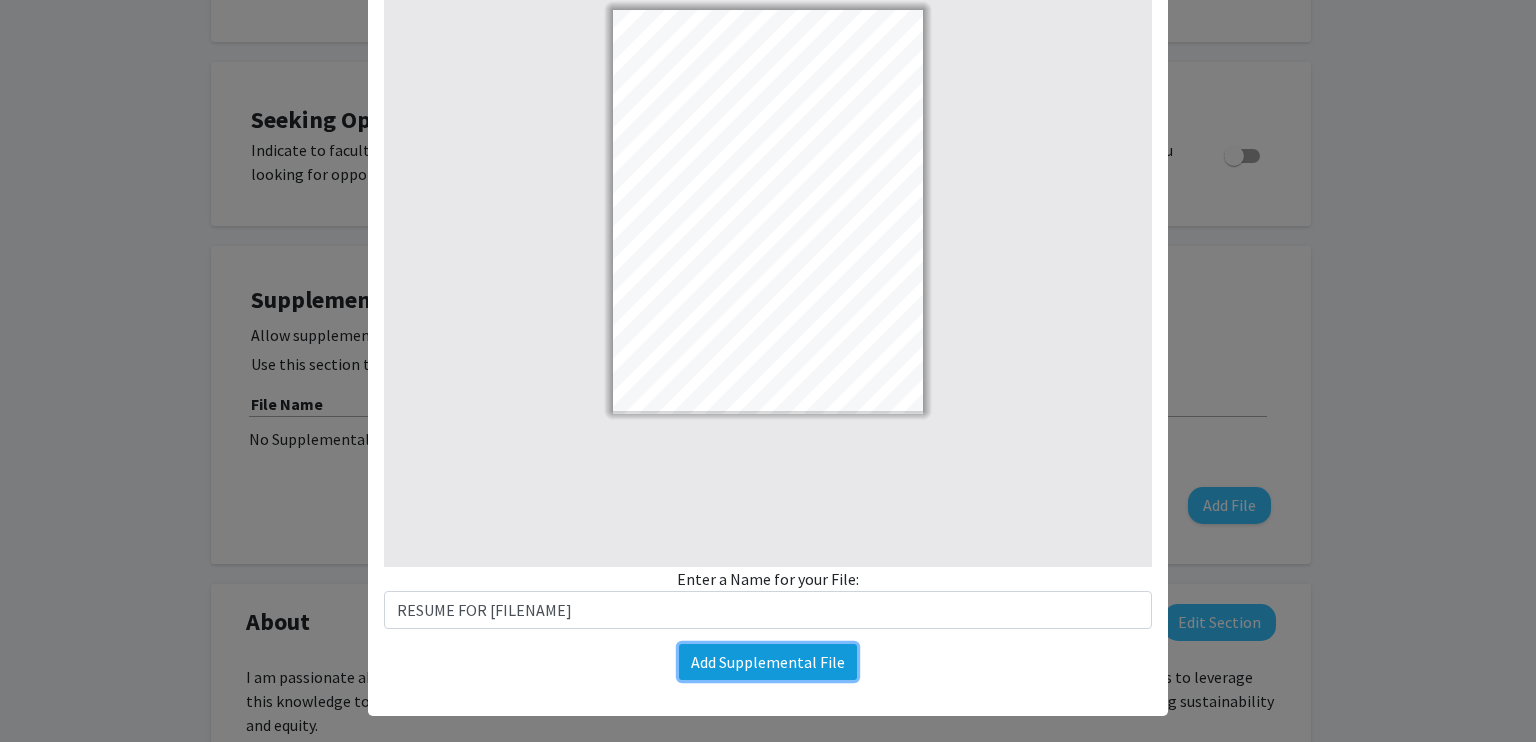 click on "Add Supplemental File" 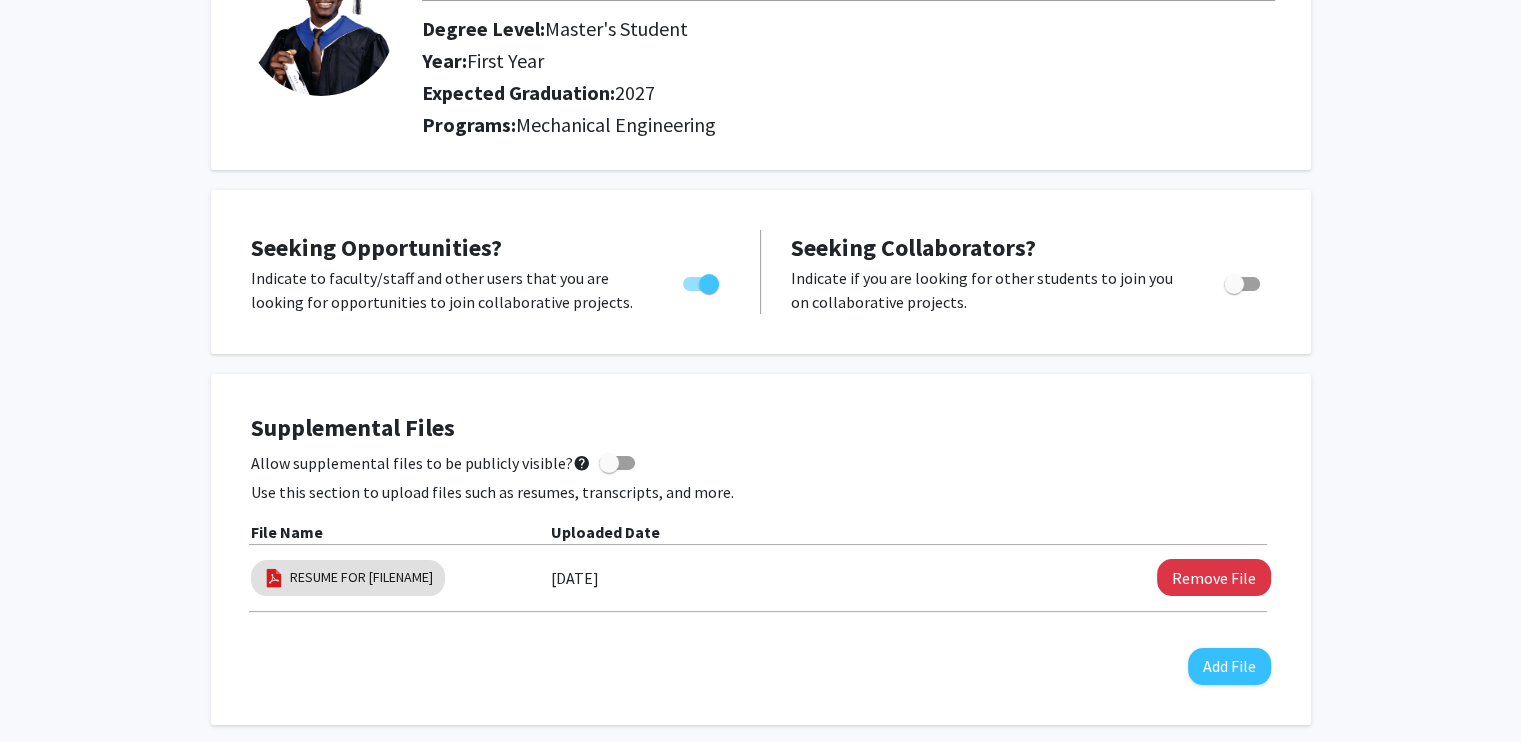 scroll, scrollTop: 189, scrollLeft: 0, axis: vertical 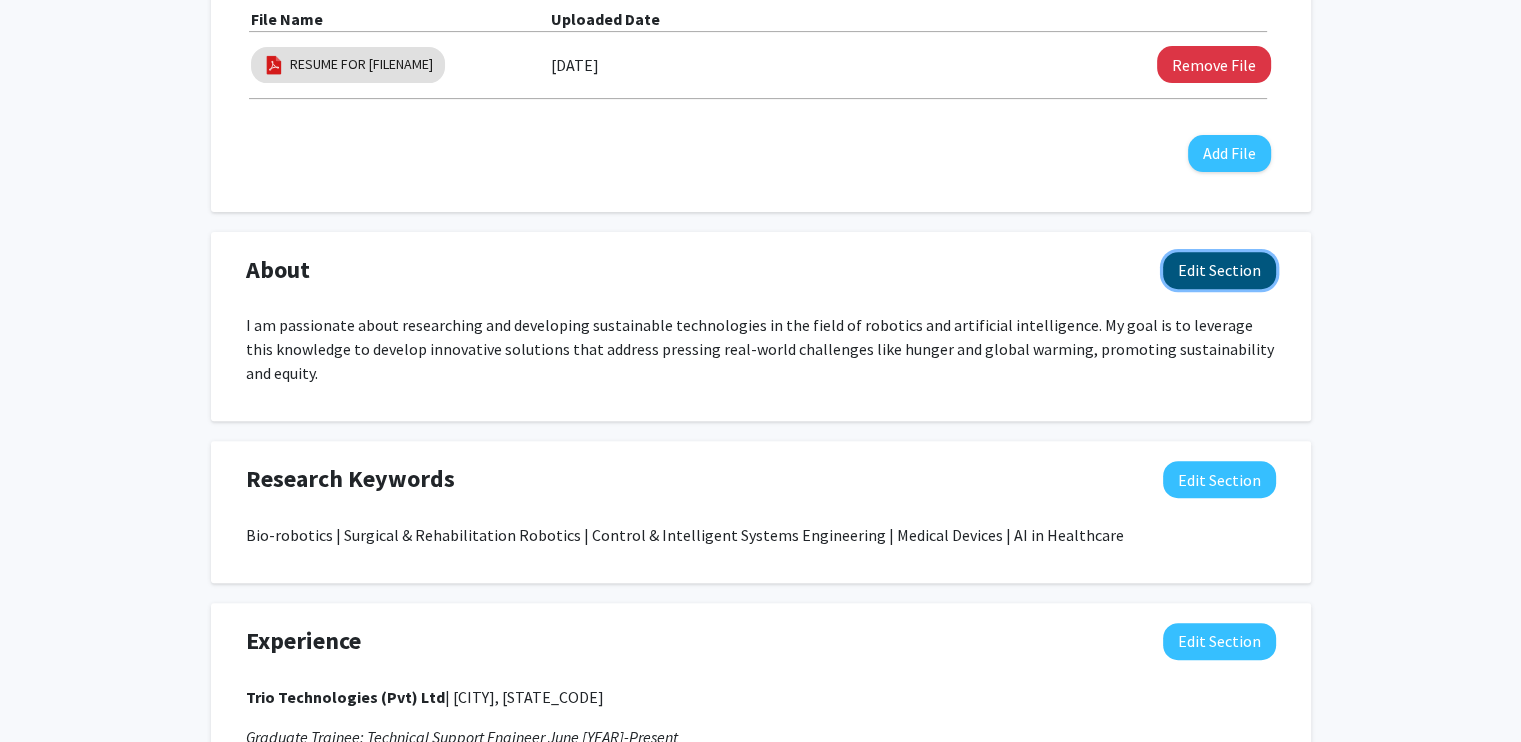 click on "Edit Section" 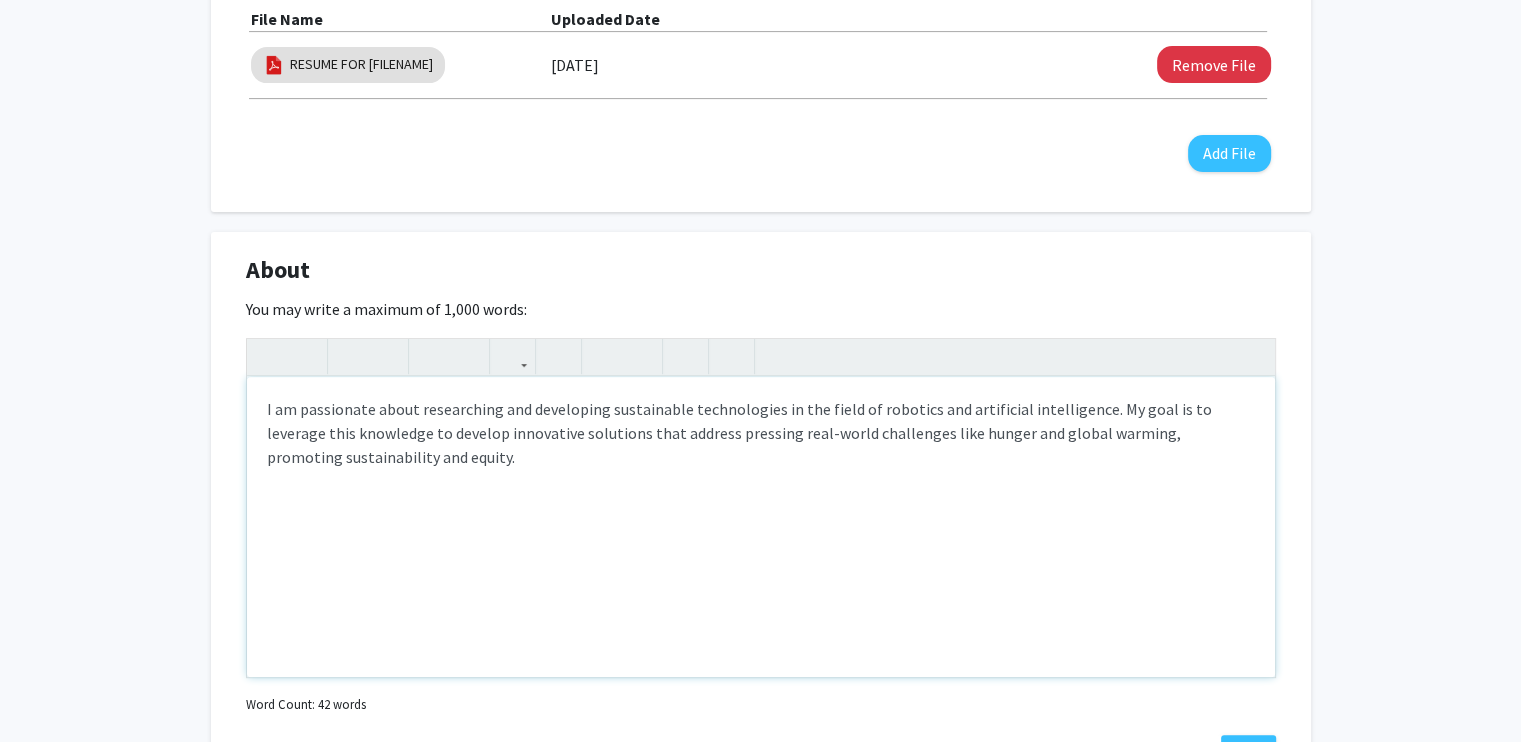 drag, startPoint x: 463, startPoint y: 465, endPoint x: 210, endPoint y: 383, distance: 265.95676 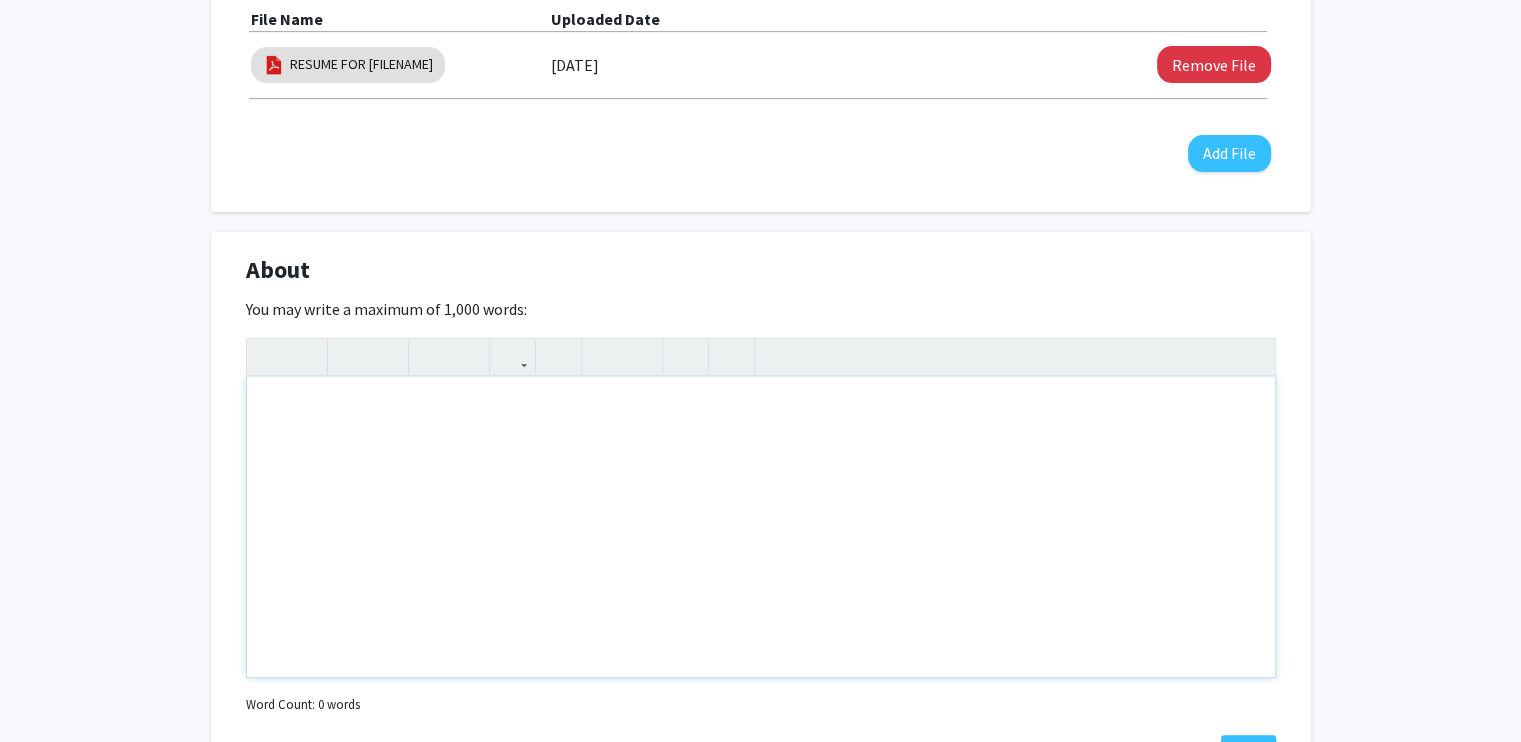 click at bounding box center (761, 527) 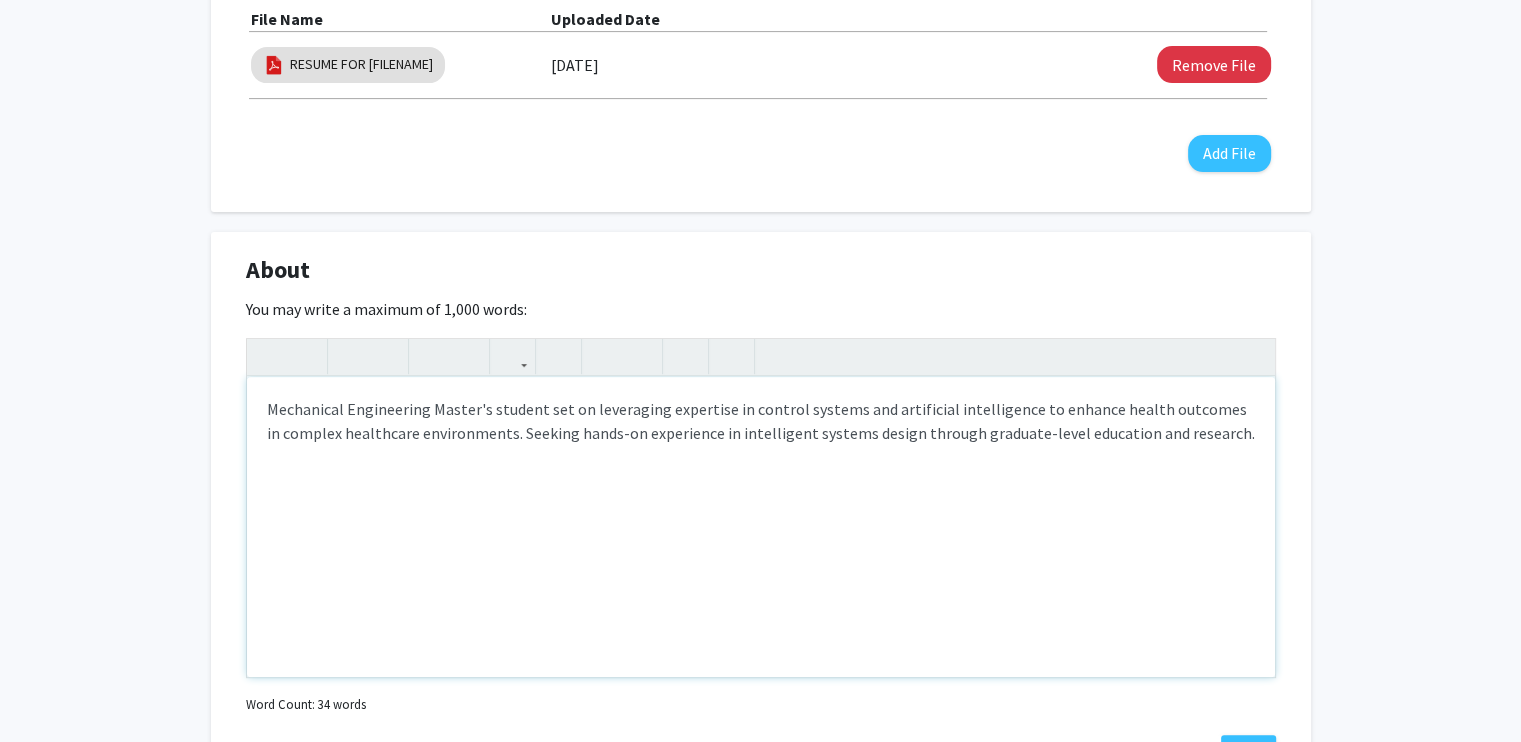 click on "Ignore" at bounding box center [0, 0] 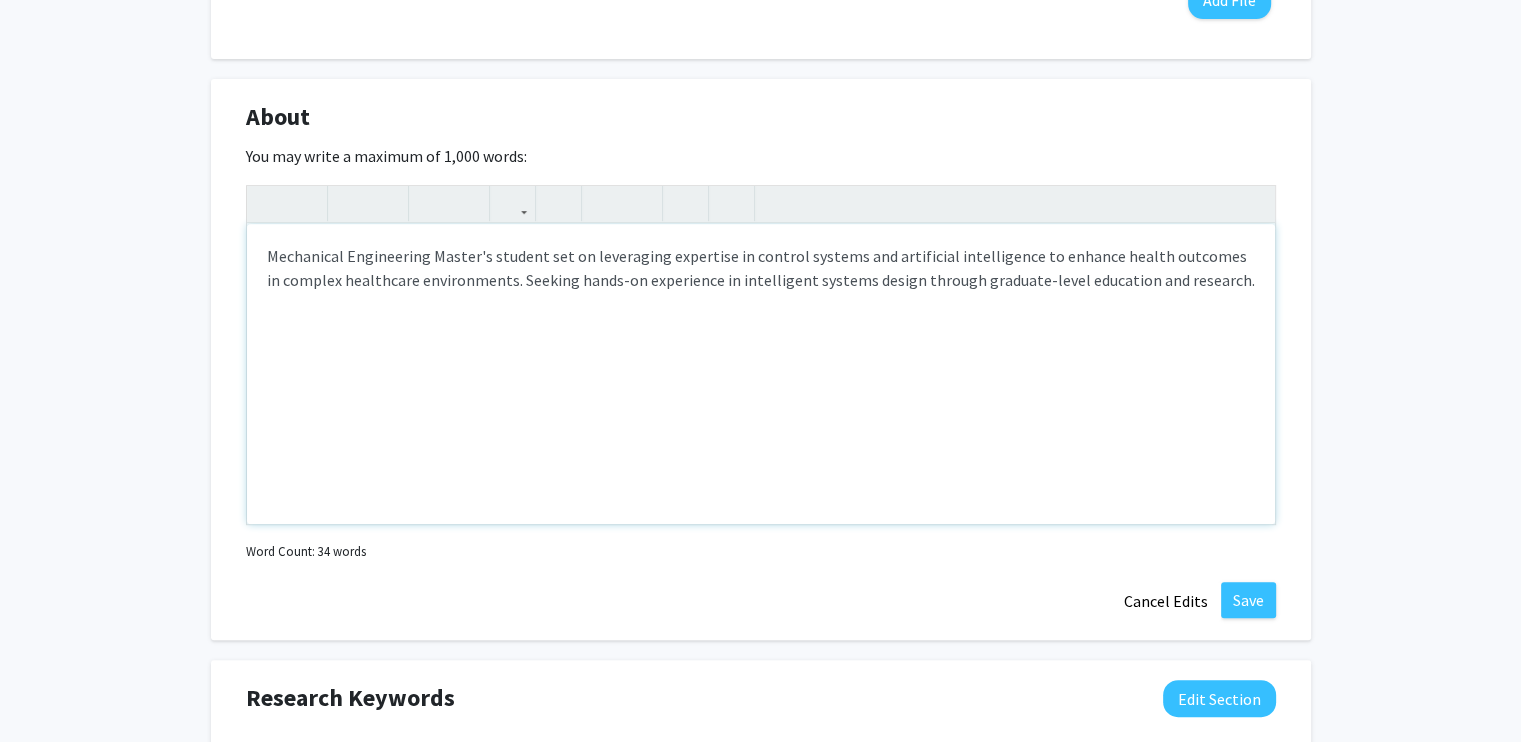 scroll, scrollTop: 888, scrollLeft: 0, axis: vertical 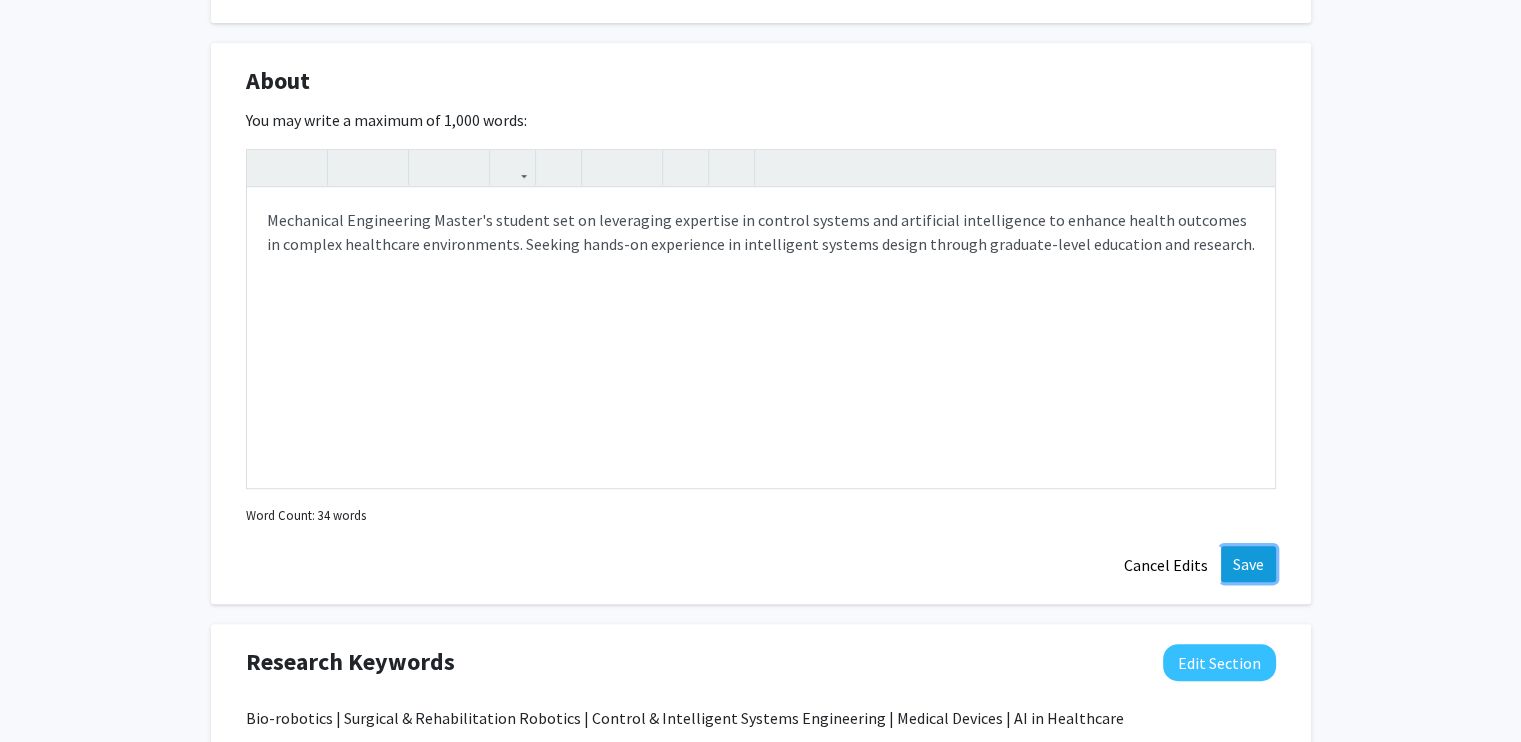 click on "Save" 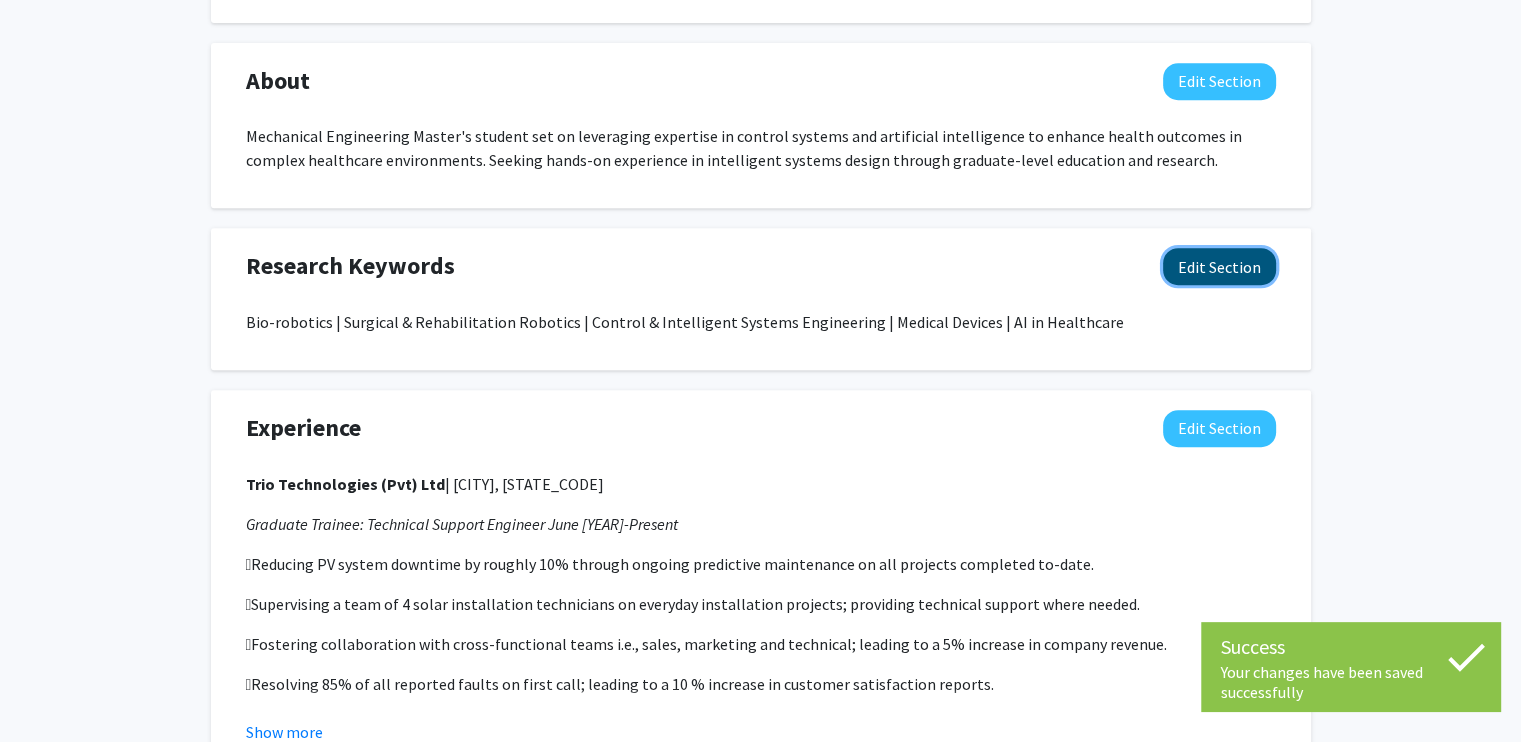 click on "Edit Section" 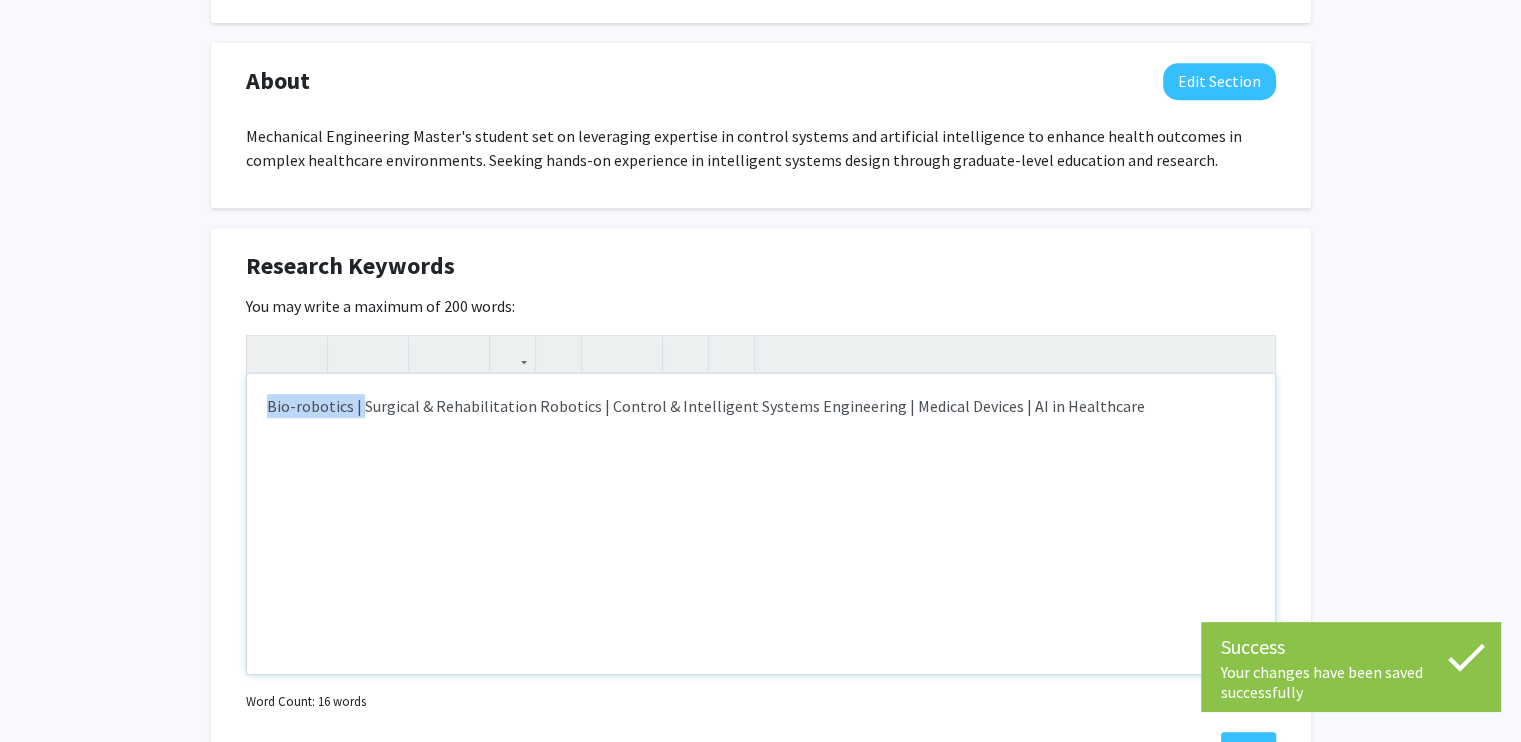 drag, startPoint x: 358, startPoint y: 403, endPoint x: 179, endPoint y: 410, distance: 179.13683 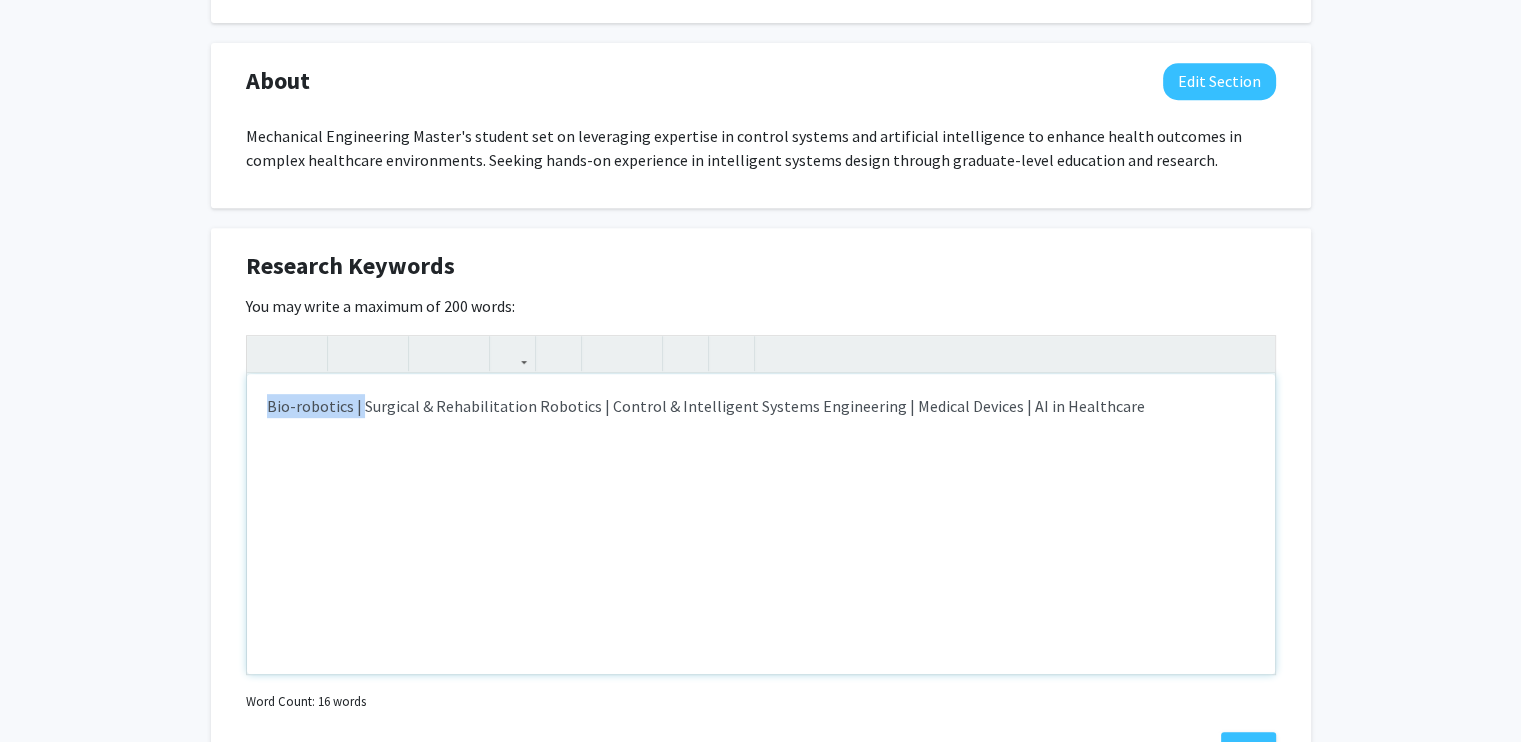 type 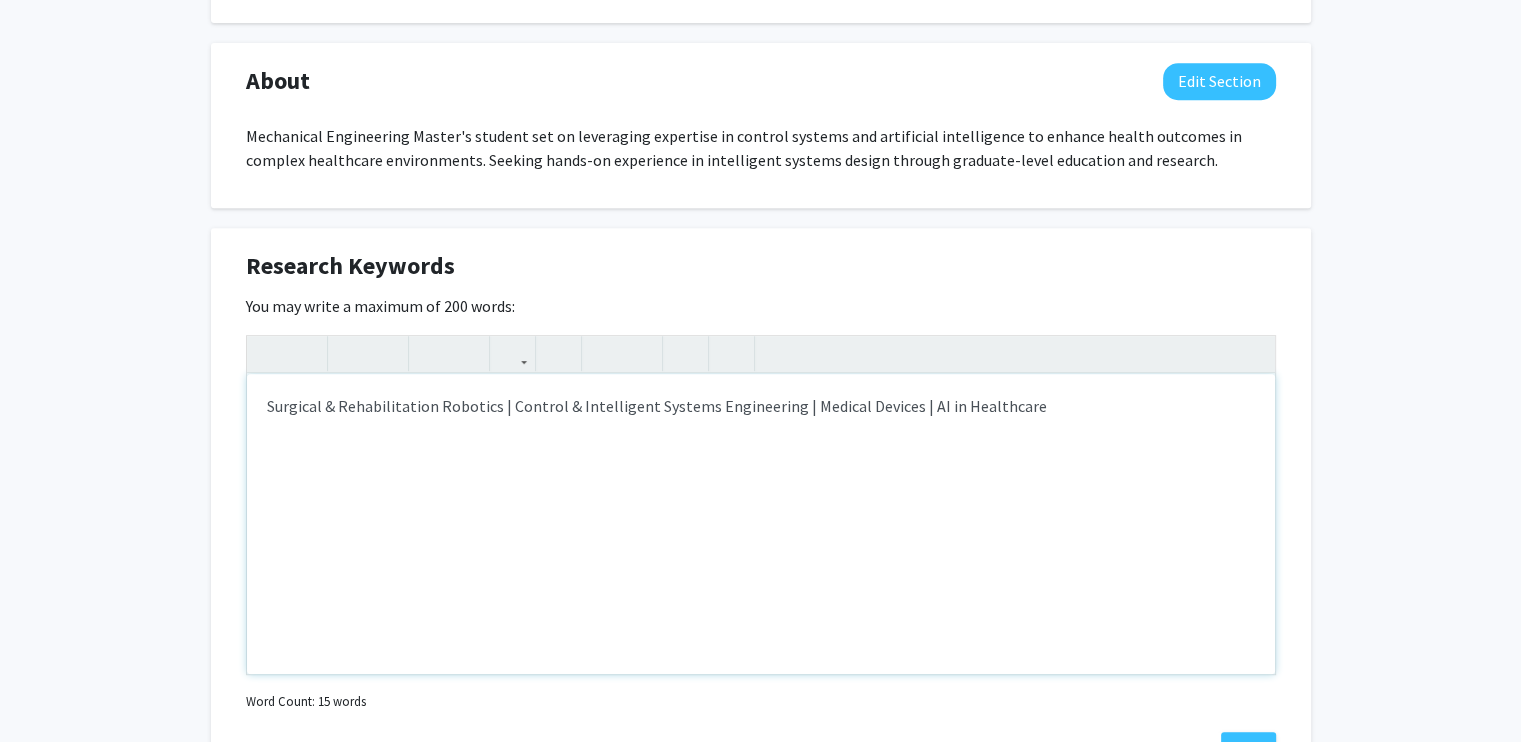 click on "Surgical & Rehabilitation Robotics | Control & Intelligent Systems Engineering | Medical Devices | AI in Healthcare" at bounding box center [761, 406] 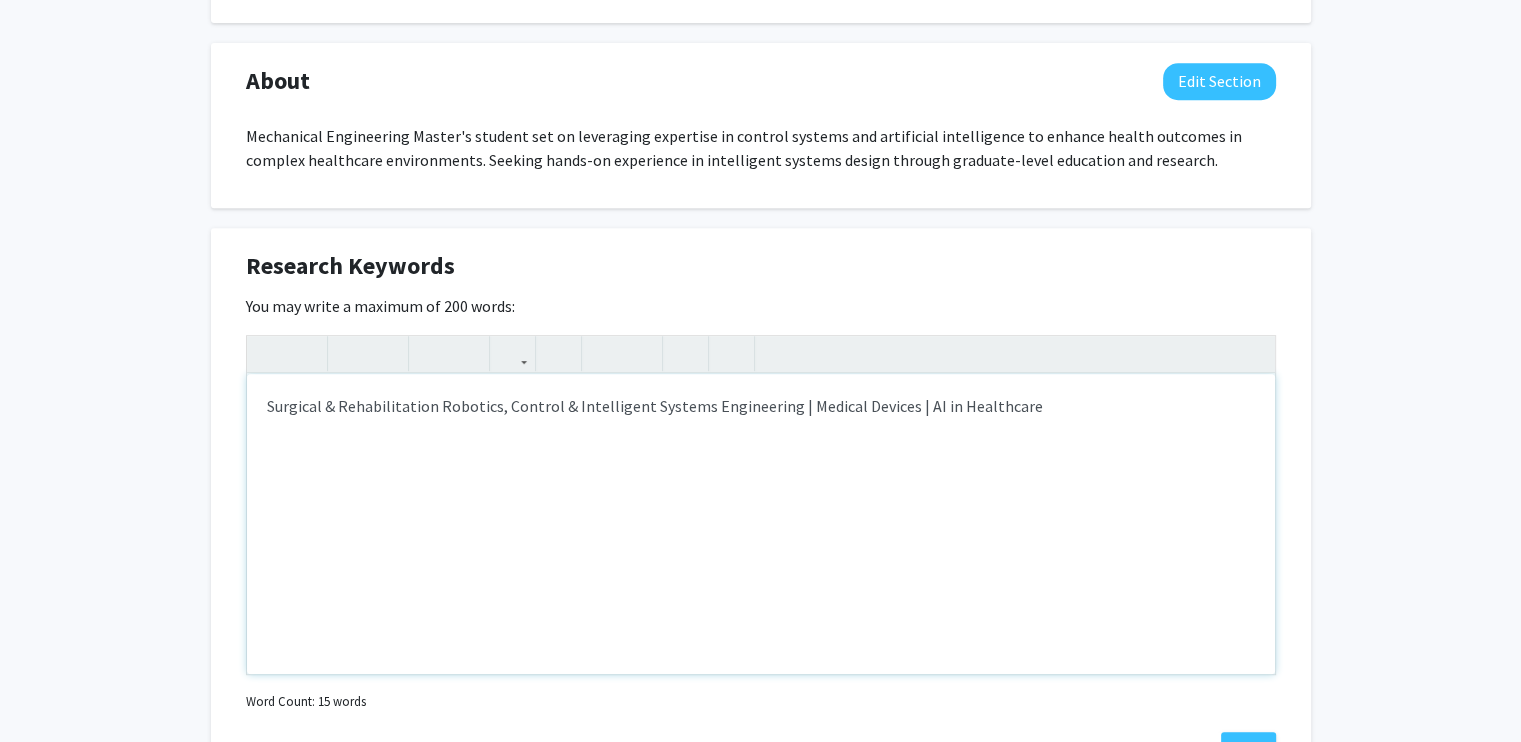 click on "Surgical & Rehabilitation Robotics, Control & Intelligent Systems Engineering | Medical Devices | AI in Healthcare" at bounding box center [761, 406] 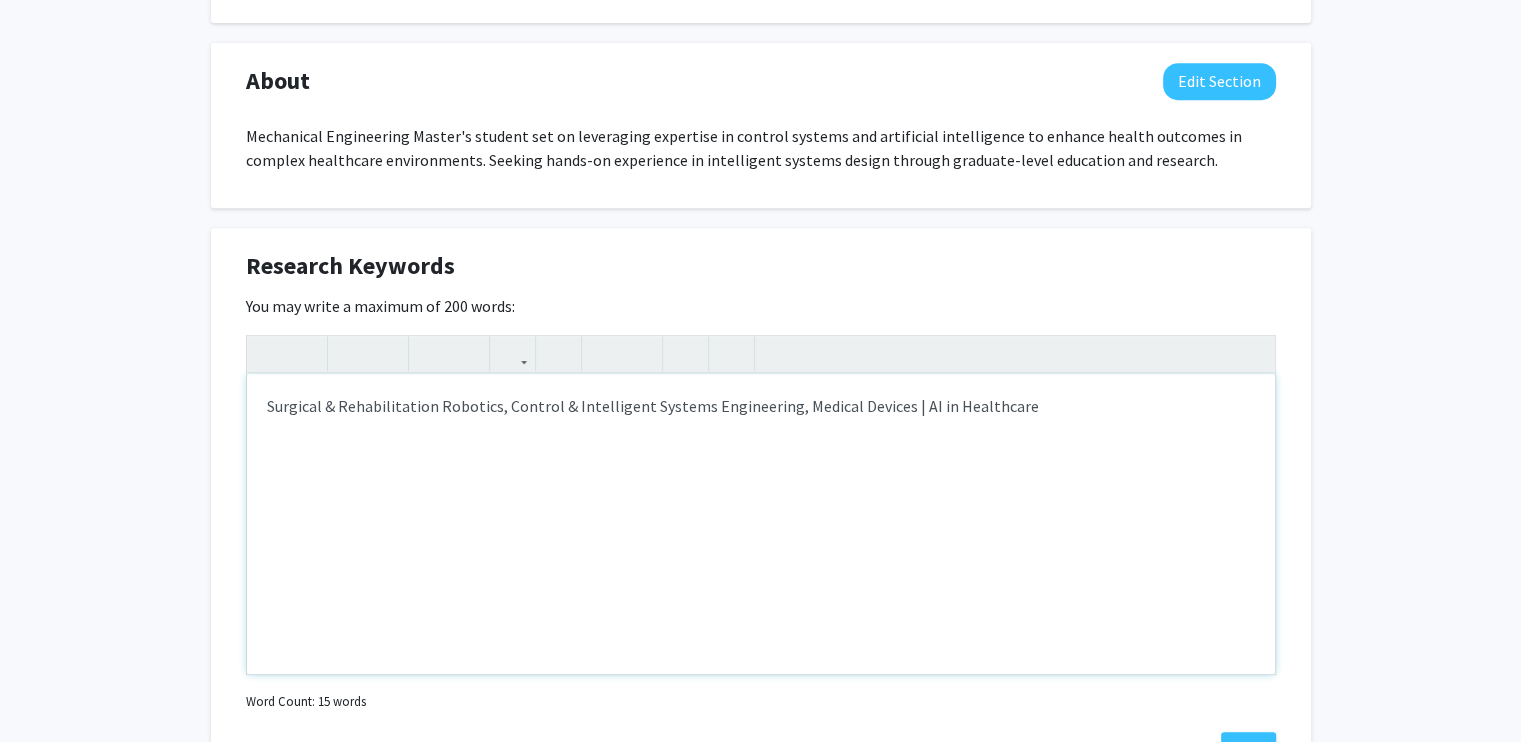 click on "Surgical & Rehabilitation Robotics, Control & Intelligent Systems Engineering, Medical Devices | AI in Healthcare" at bounding box center (761, 406) 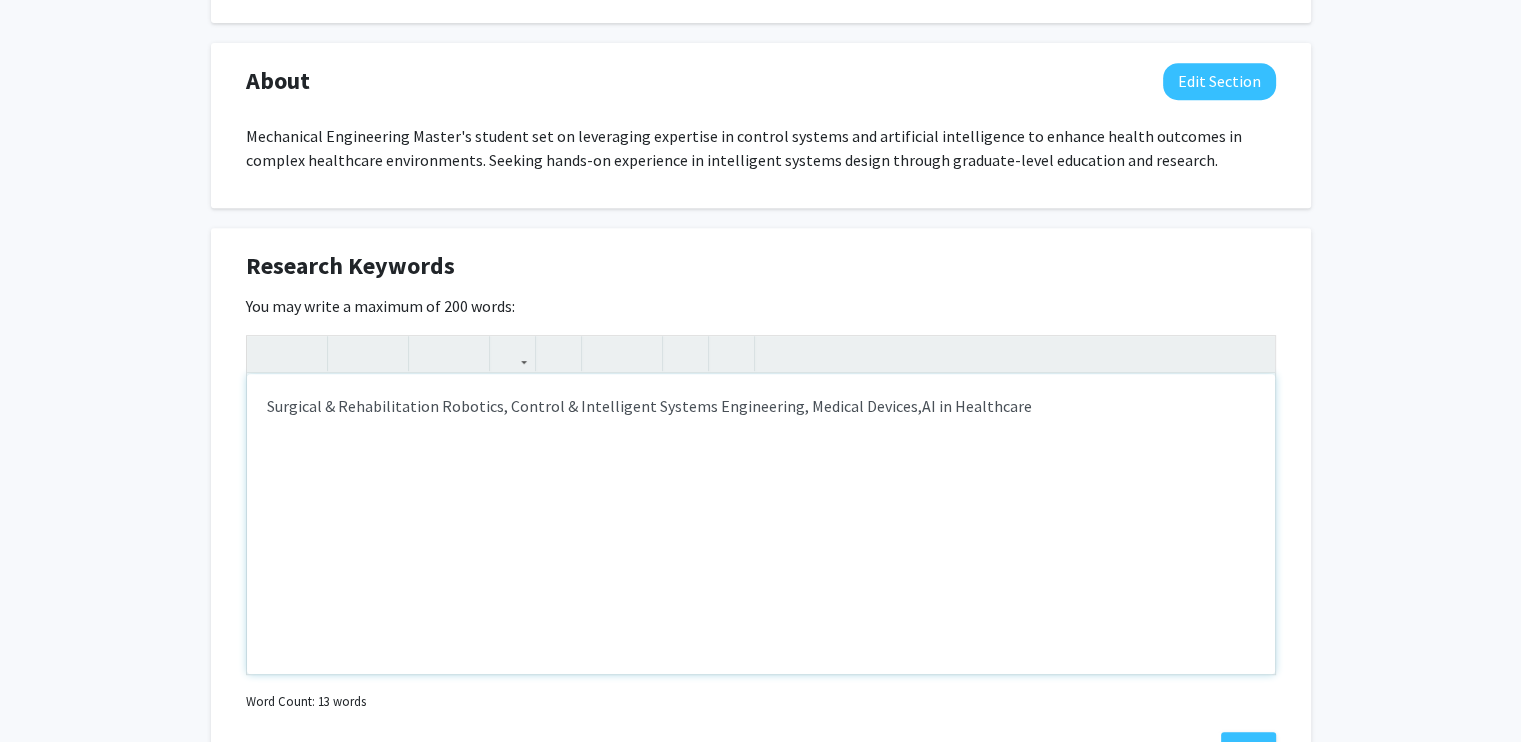 type on "Surgical &amp; Rehabilitation Robotics, Control &amp; Intelligent Systems Engineering, Medical Devices, AI in Healthcare" 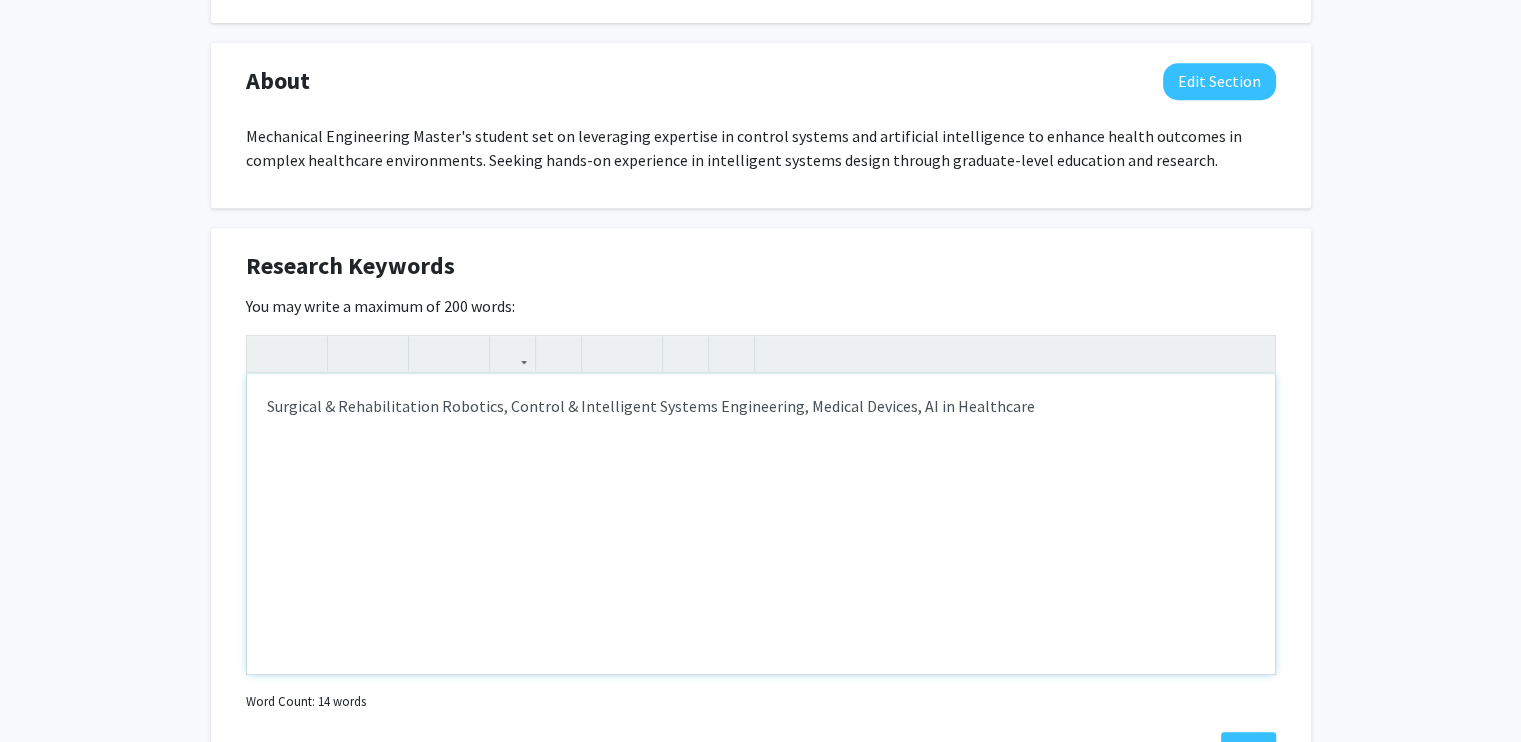 click on "Surgical & Rehabilitation Robotics, Control & Intelligent Systems Engineering, Medical Devices, AI in Healthcare" at bounding box center (761, 524) 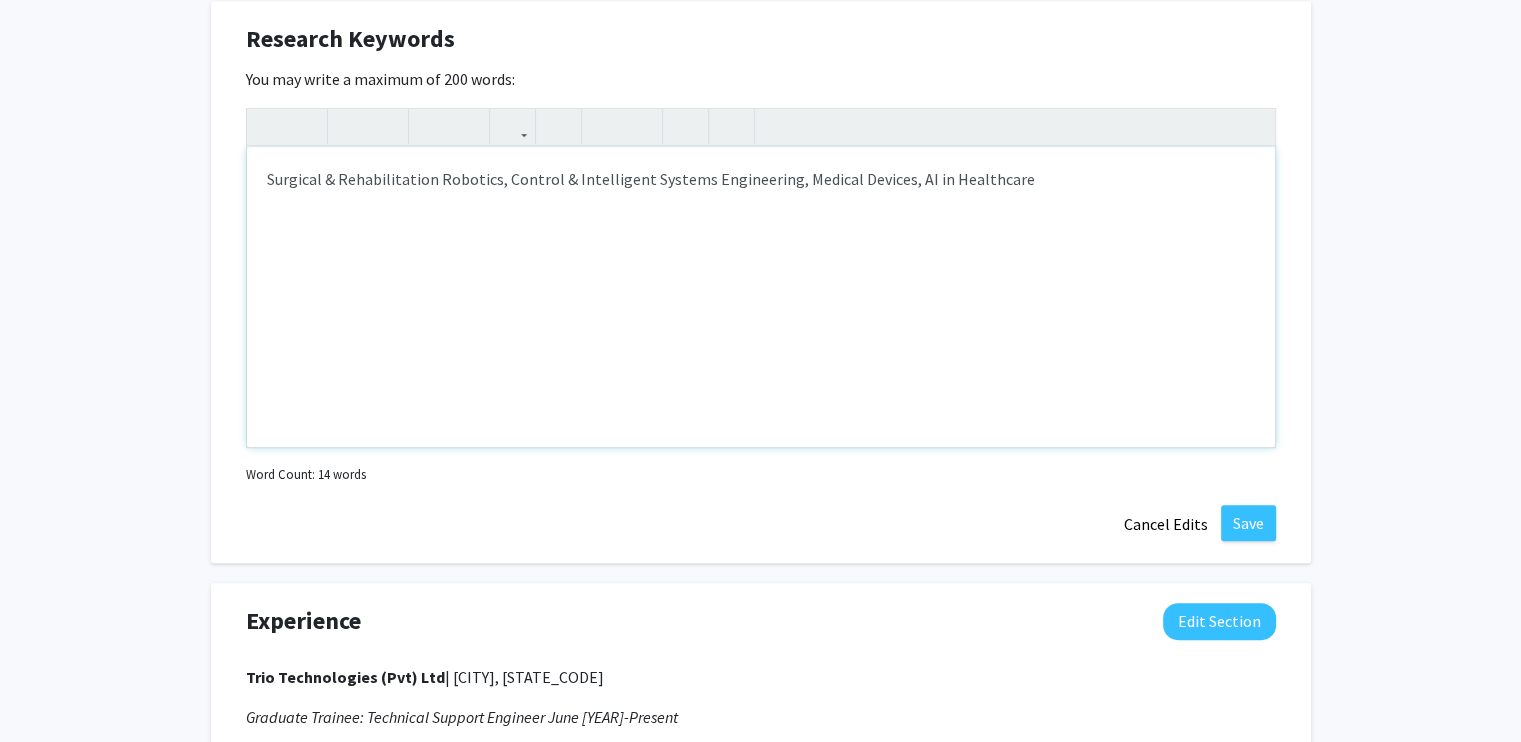 scroll, scrollTop: 1118, scrollLeft: 0, axis: vertical 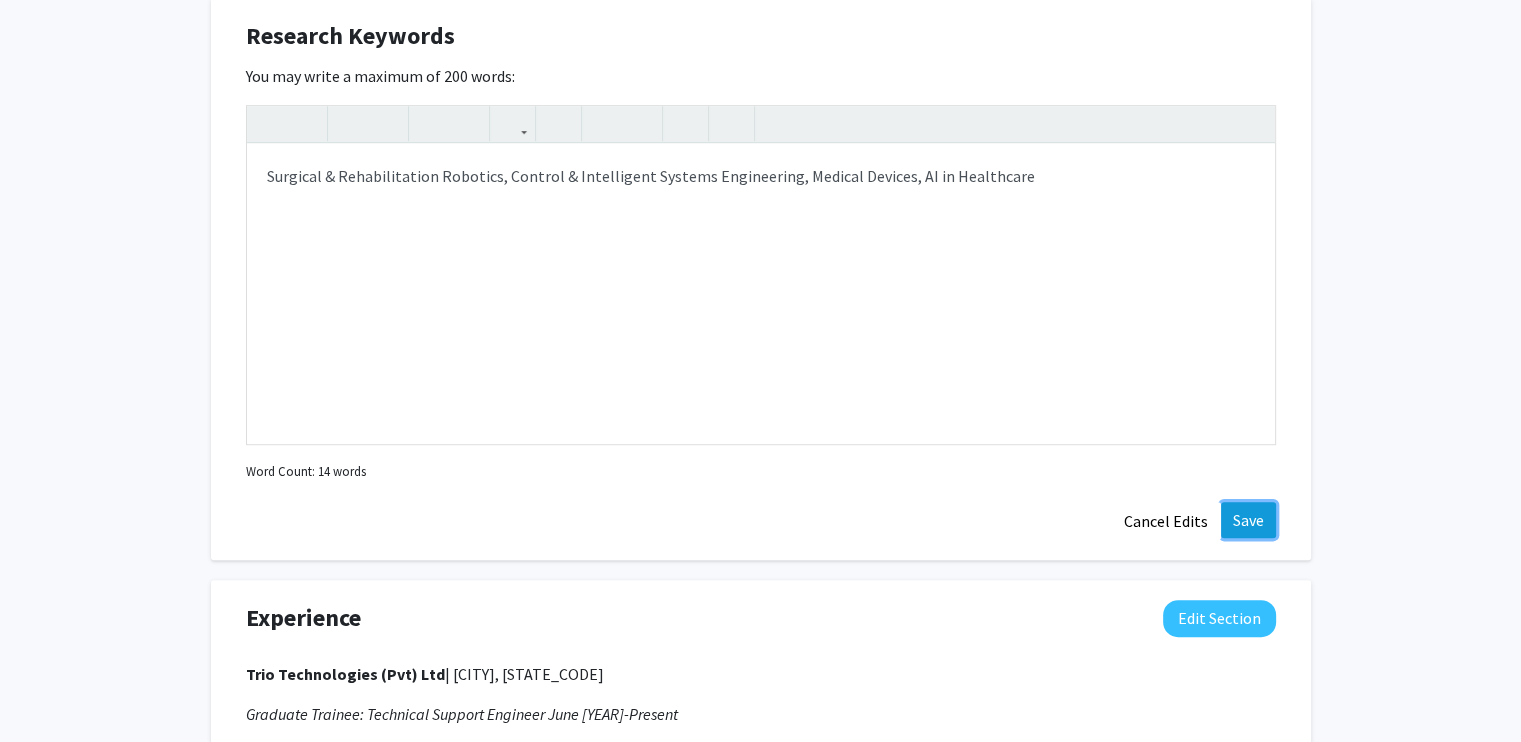 click on "Save" 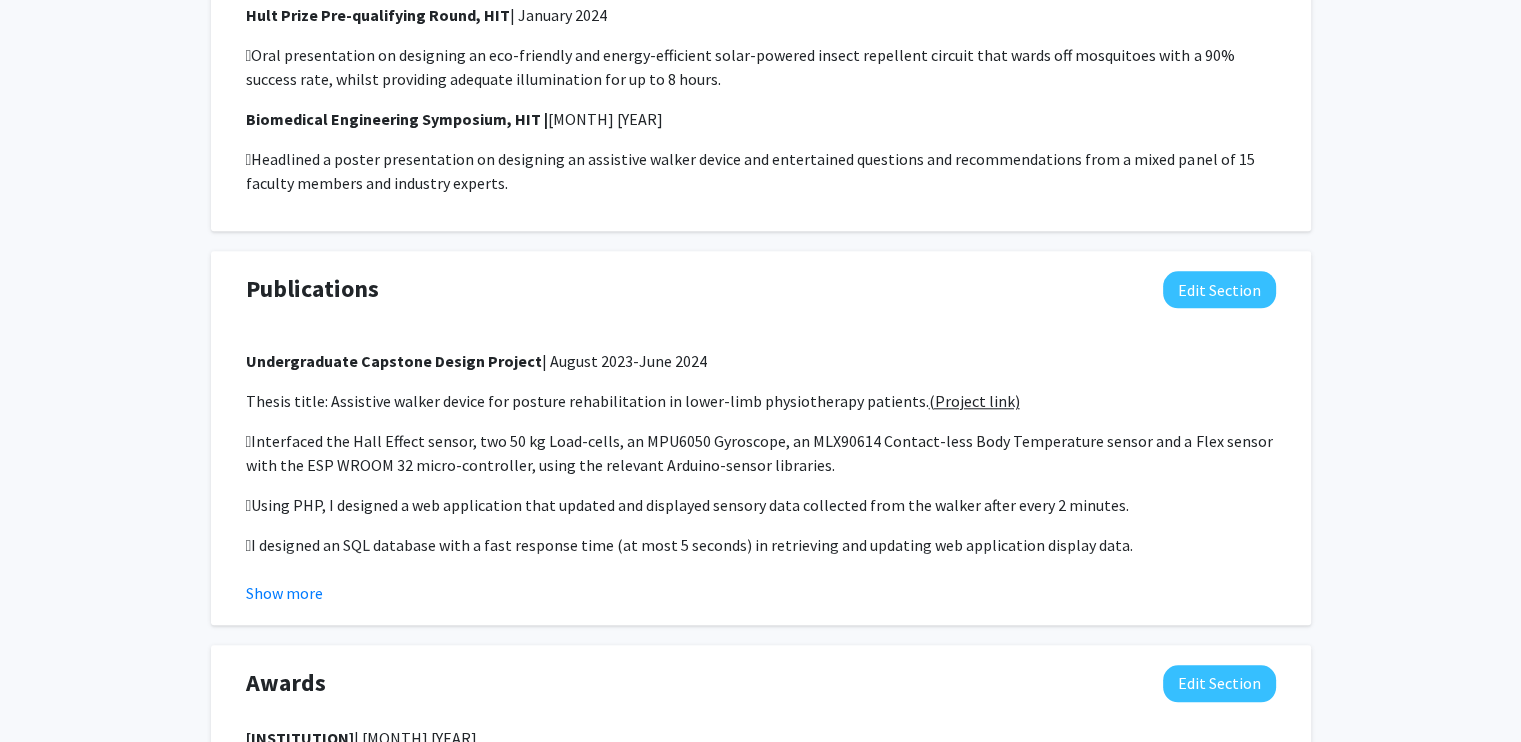 scroll, scrollTop: 1796, scrollLeft: 0, axis: vertical 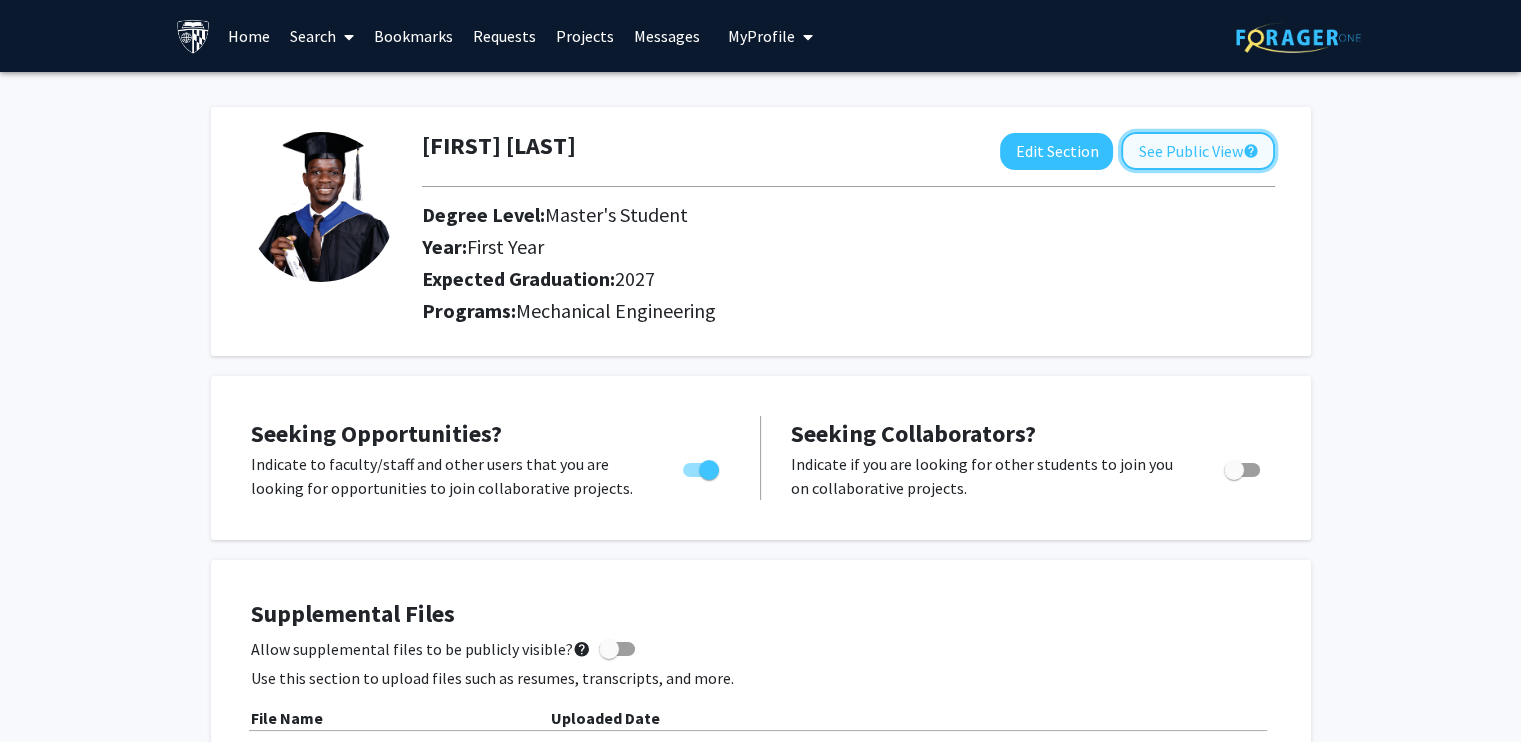 click on "See Public View  help" 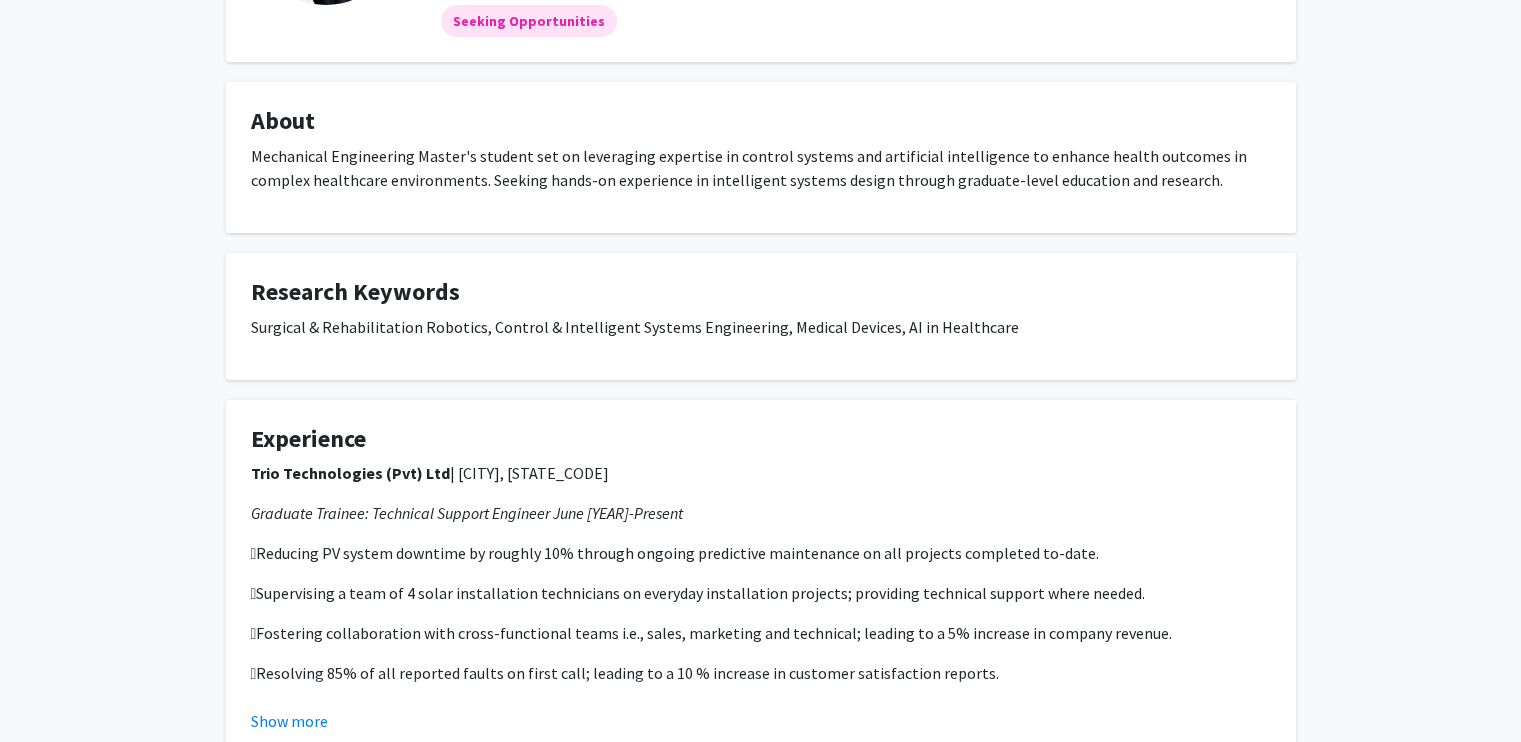 scroll, scrollTop: 262, scrollLeft: 0, axis: vertical 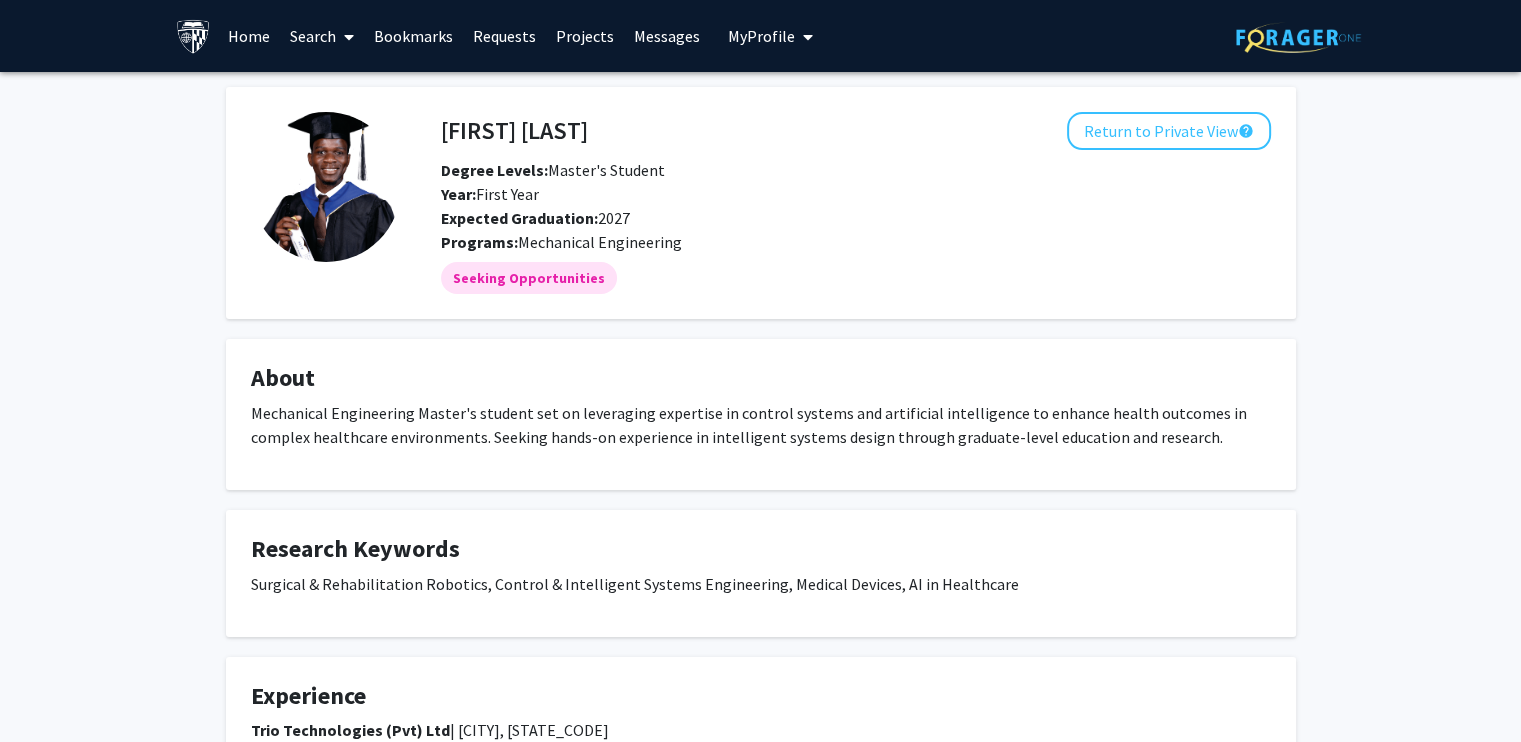 click at bounding box center [808, 37] 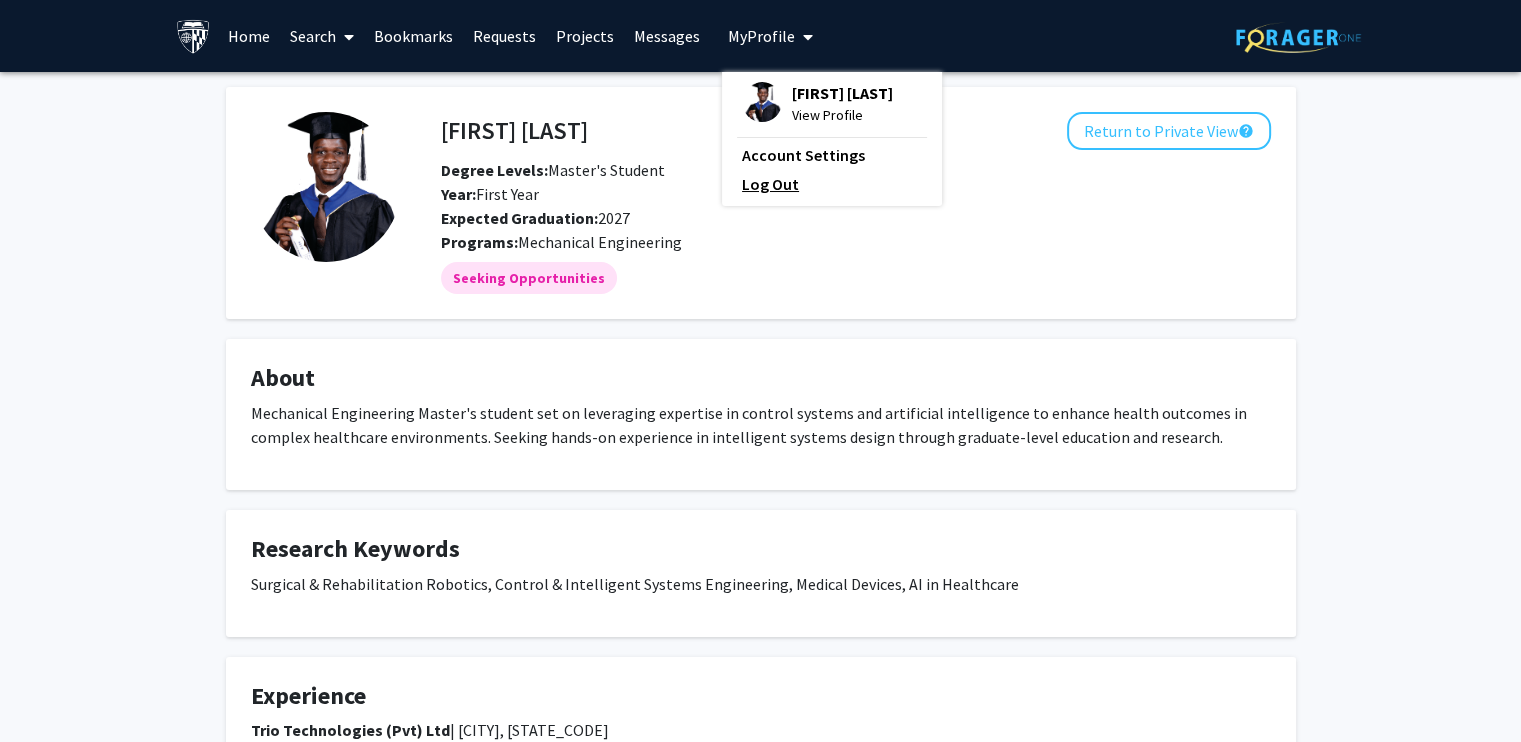 click on "Log Out" at bounding box center (832, 184) 